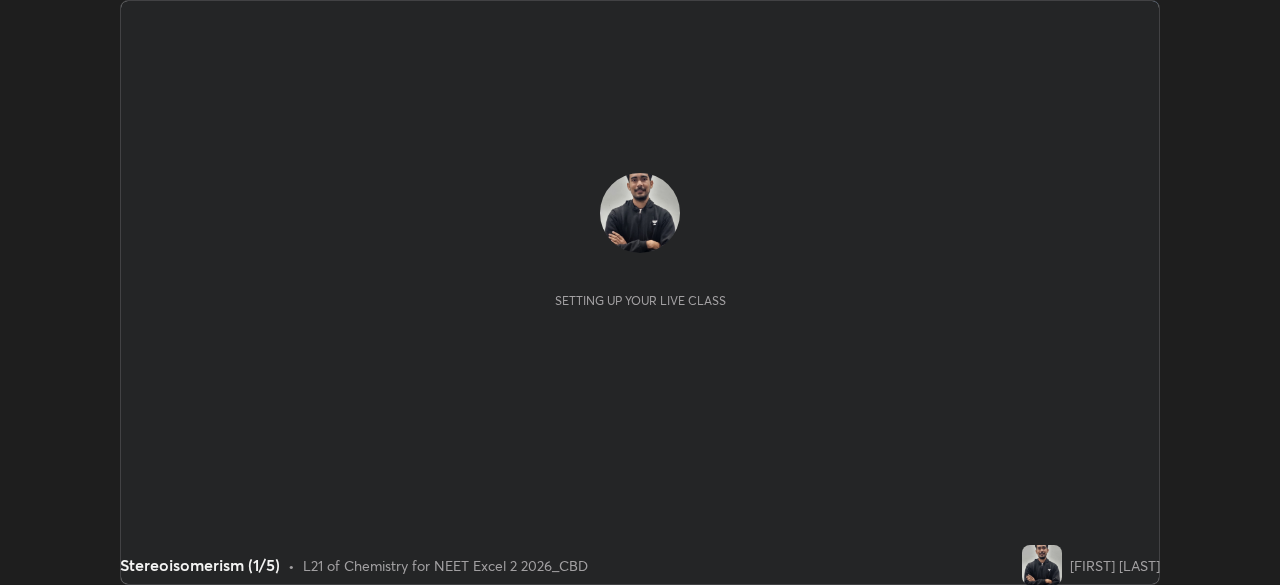 scroll, scrollTop: 0, scrollLeft: 0, axis: both 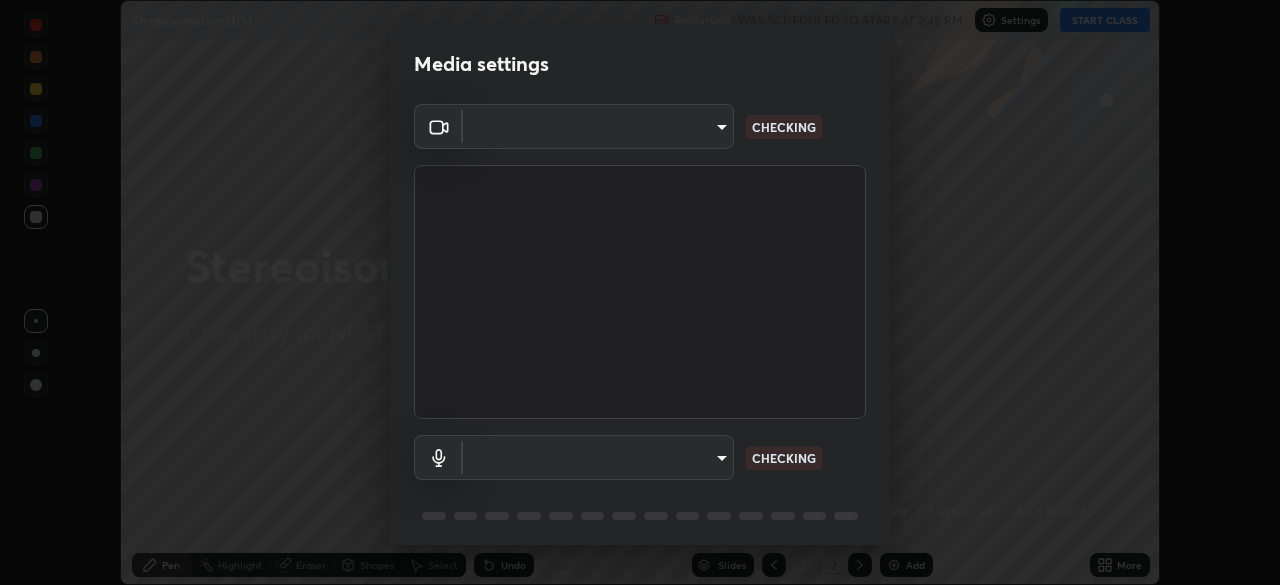 type on "2226f6d28742a26b6e0b51399fa030018956b8f43105e33b3be5017931f45398" 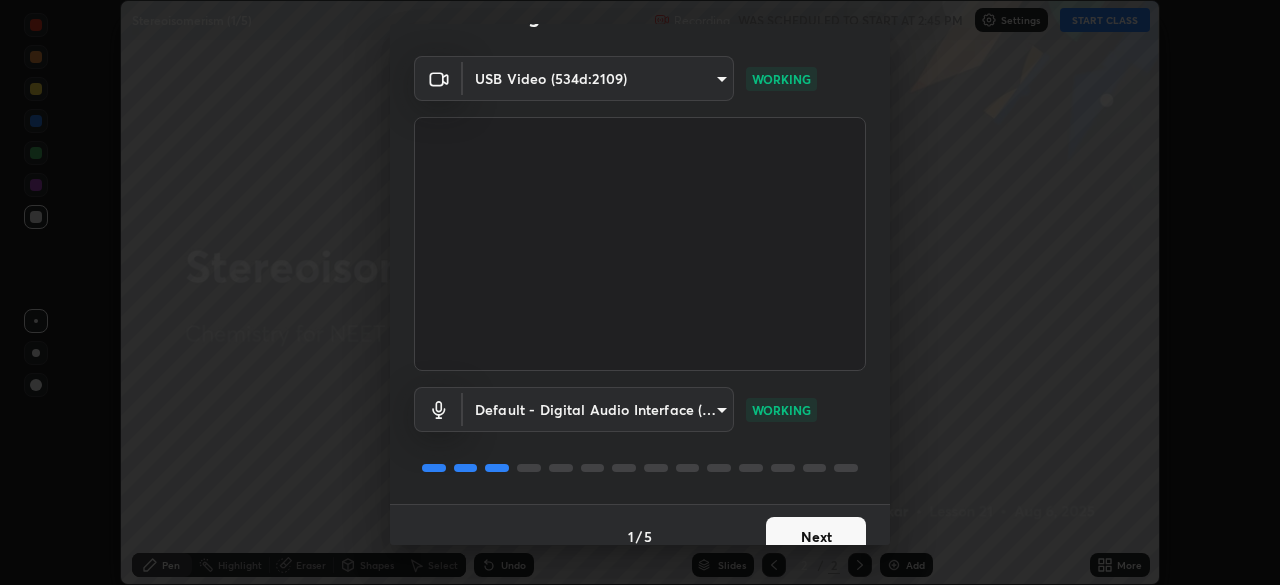 scroll, scrollTop: 71, scrollLeft: 0, axis: vertical 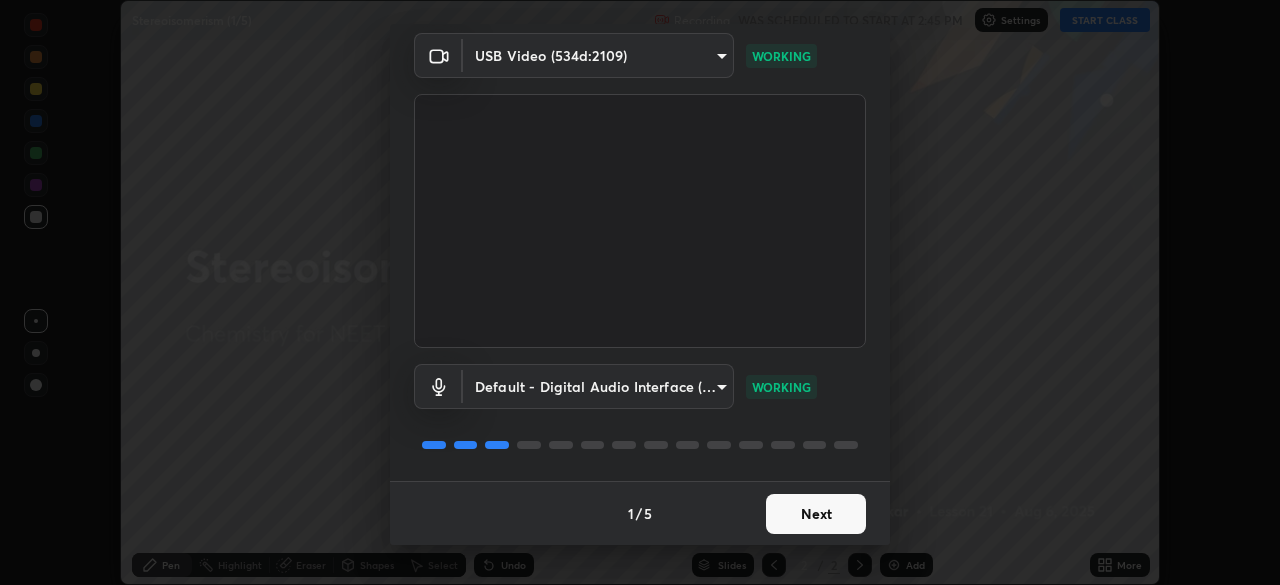 click on "Next" at bounding box center [816, 514] 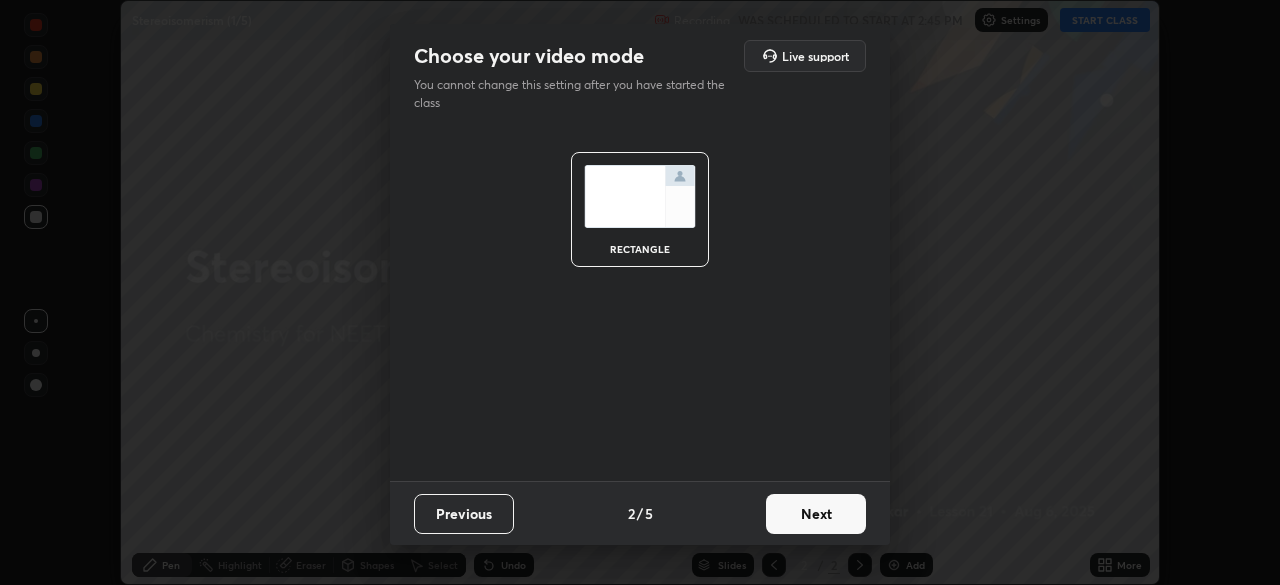 scroll, scrollTop: 0, scrollLeft: 0, axis: both 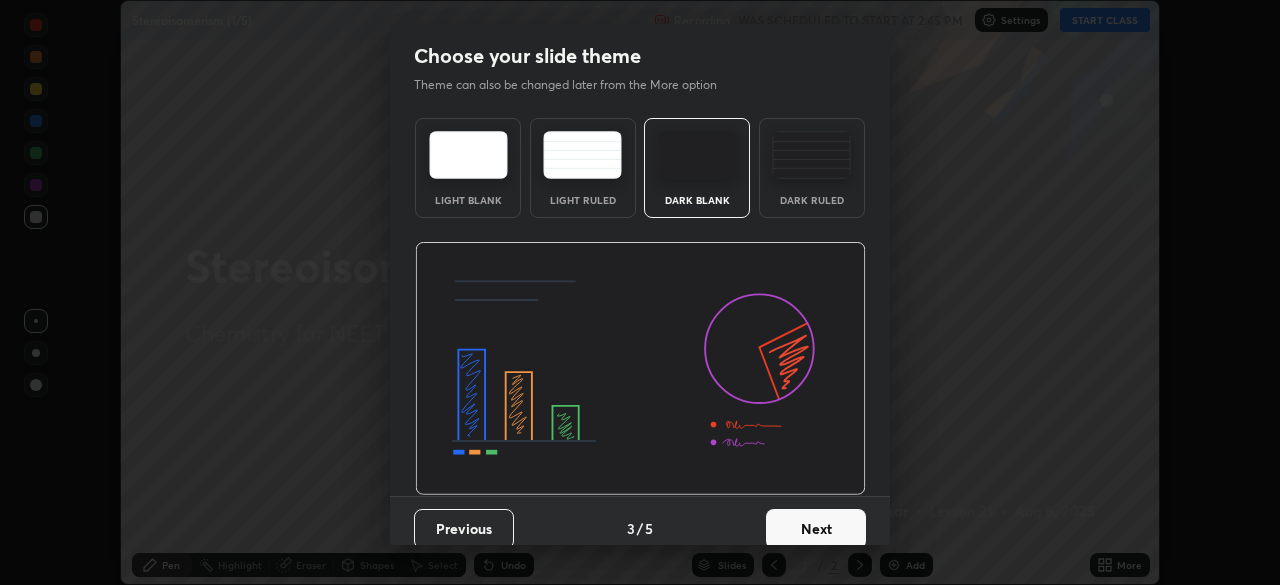 click on "Next" at bounding box center (816, 529) 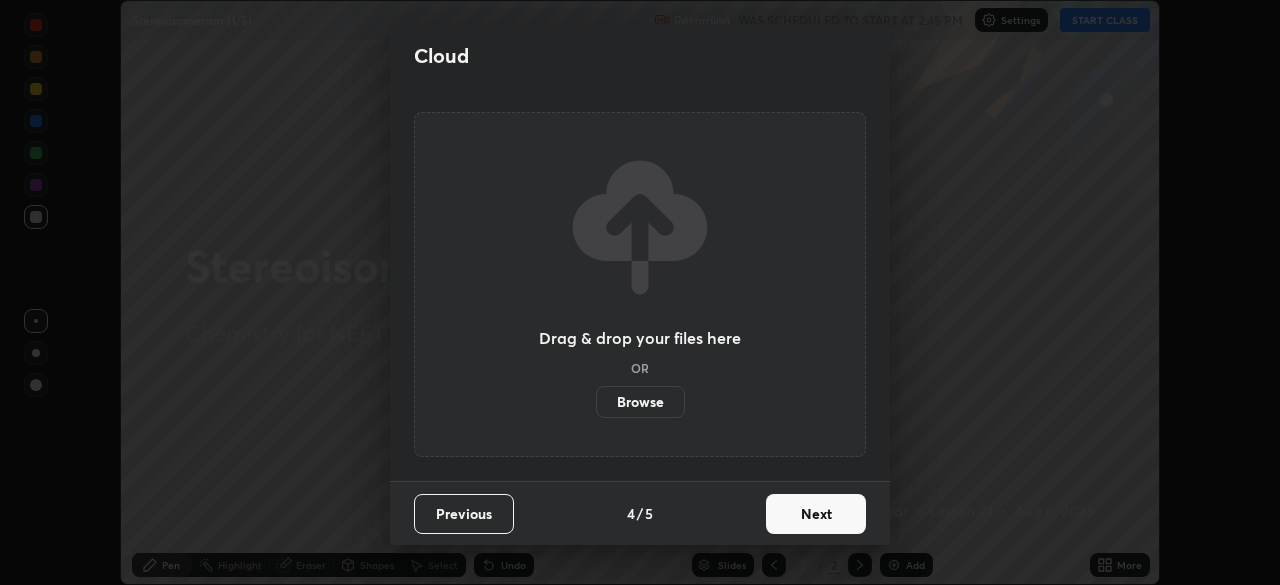 click on "Next" at bounding box center (816, 514) 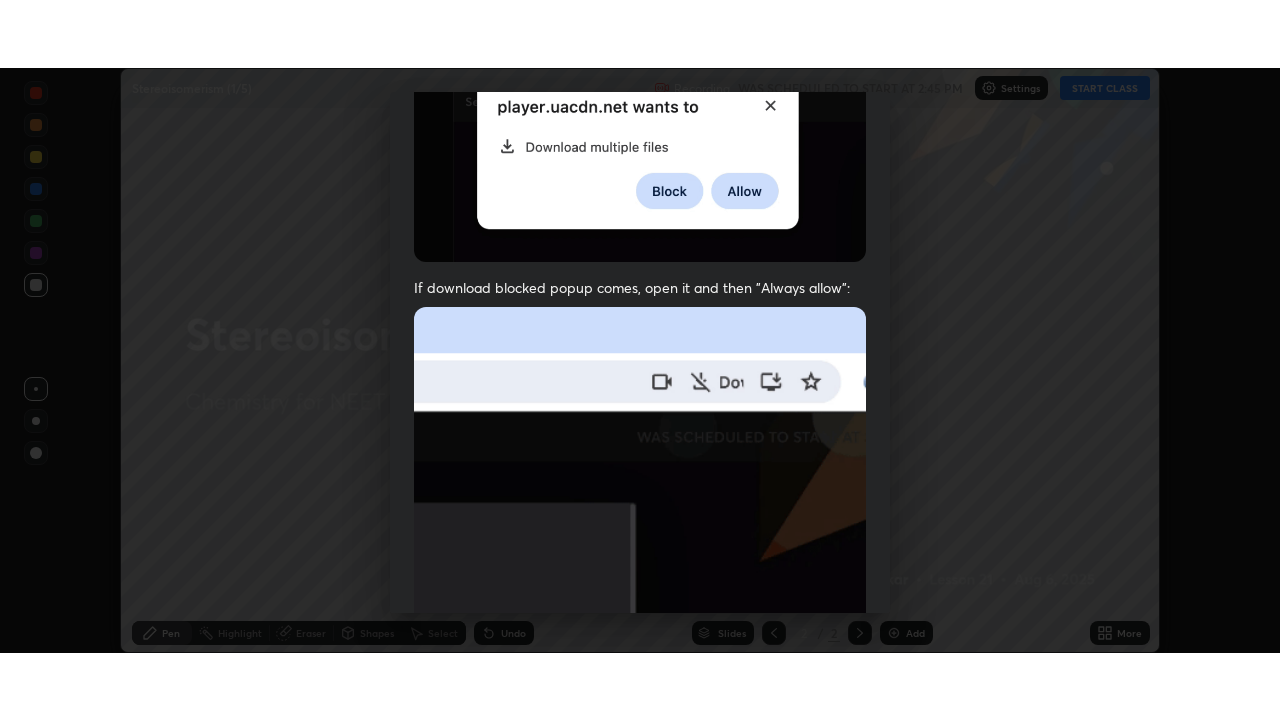 scroll, scrollTop: 479, scrollLeft: 0, axis: vertical 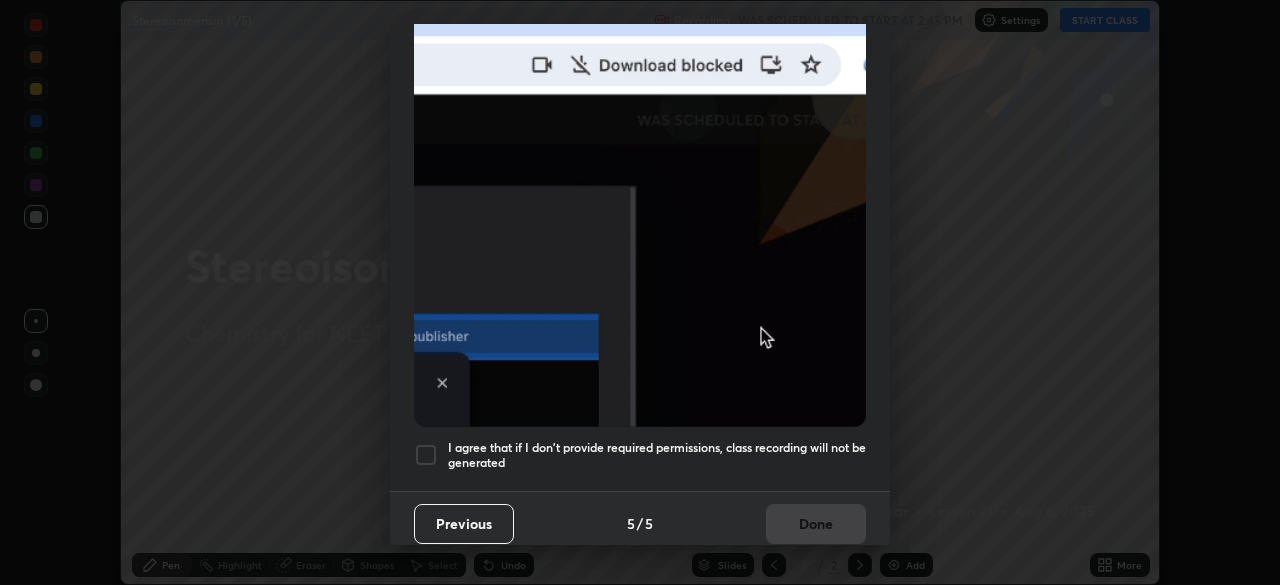 click at bounding box center (426, 455) 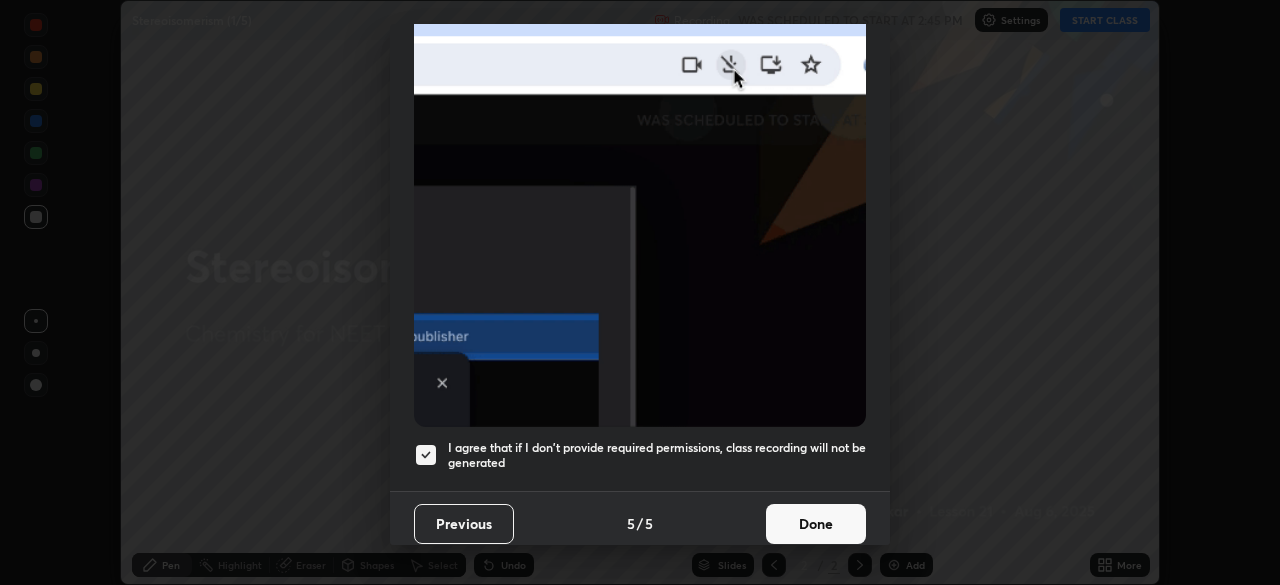 click on "Done" at bounding box center [816, 524] 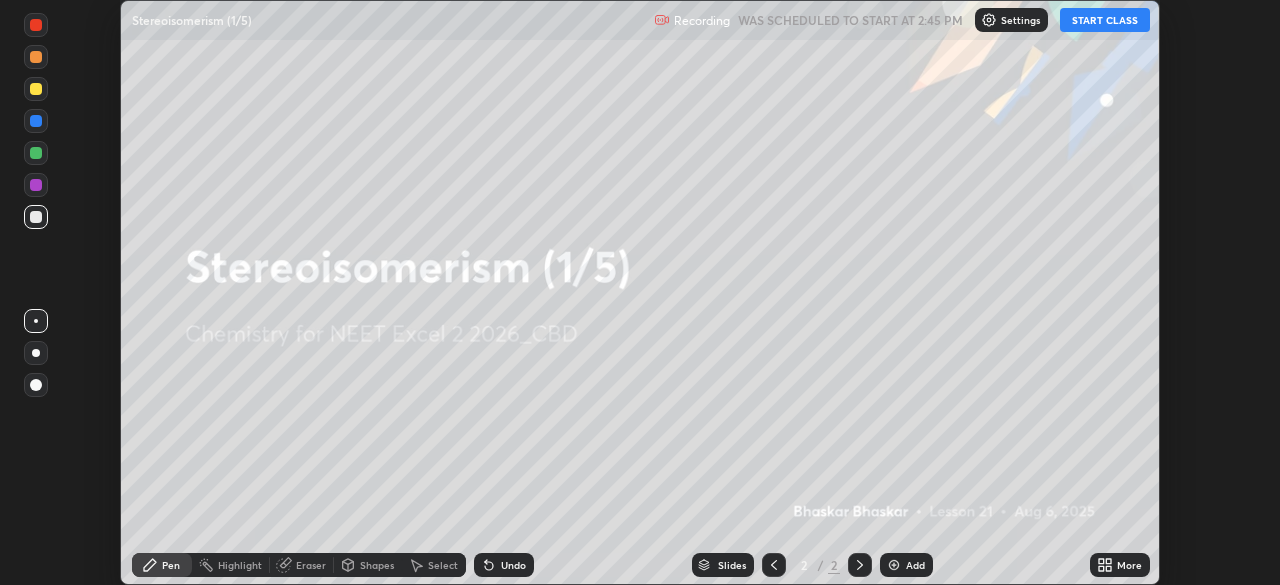 click on "Add" at bounding box center (915, 565) 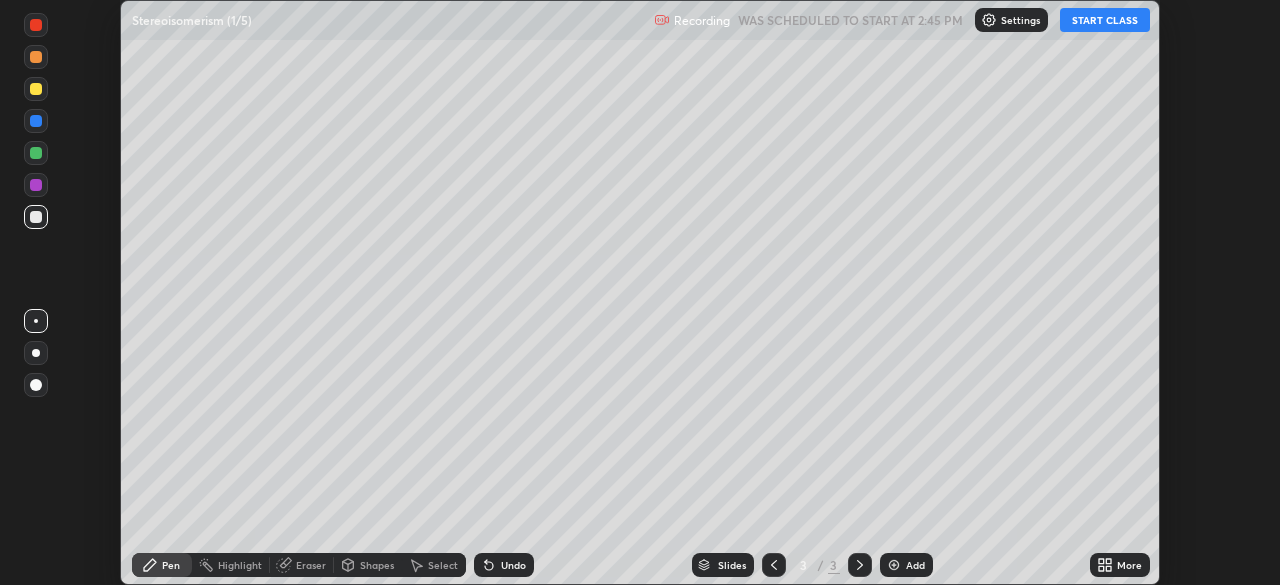 click on "More" at bounding box center (1129, 565) 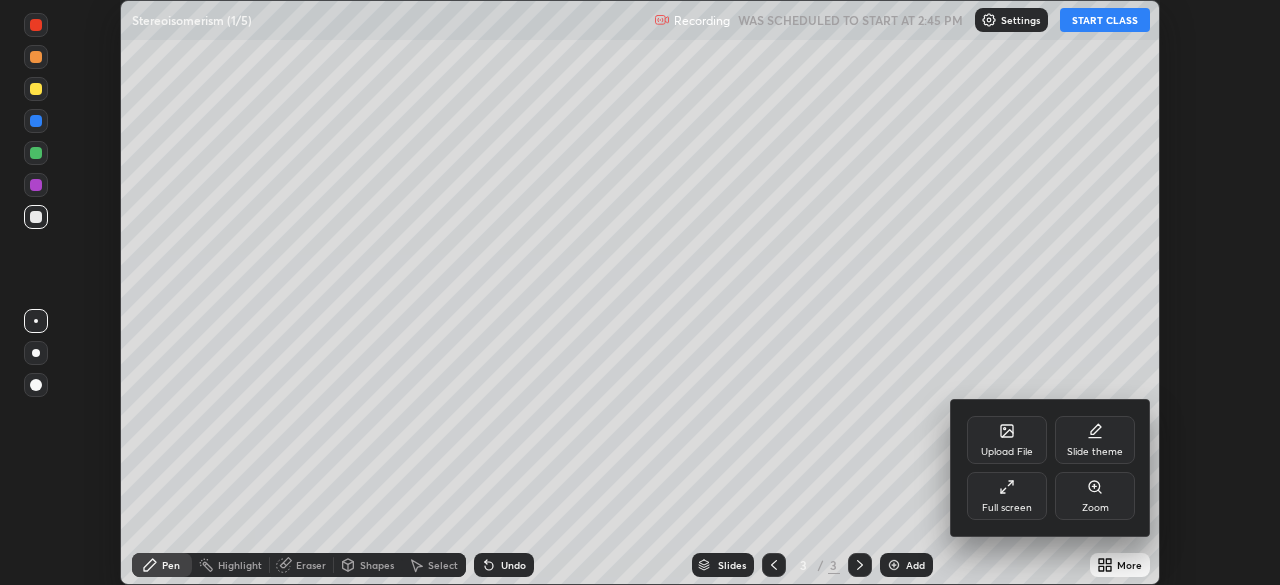 click on "Full screen" at bounding box center [1007, 496] 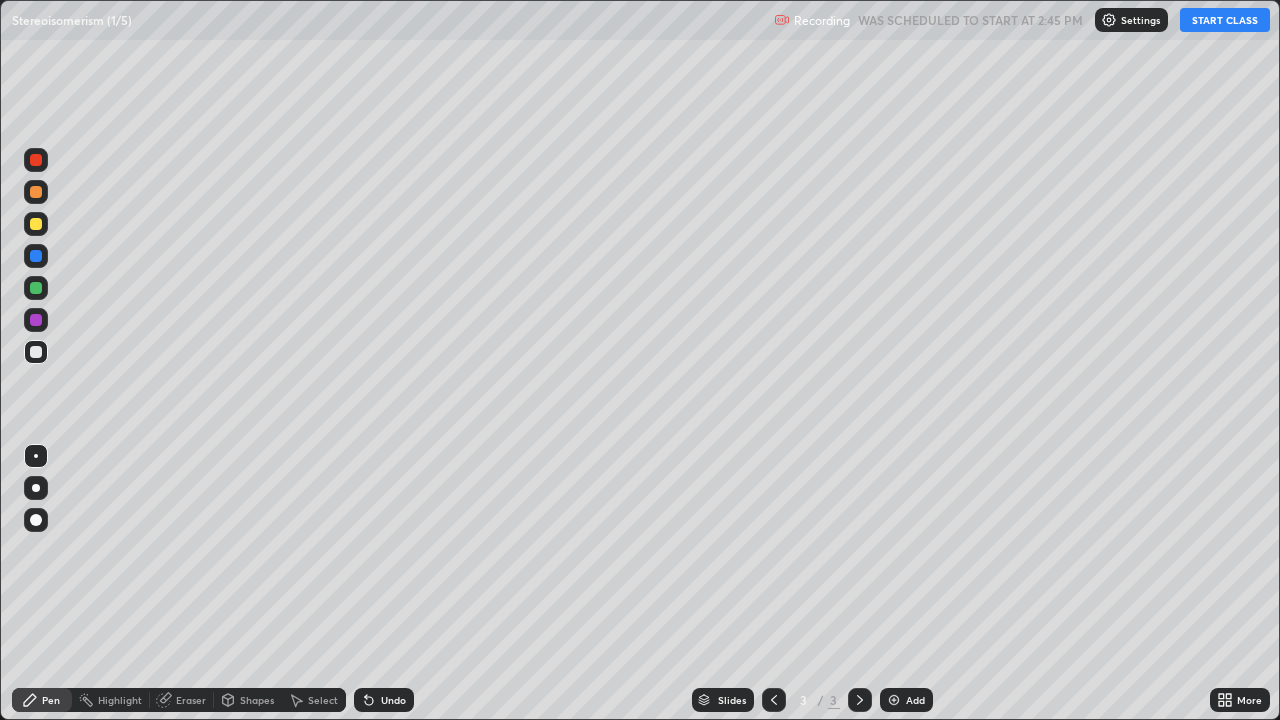 scroll, scrollTop: 99280, scrollLeft: 98720, axis: both 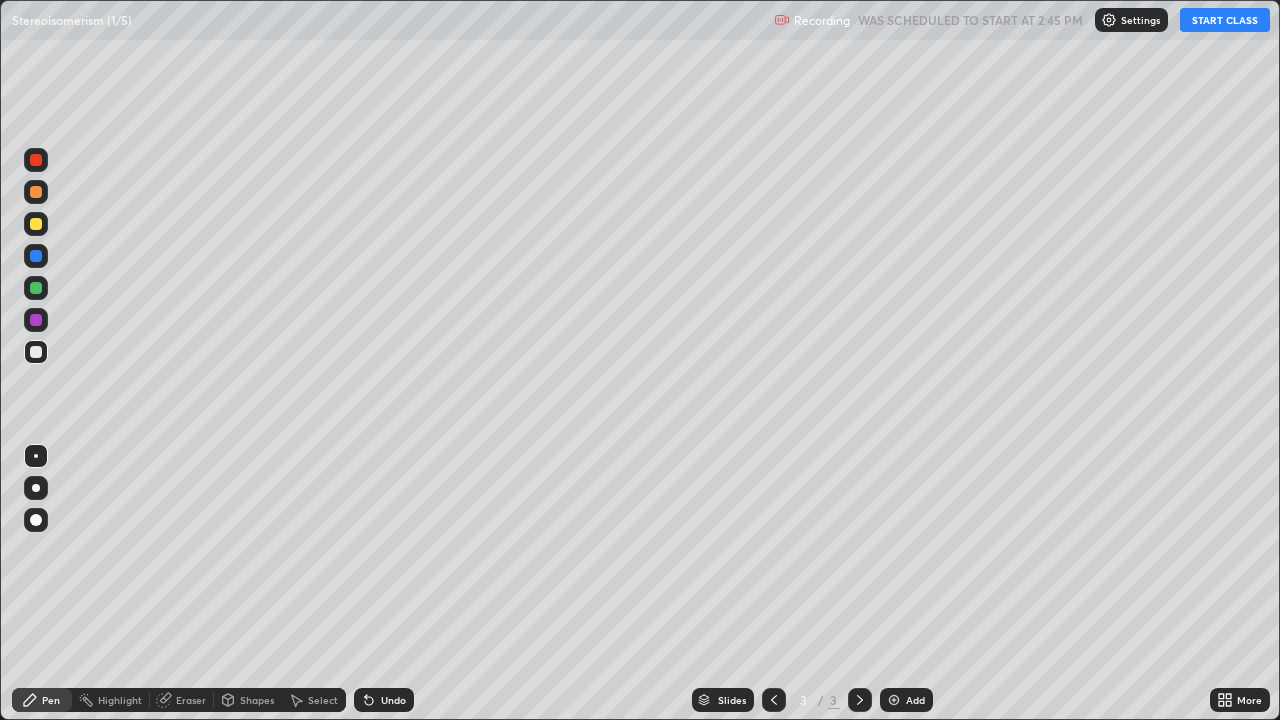 click on "START CLASS" at bounding box center (1225, 20) 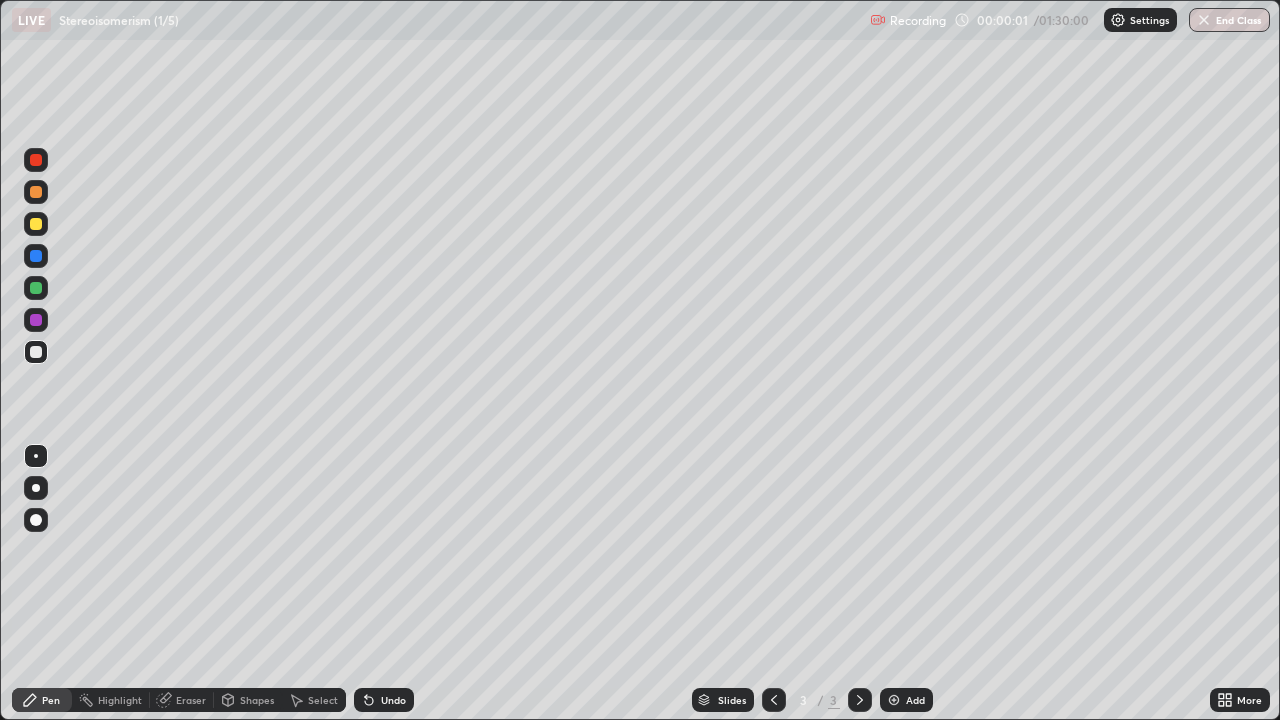 click at bounding box center [36, 488] 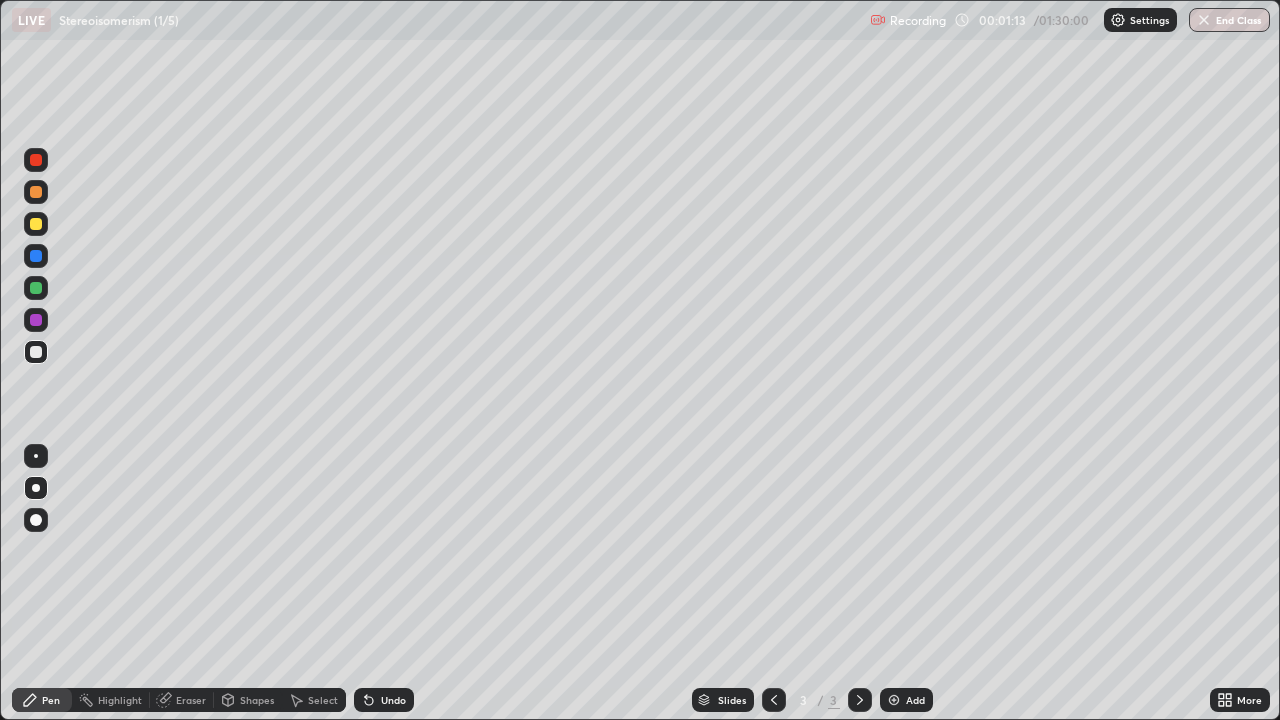 click at bounding box center (36, 224) 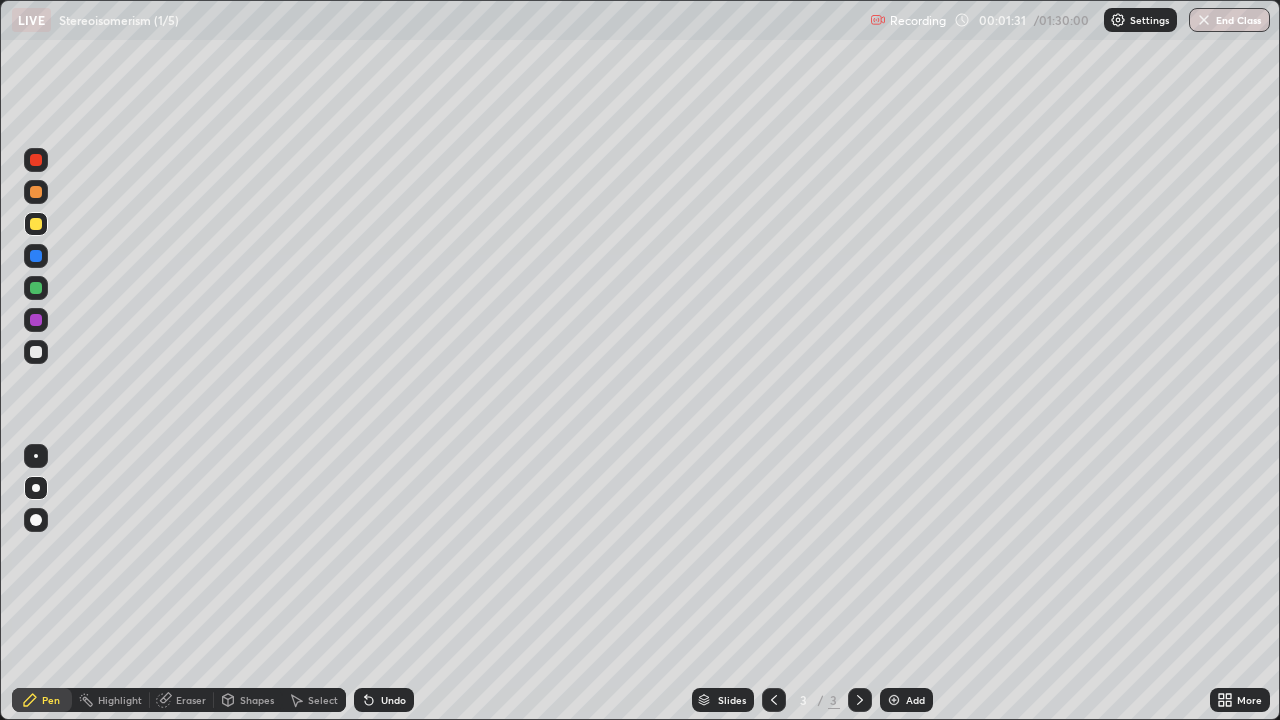 click at bounding box center [36, 352] 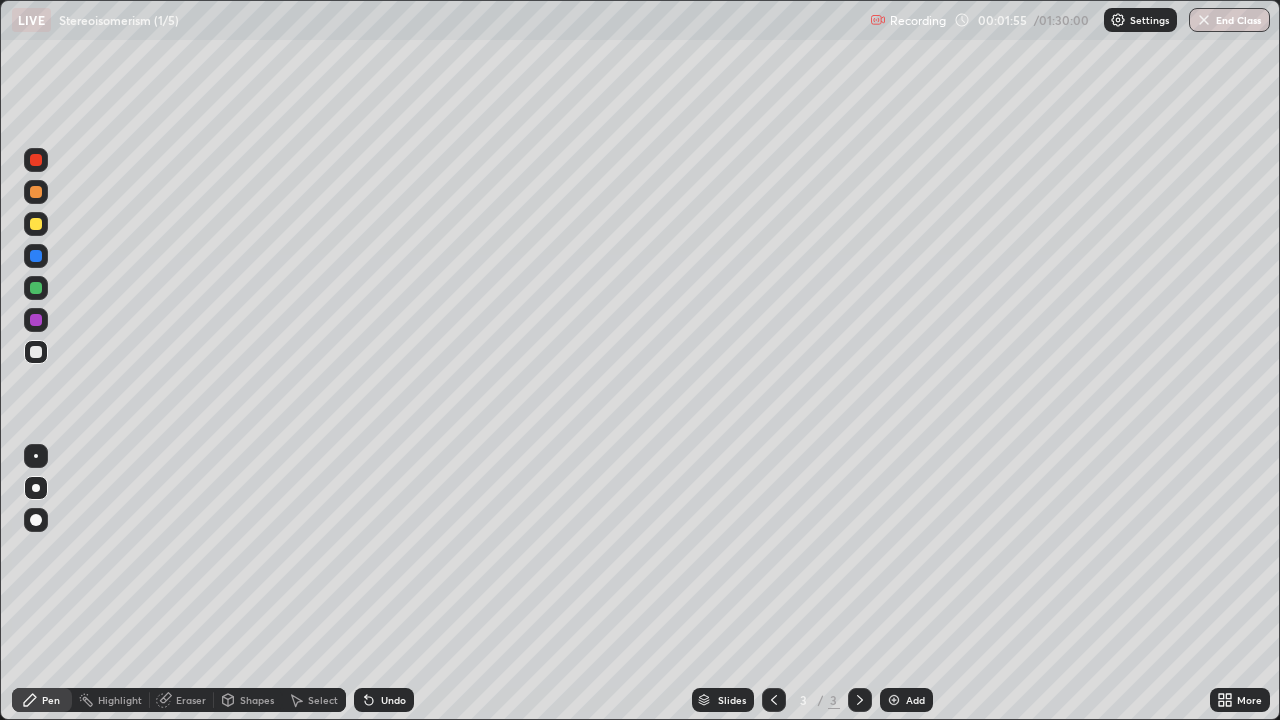 click on "Undo" at bounding box center (393, 700) 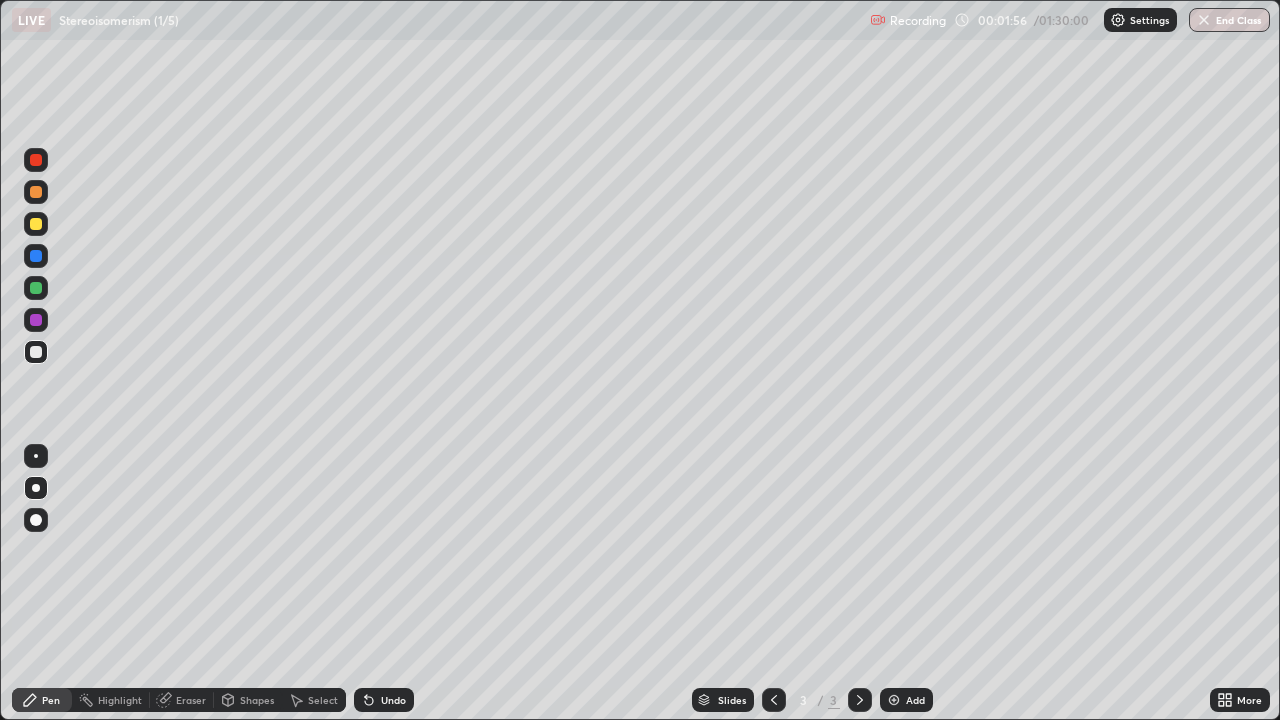 click on "Undo" at bounding box center (384, 700) 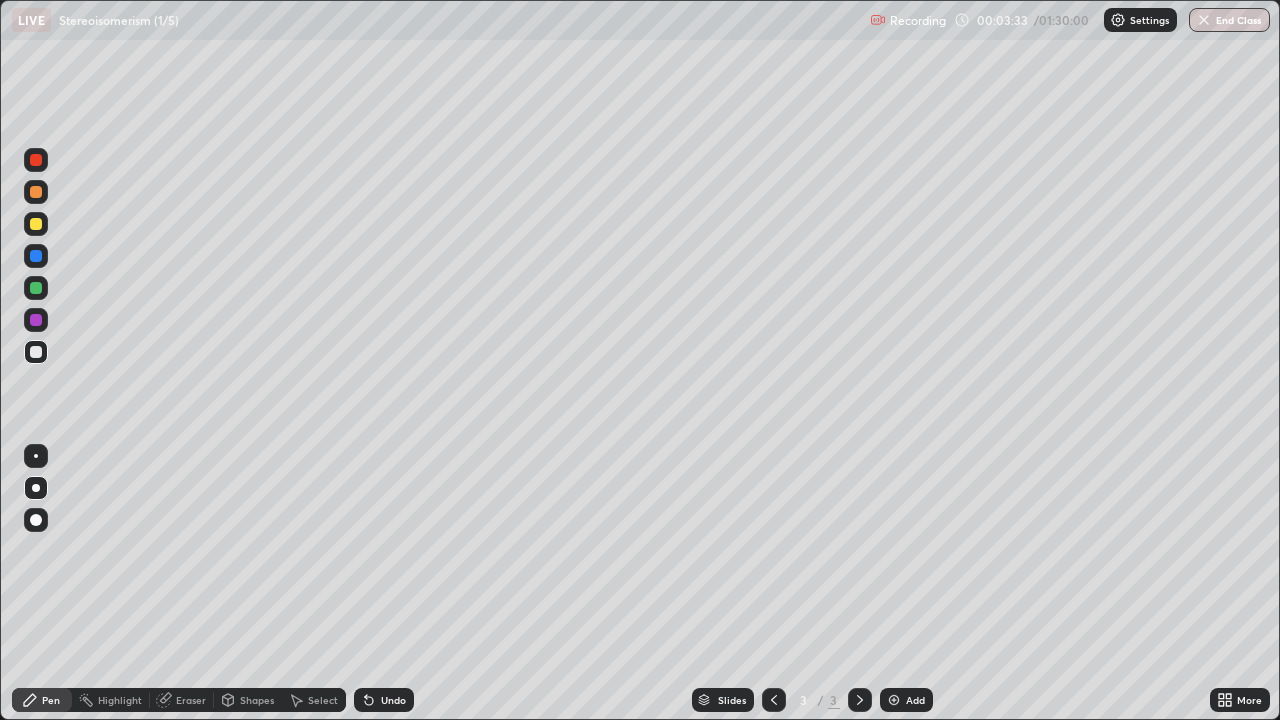 click at bounding box center (36, 224) 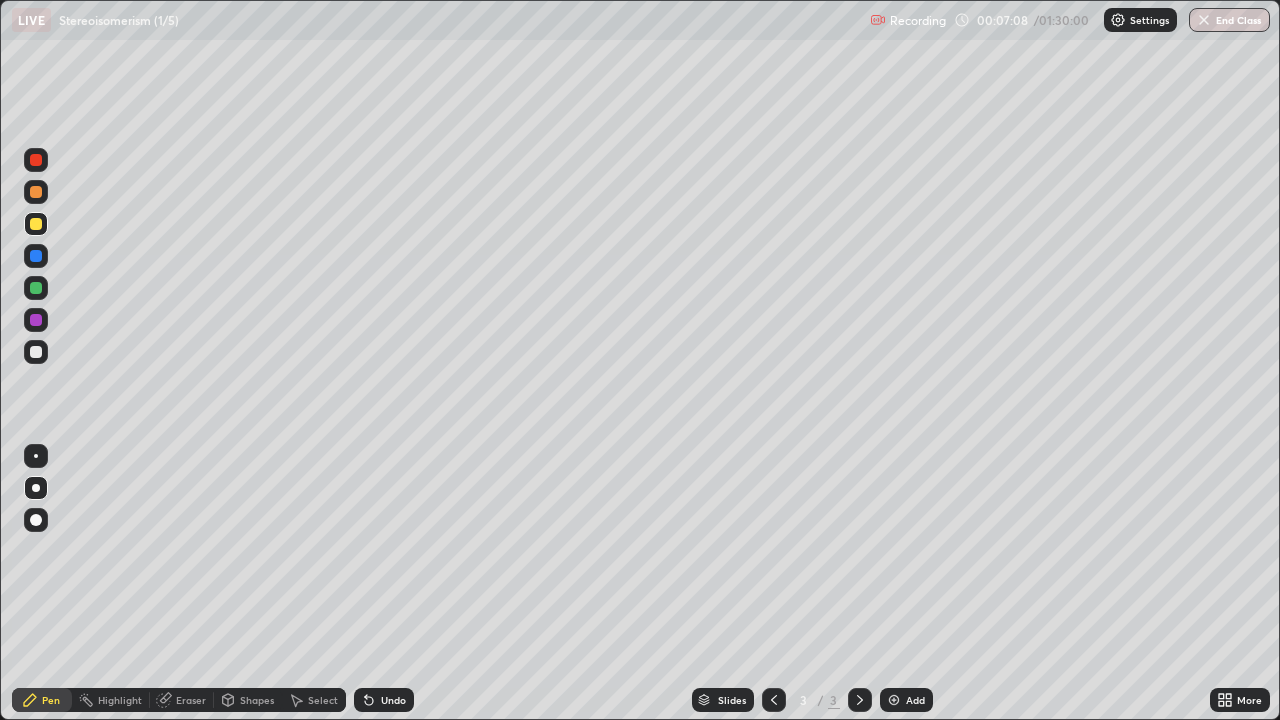 click on "Add" at bounding box center [915, 700] 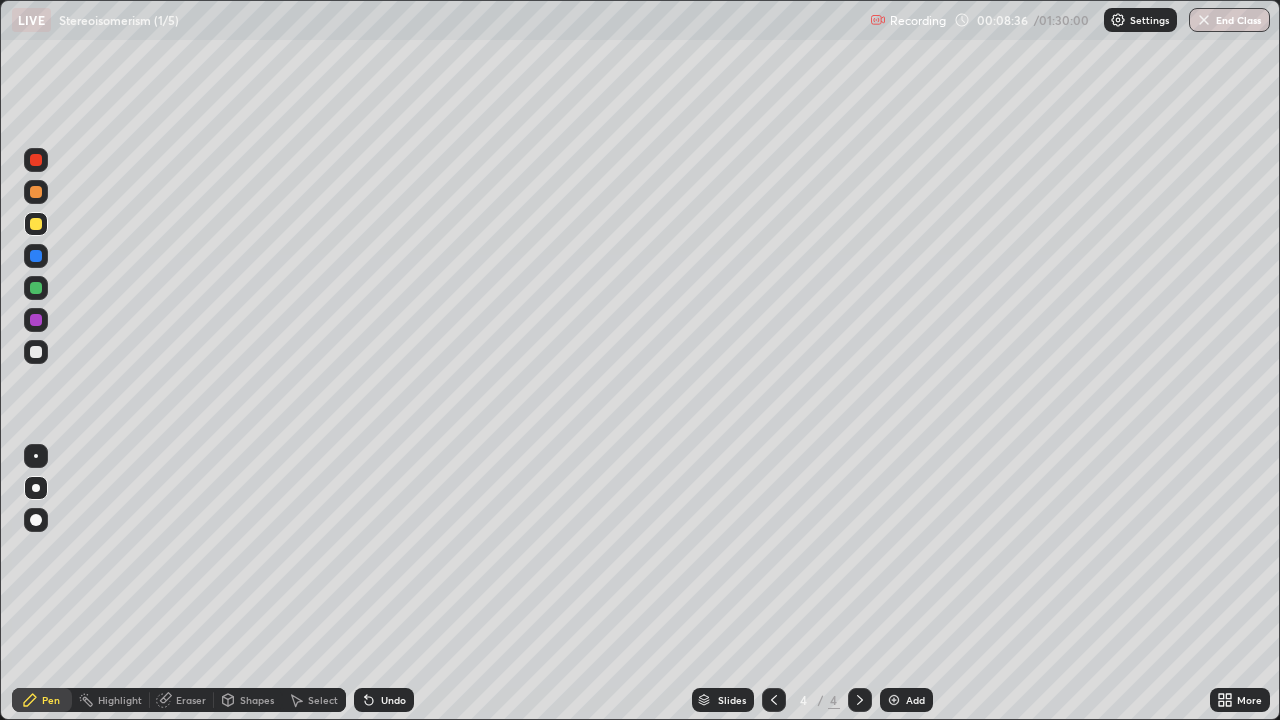 click at bounding box center (36, 352) 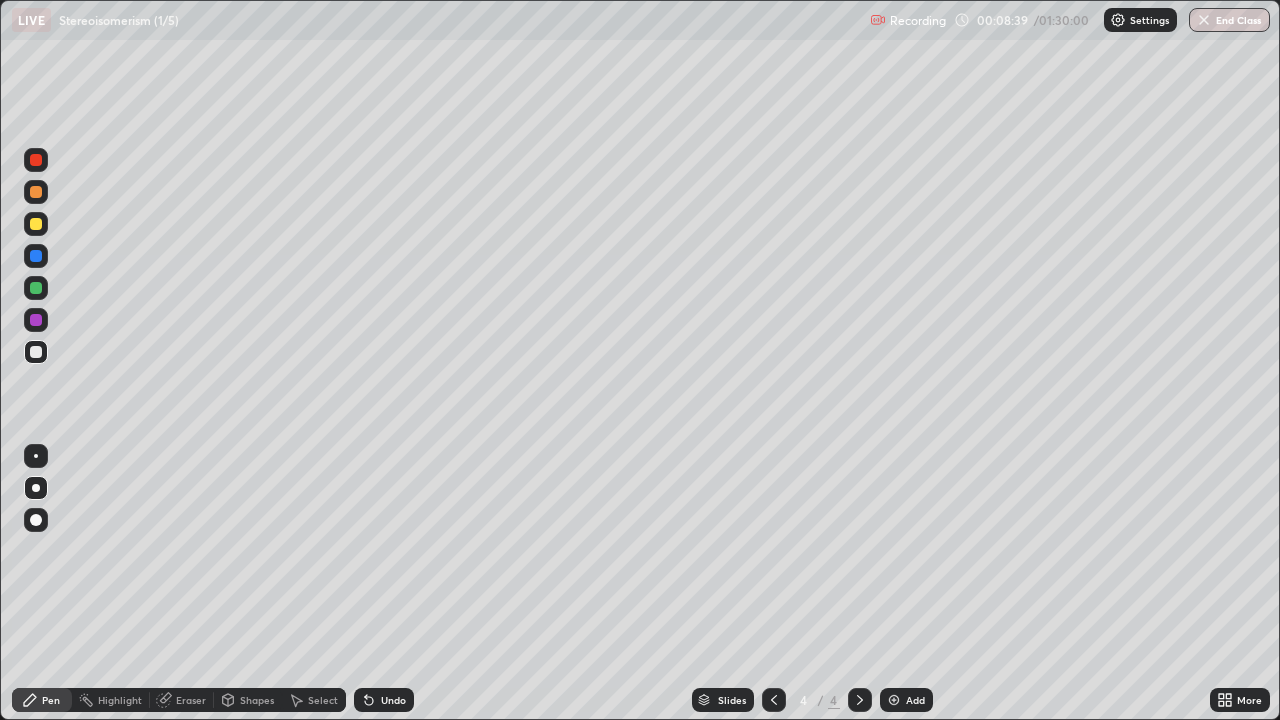click on "Undo" at bounding box center (384, 700) 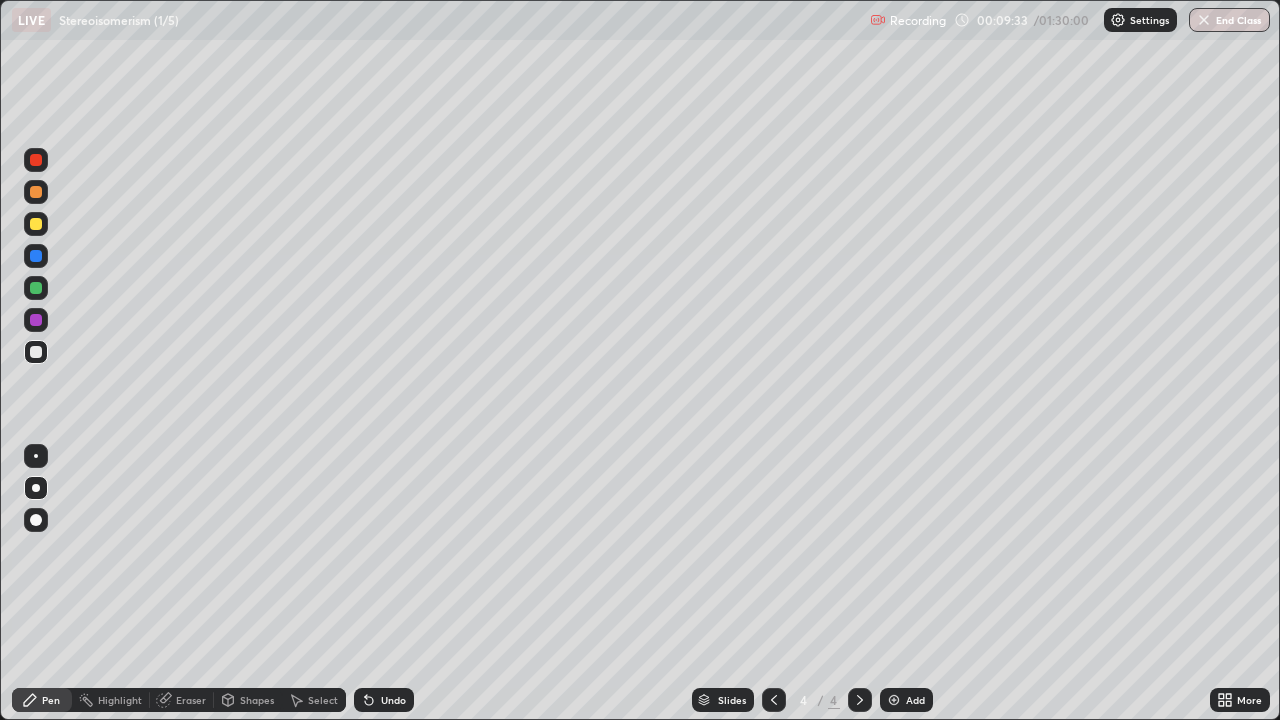 click at bounding box center [36, 288] 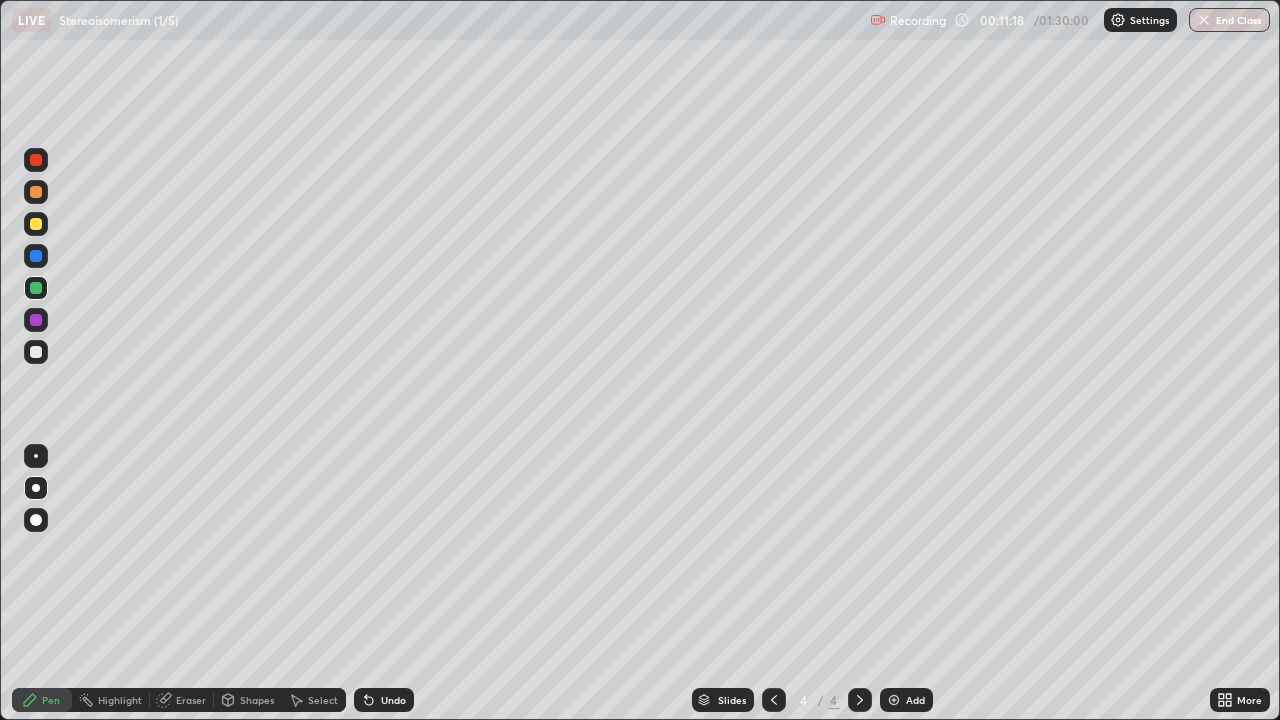 click on "Undo" at bounding box center (393, 700) 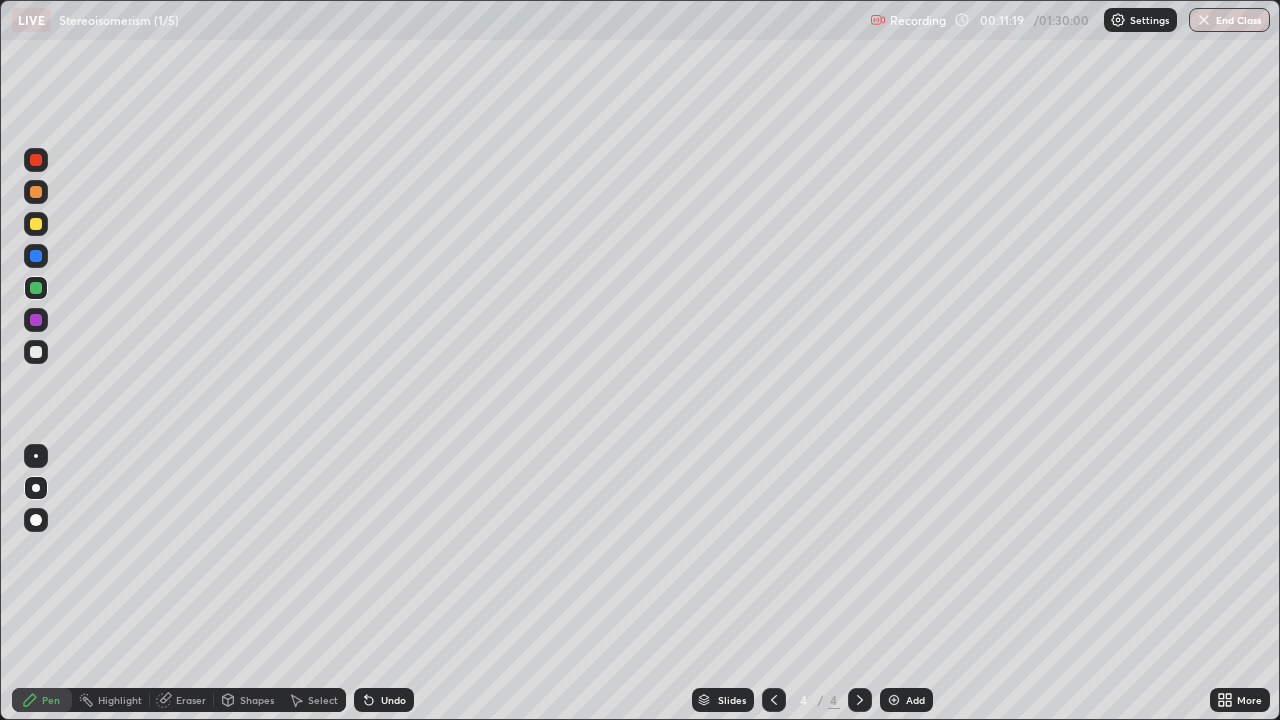 click on "Undo" at bounding box center (393, 700) 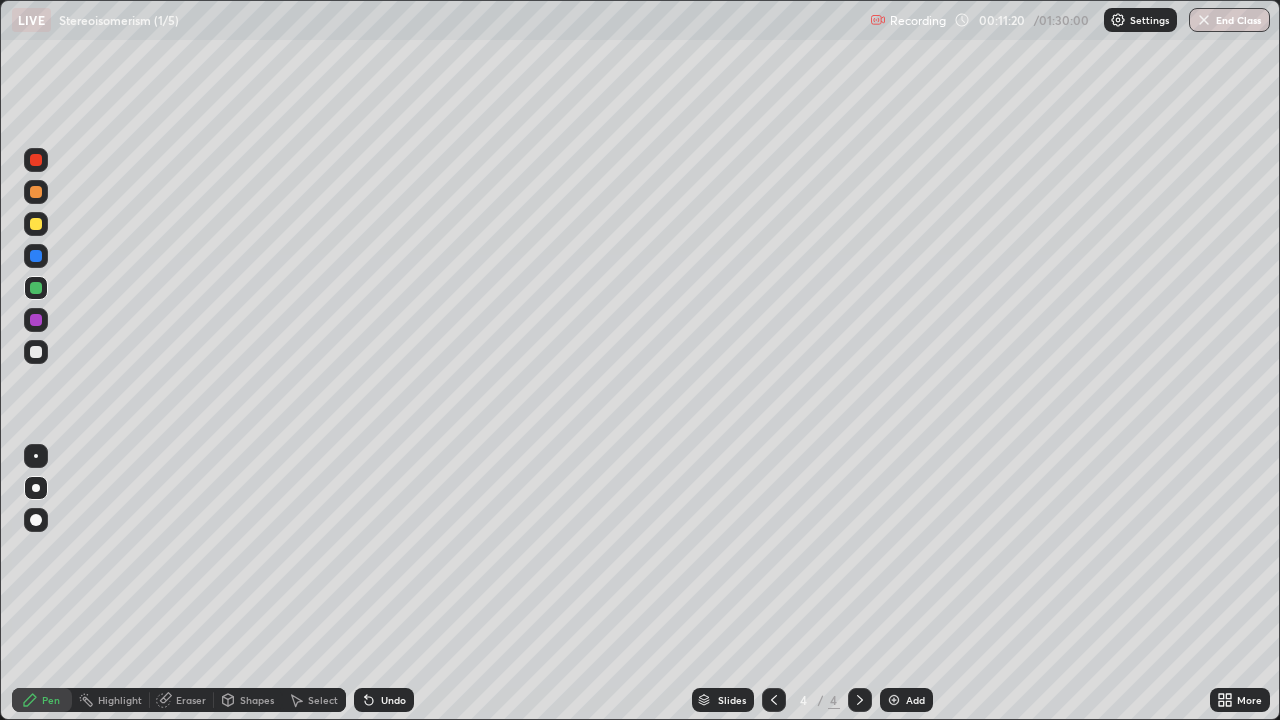 click on "Undo" at bounding box center [393, 700] 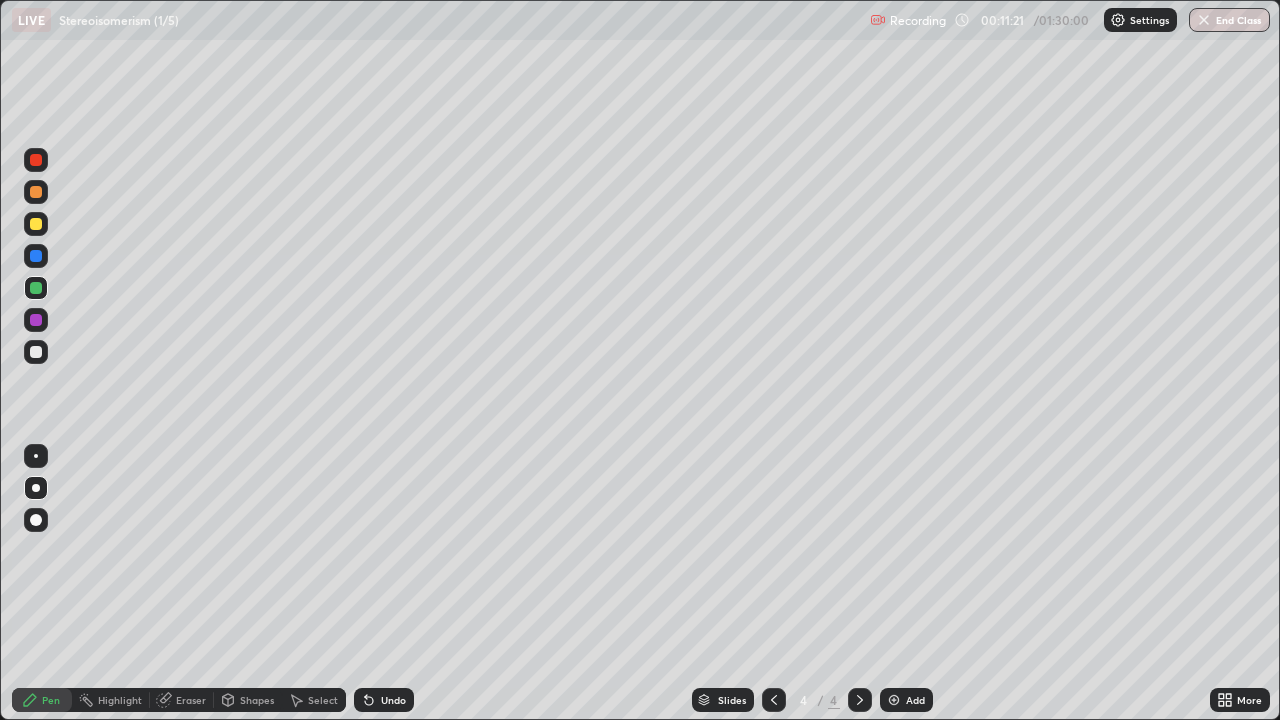 click on "Undo" at bounding box center (393, 700) 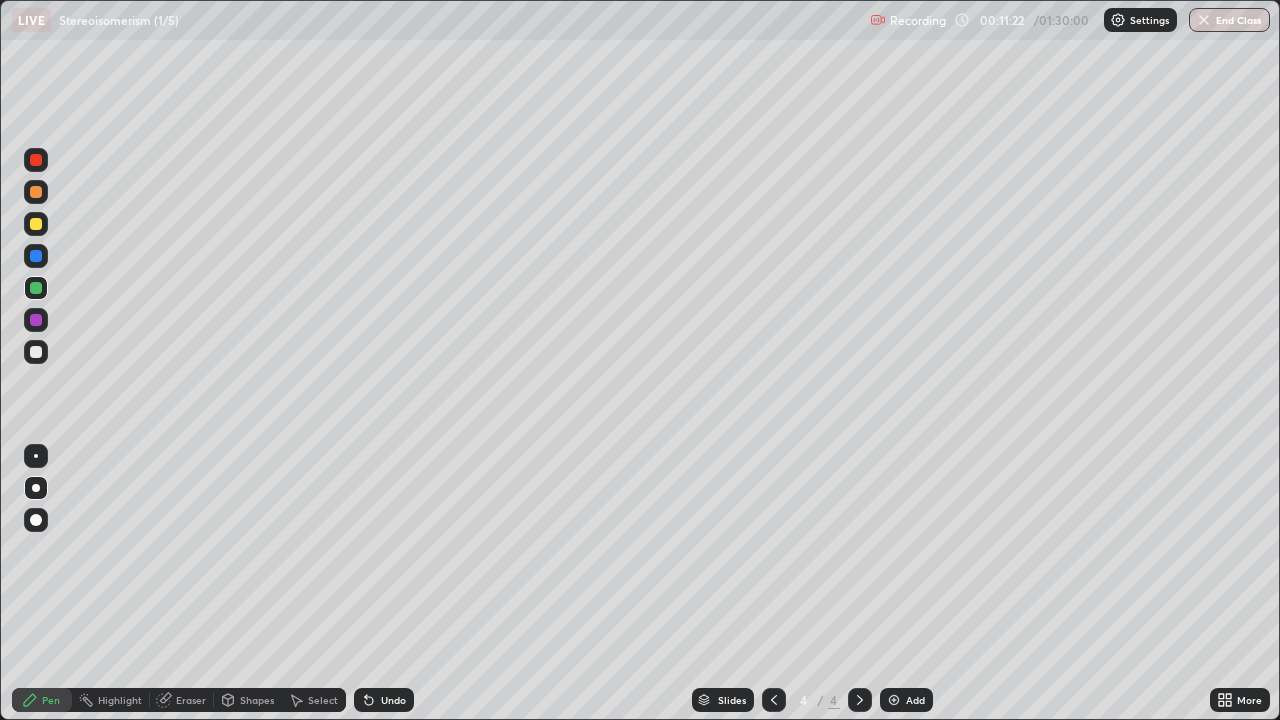 click on "Undo" at bounding box center (393, 700) 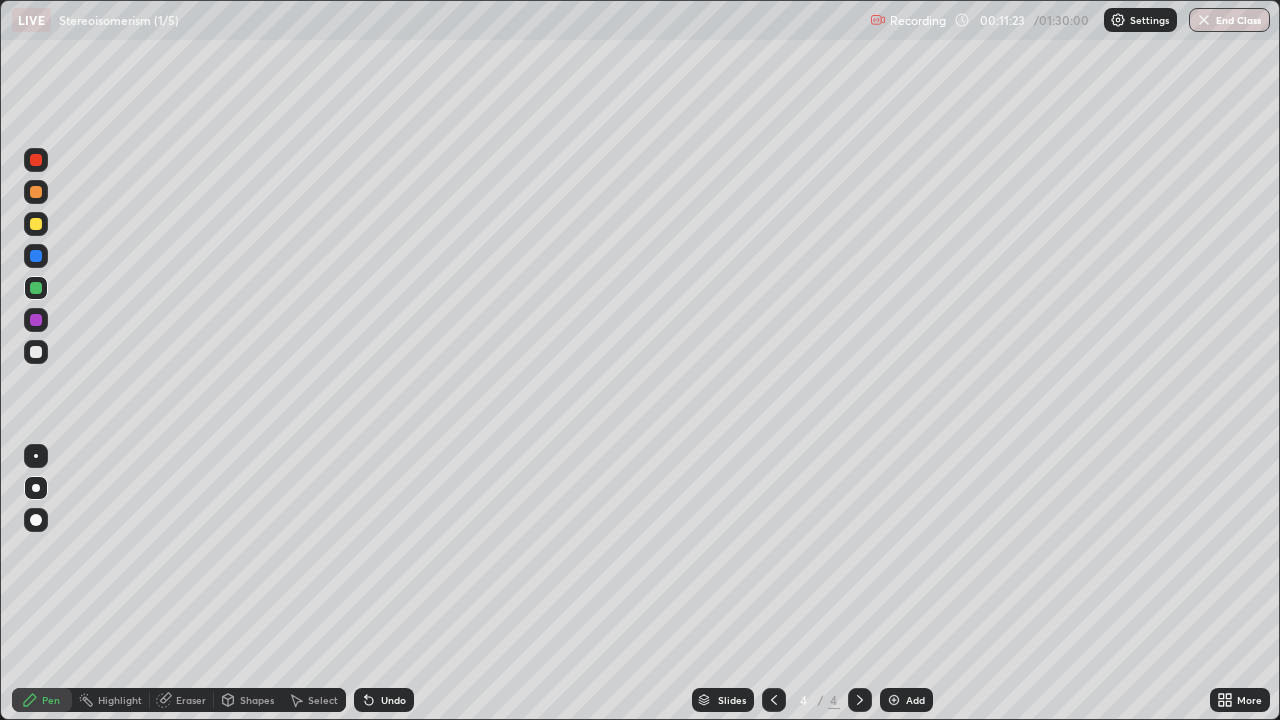 click on "Undo" at bounding box center (393, 700) 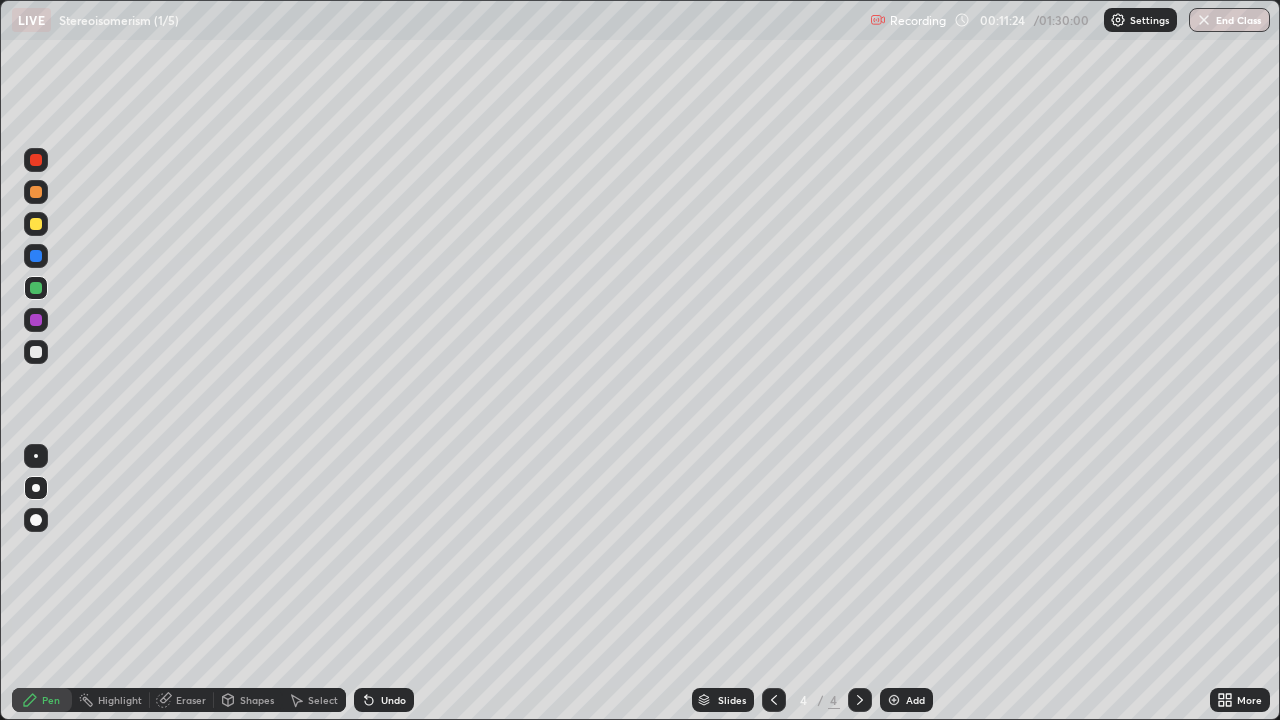 click on "Undo" at bounding box center (393, 700) 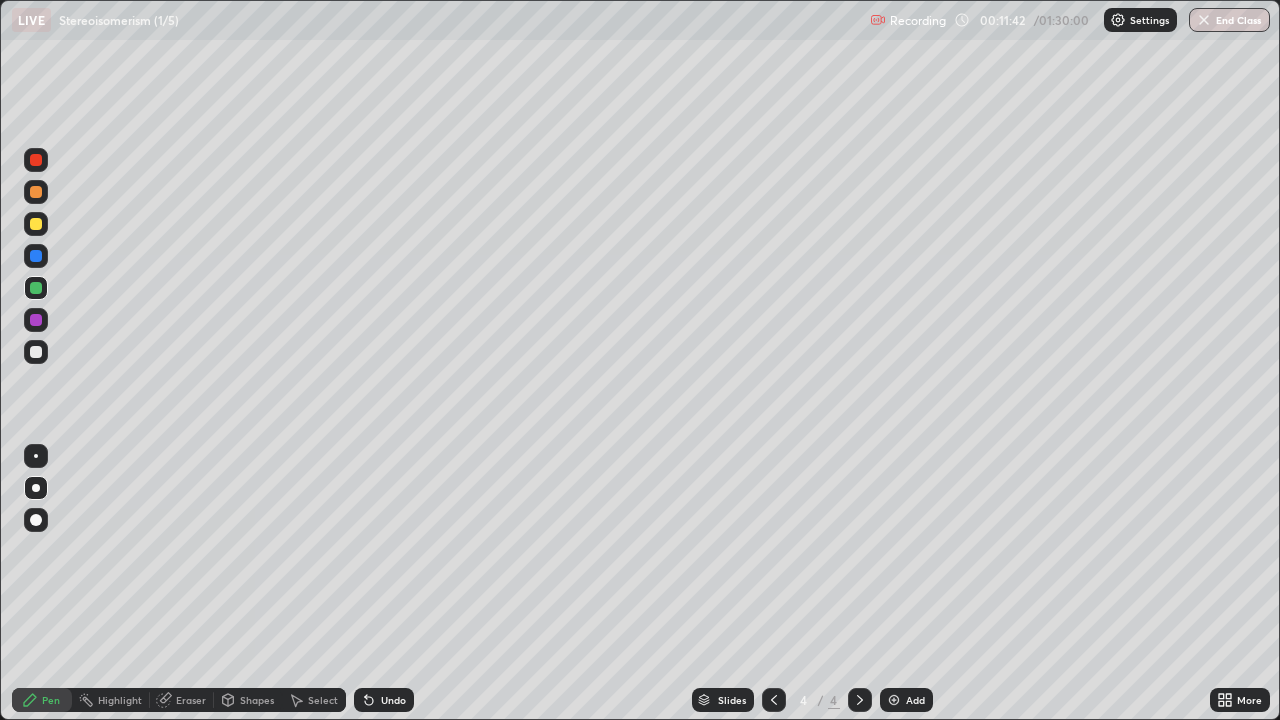click at bounding box center (36, 352) 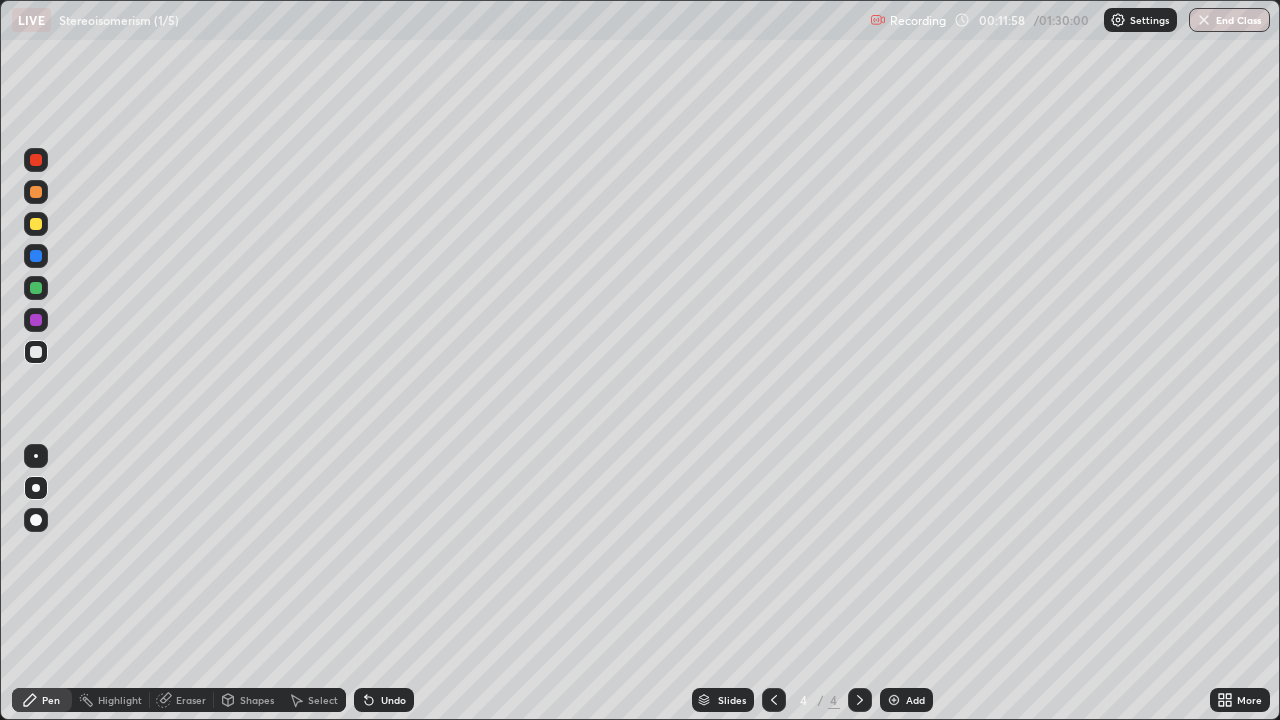 click on "Undo" at bounding box center [393, 700] 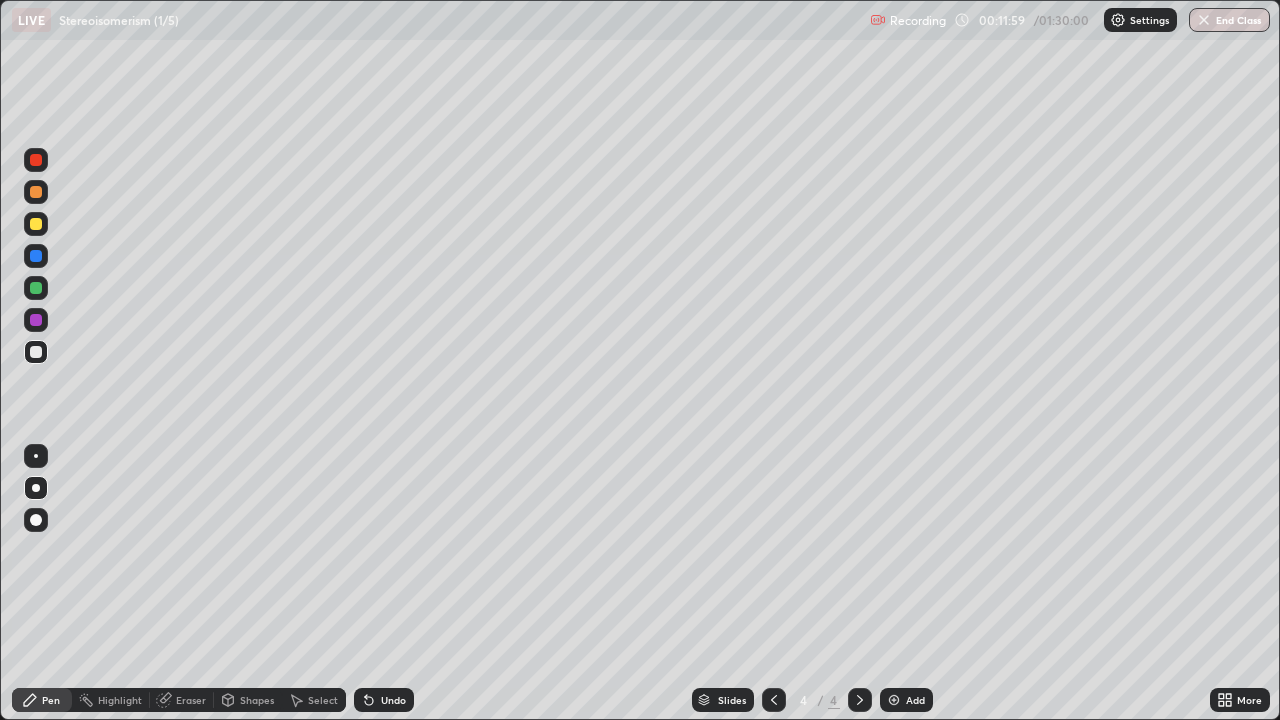 click 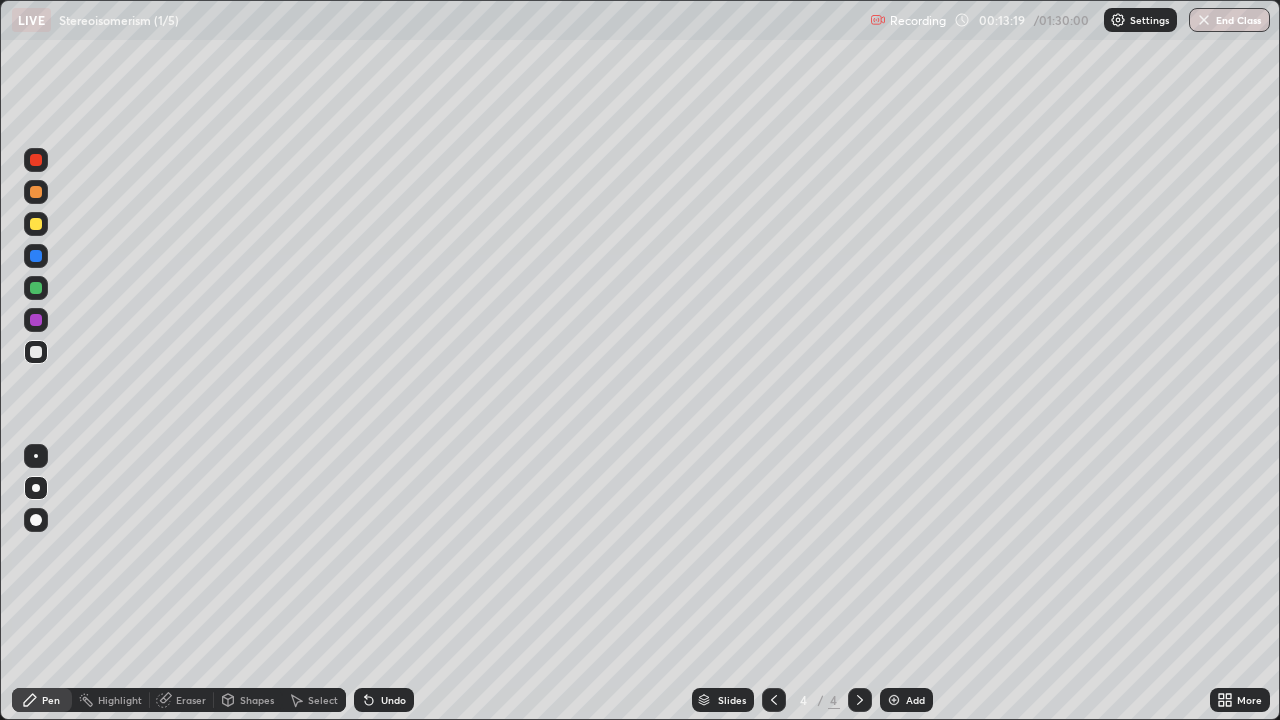 click at bounding box center (36, 224) 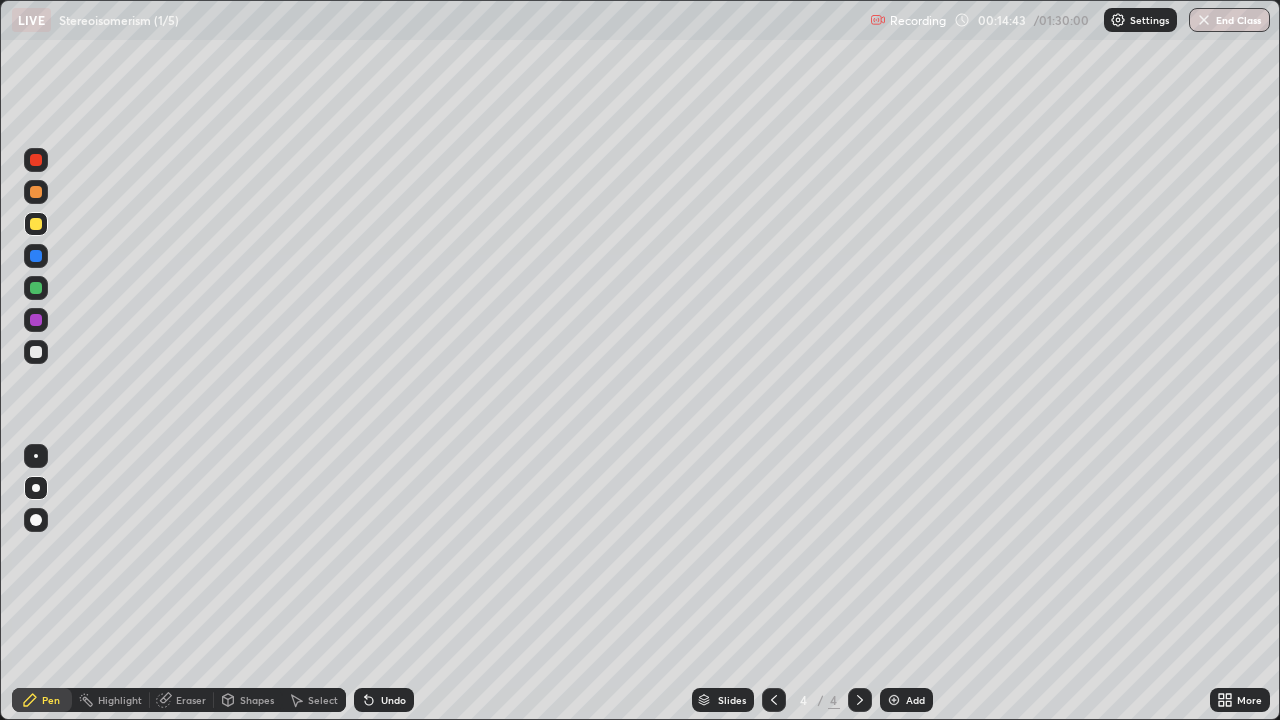 click at bounding box center [36, 352] 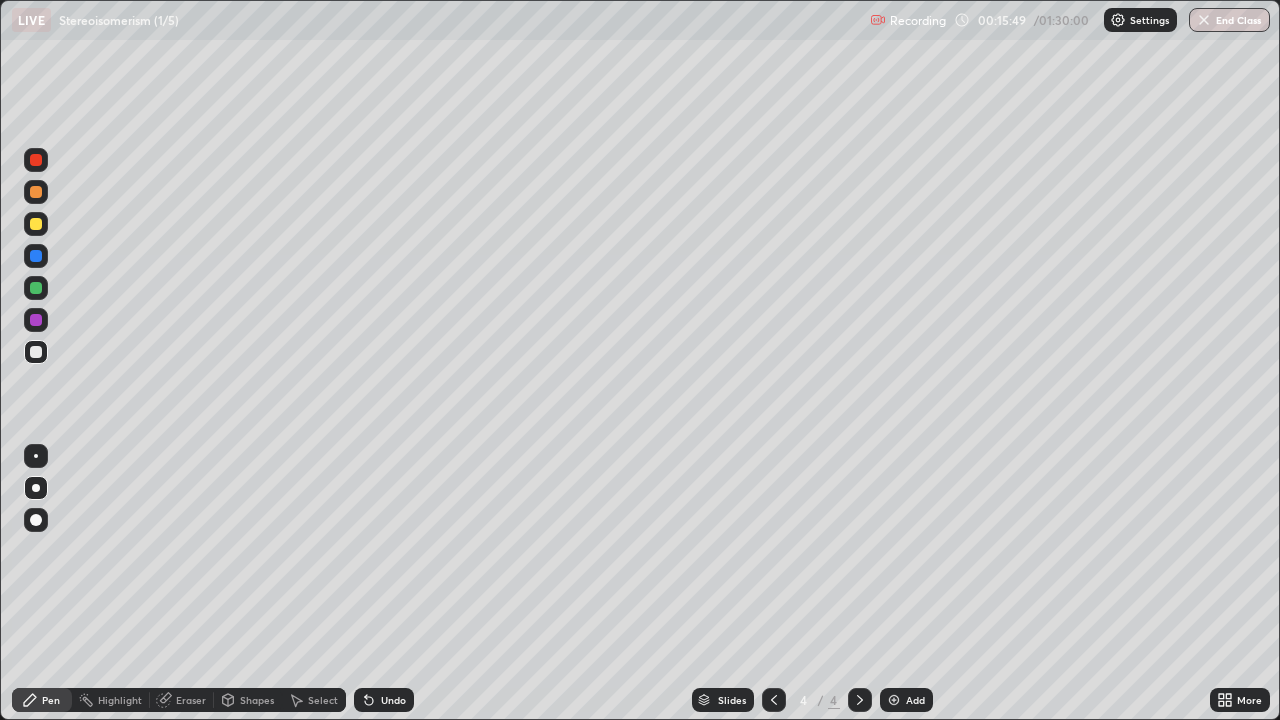 click on "Undo" at bounding box center (384, 700) 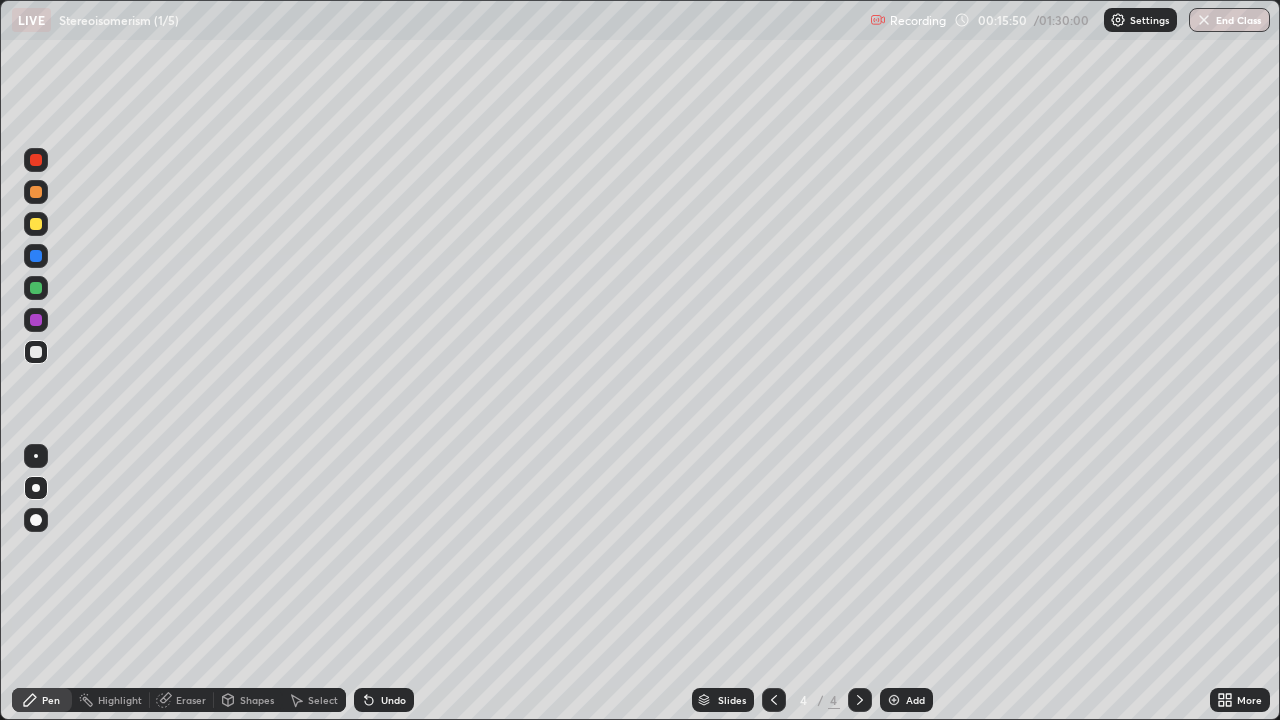 click on "Undo" at bounding box center (393, 700) 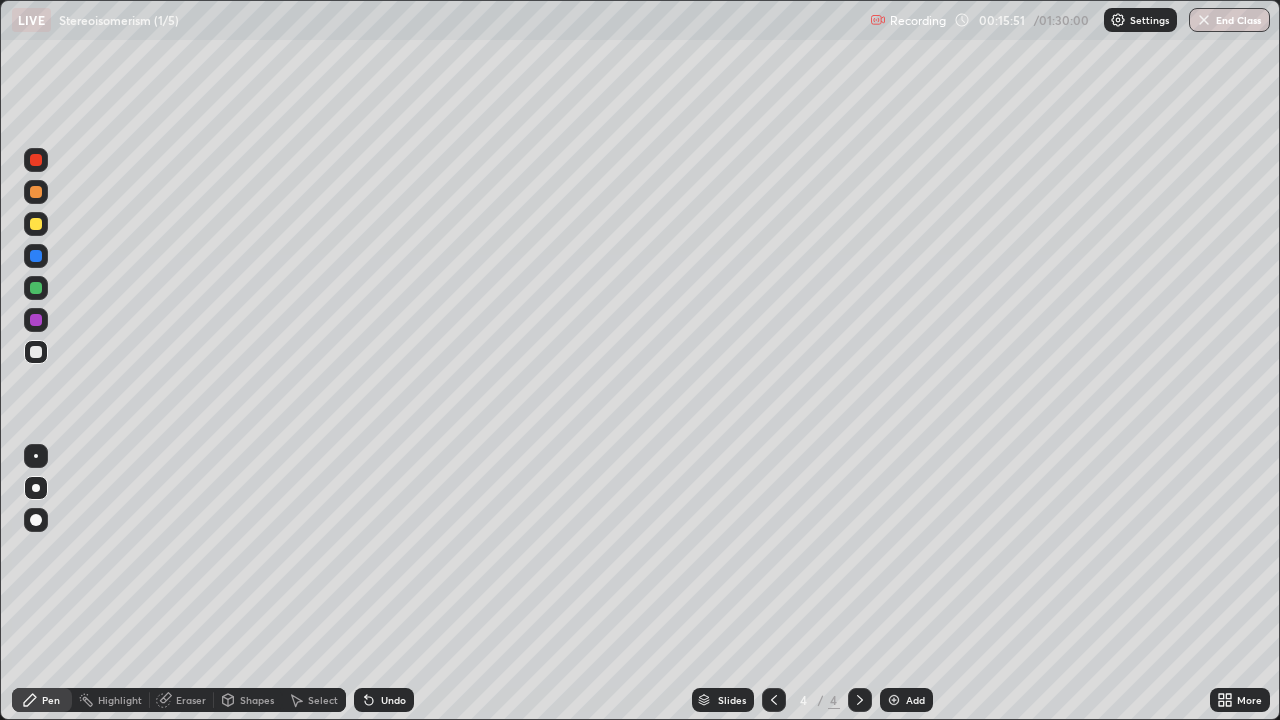 click on "Undo" at bounding box center [393, 700] 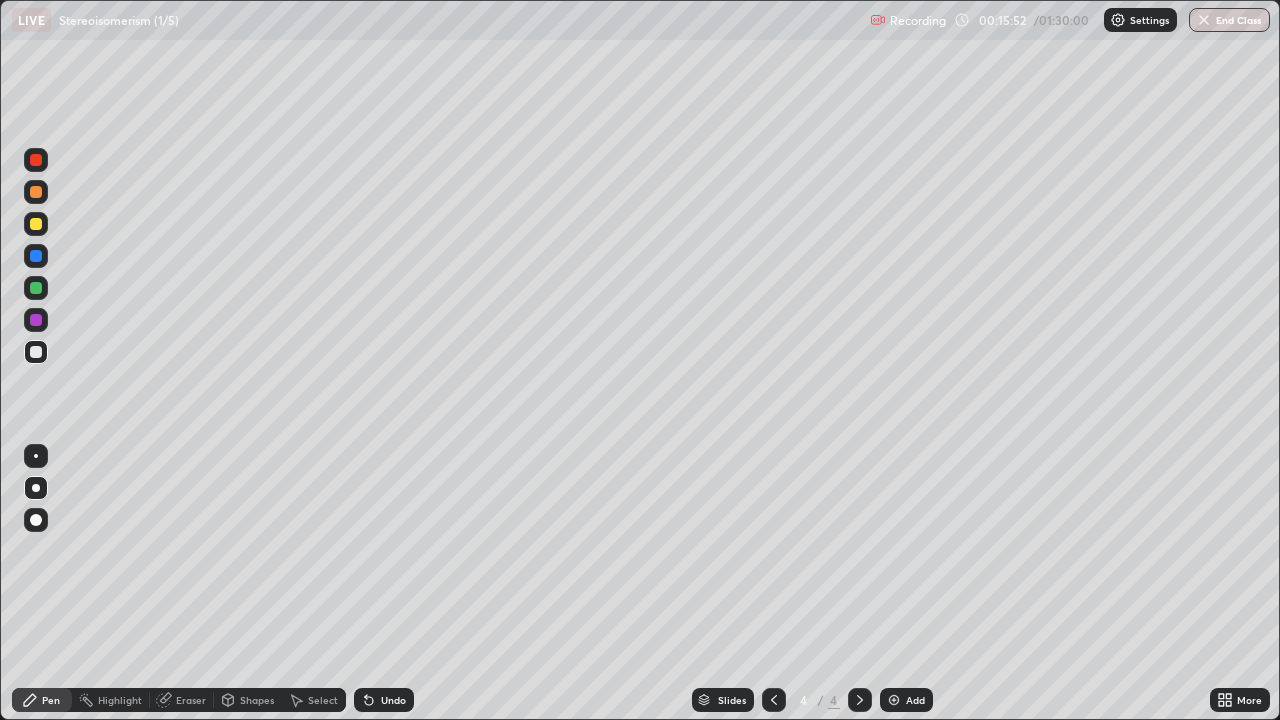 click on "Undo" at bounding box center (393, 700) 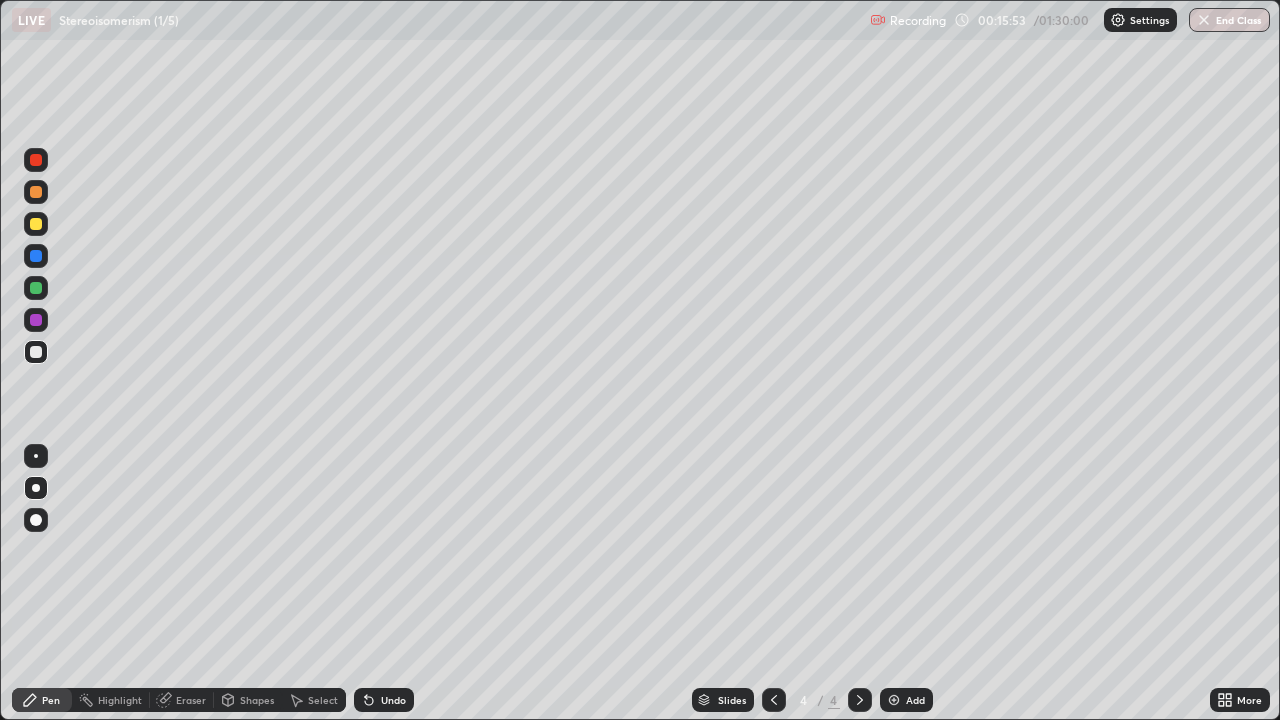 click on "Undo" at bounding box center [393, 700] 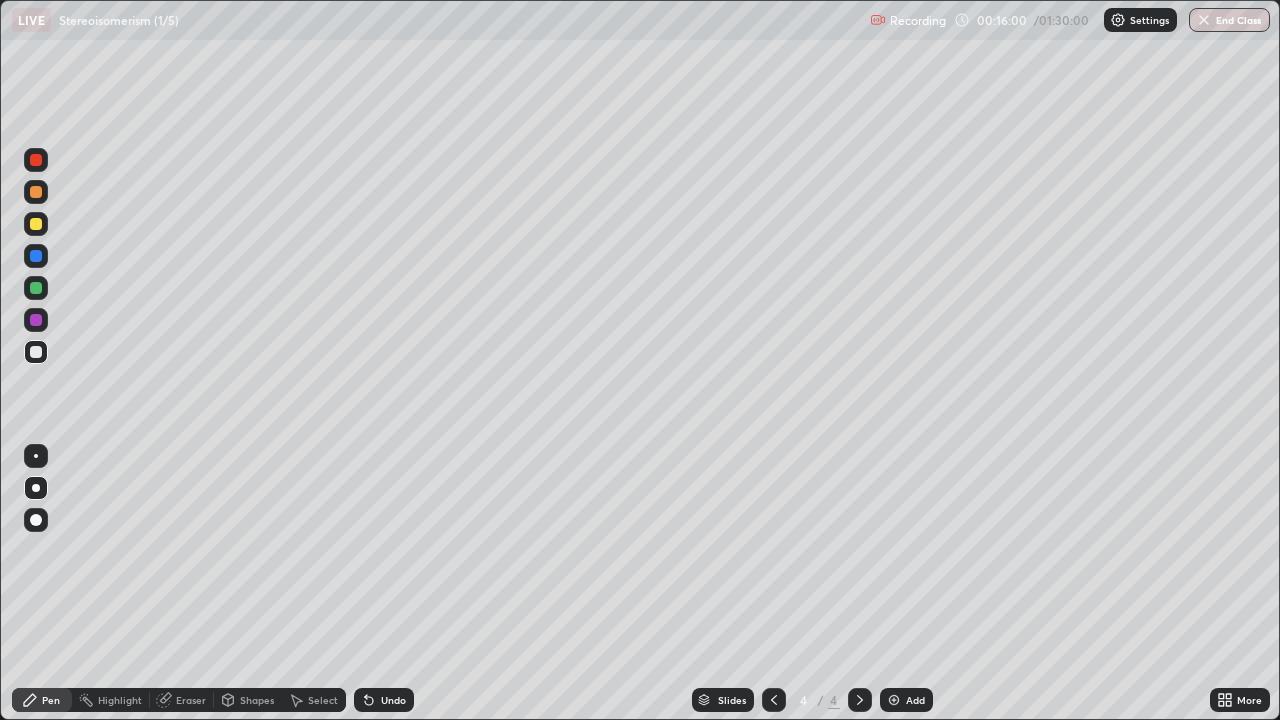 click on "Add" at bounding box center [906, 700] 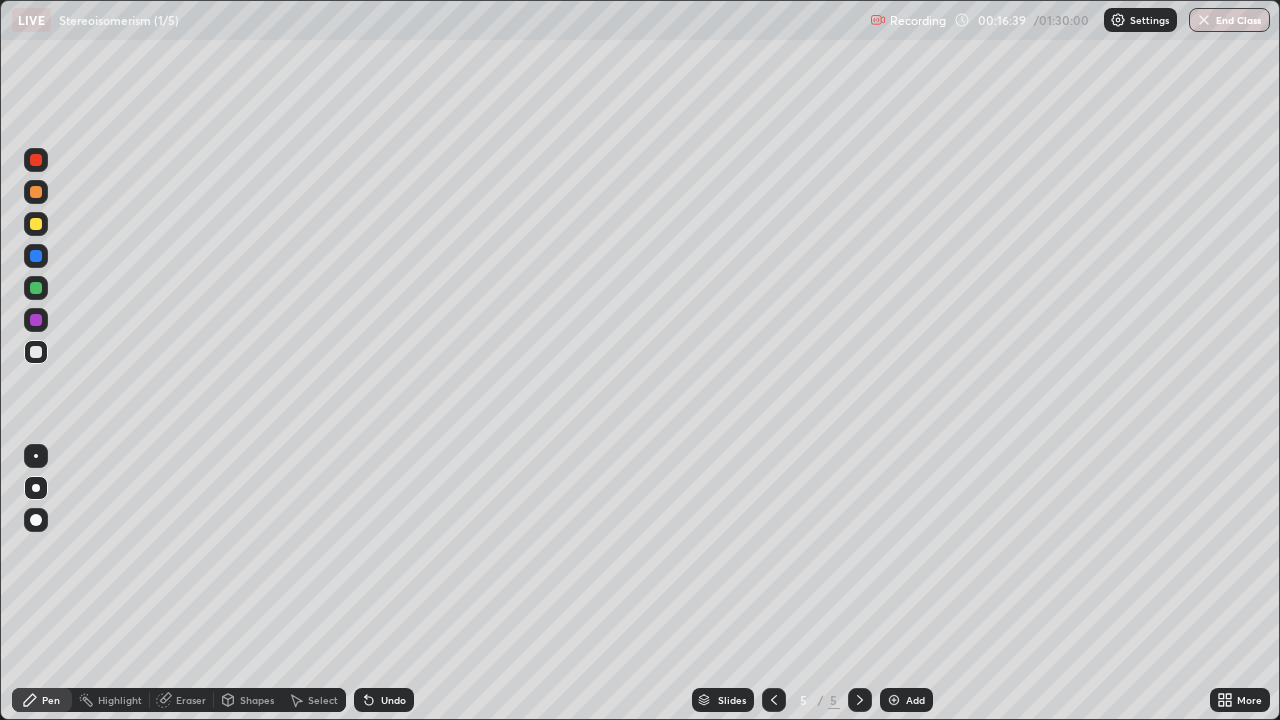 click on "Undo" at bounding box center [393, 700] 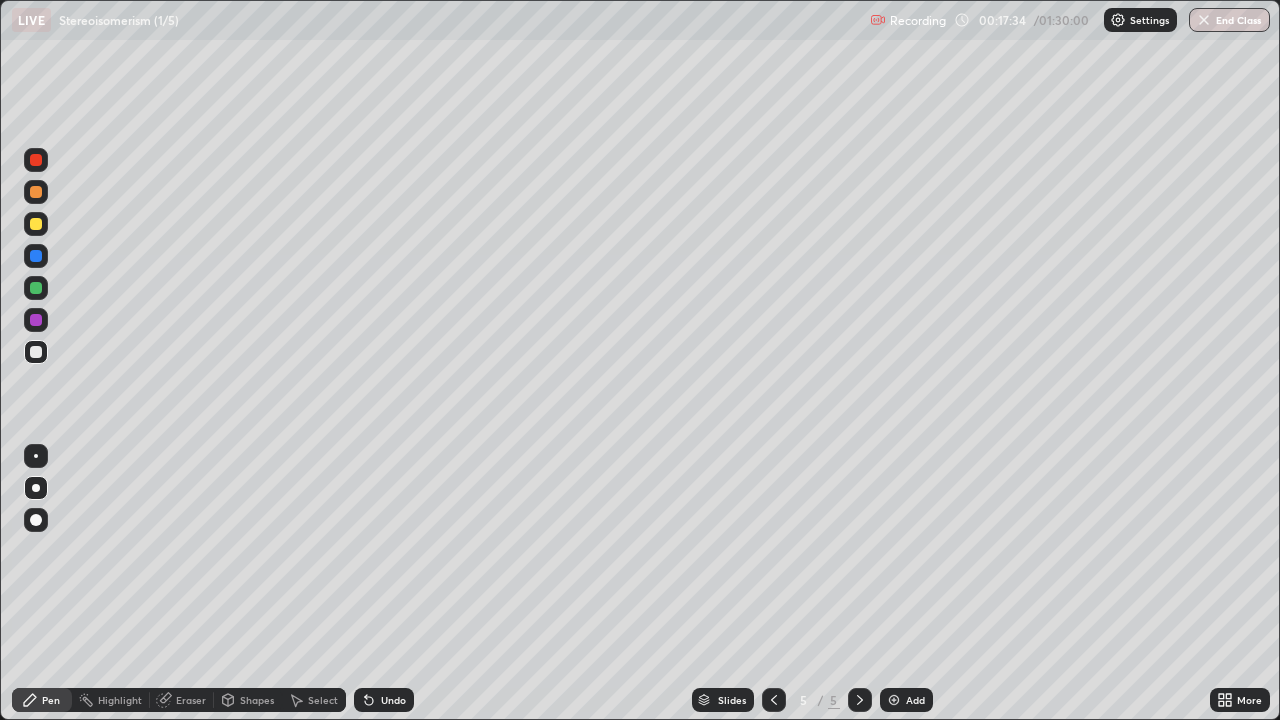 click at bounding box center [36, 224] 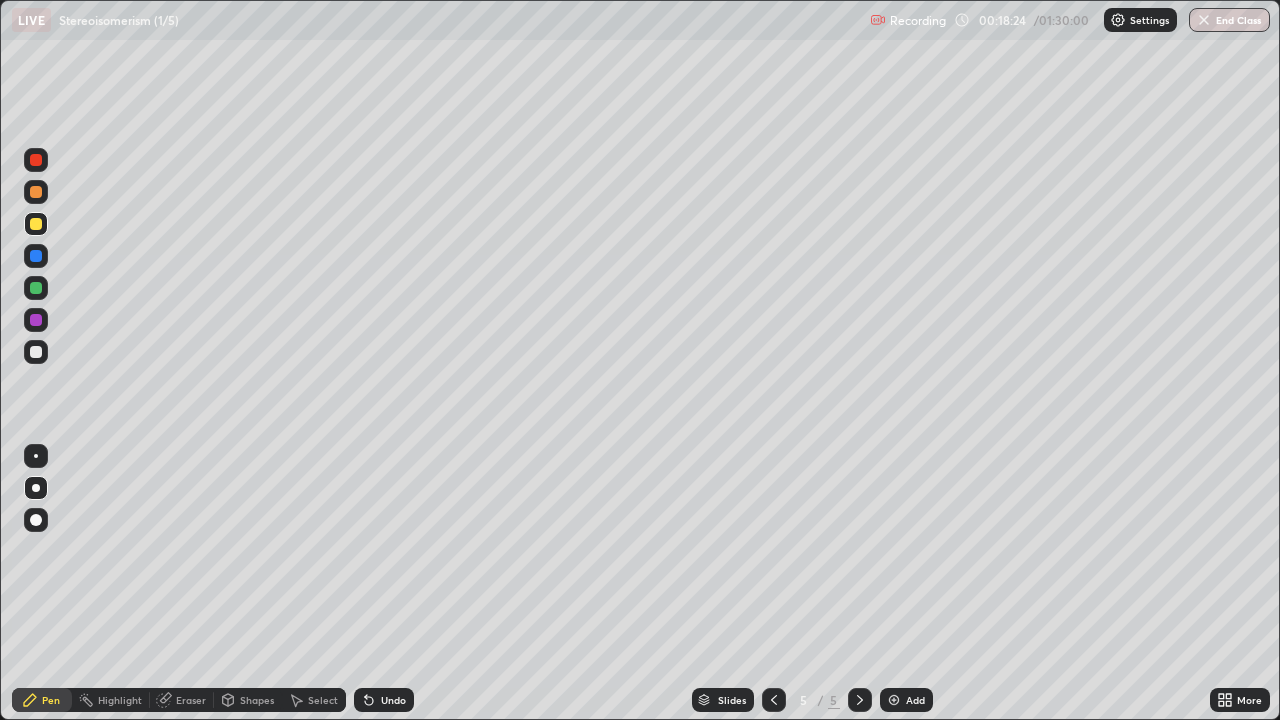 click at bounding box center (36, 288) 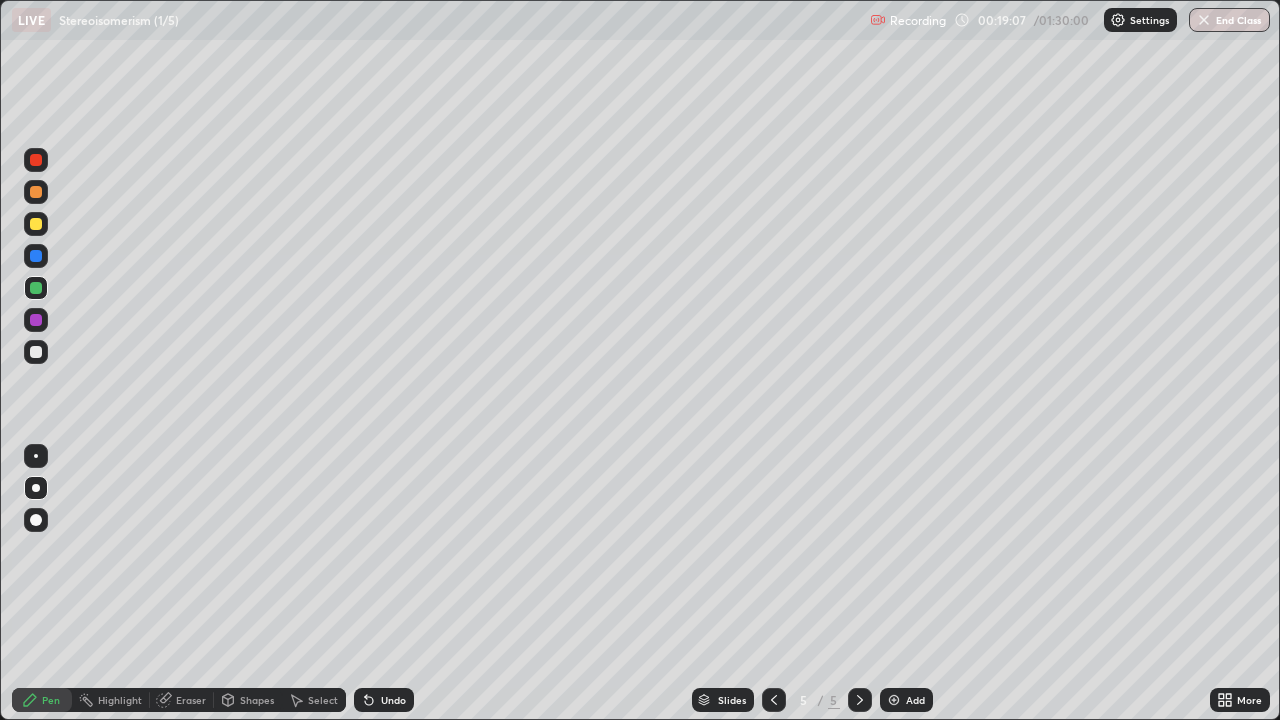 click at bounding box center [36, 352] 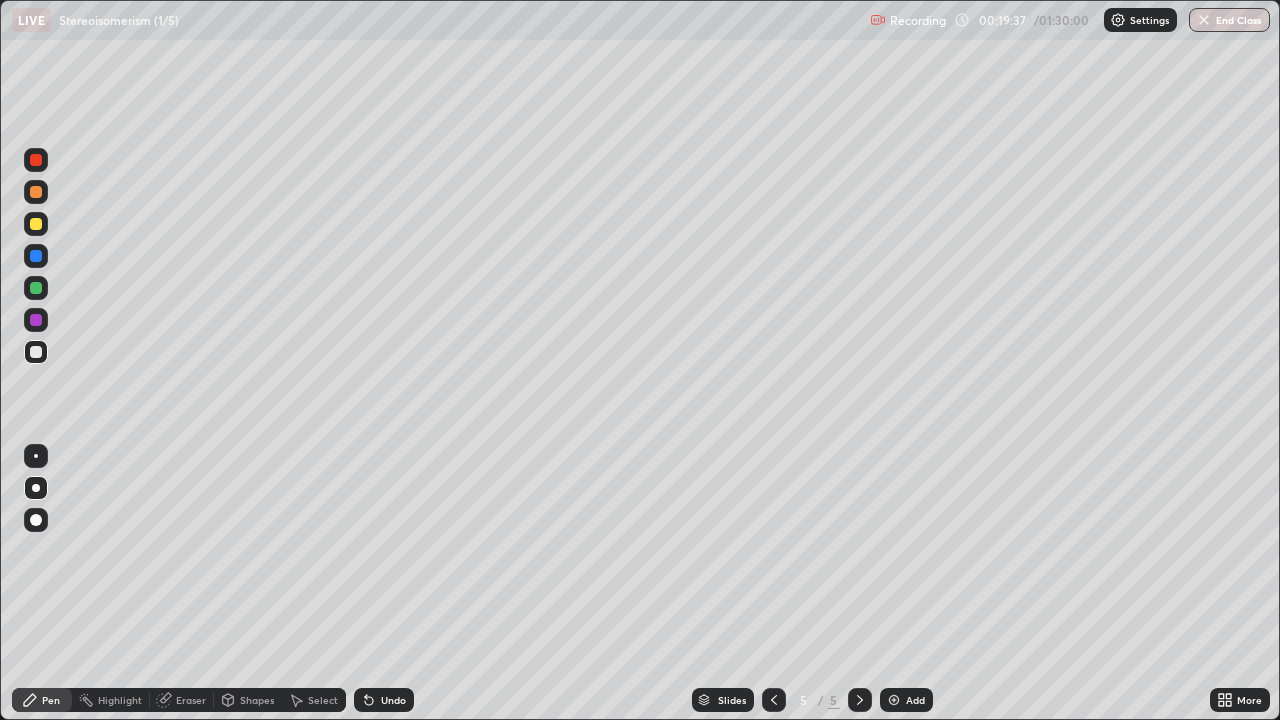 click at bounding box center [36, 288] 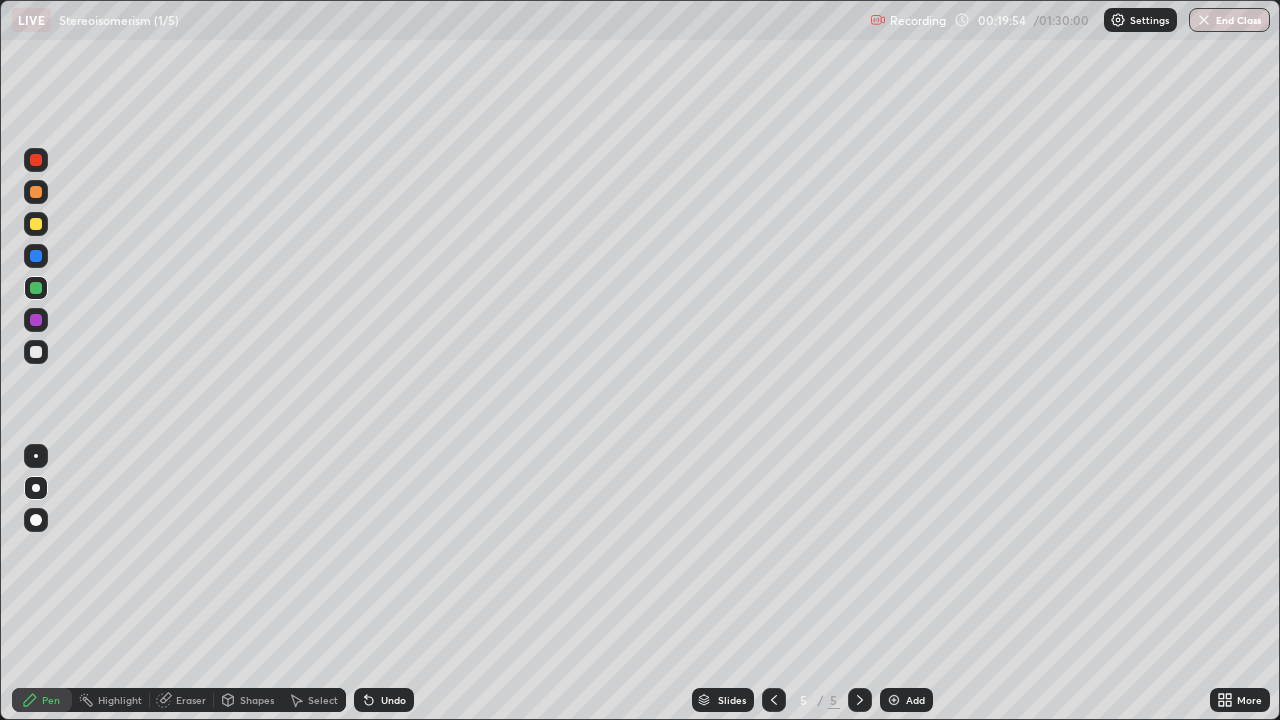 click at bounding box center (36, 352) 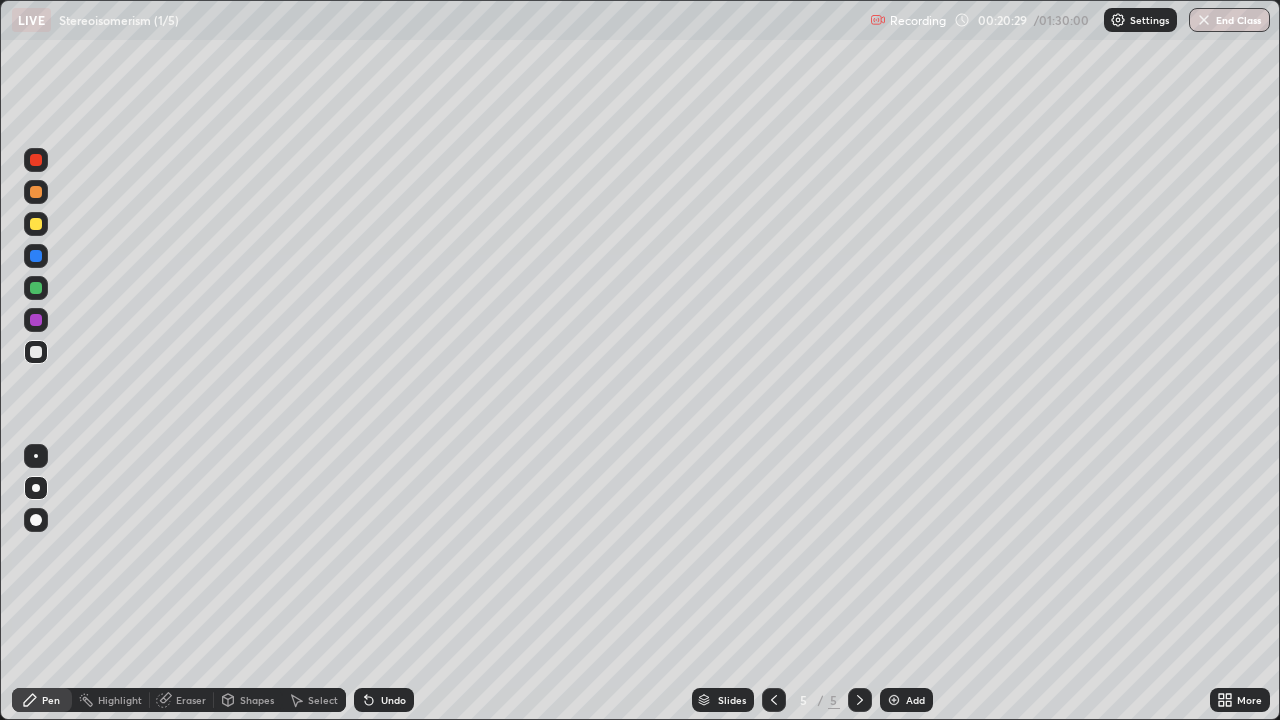 click on "Shapes" at bounding box center (257, 700) 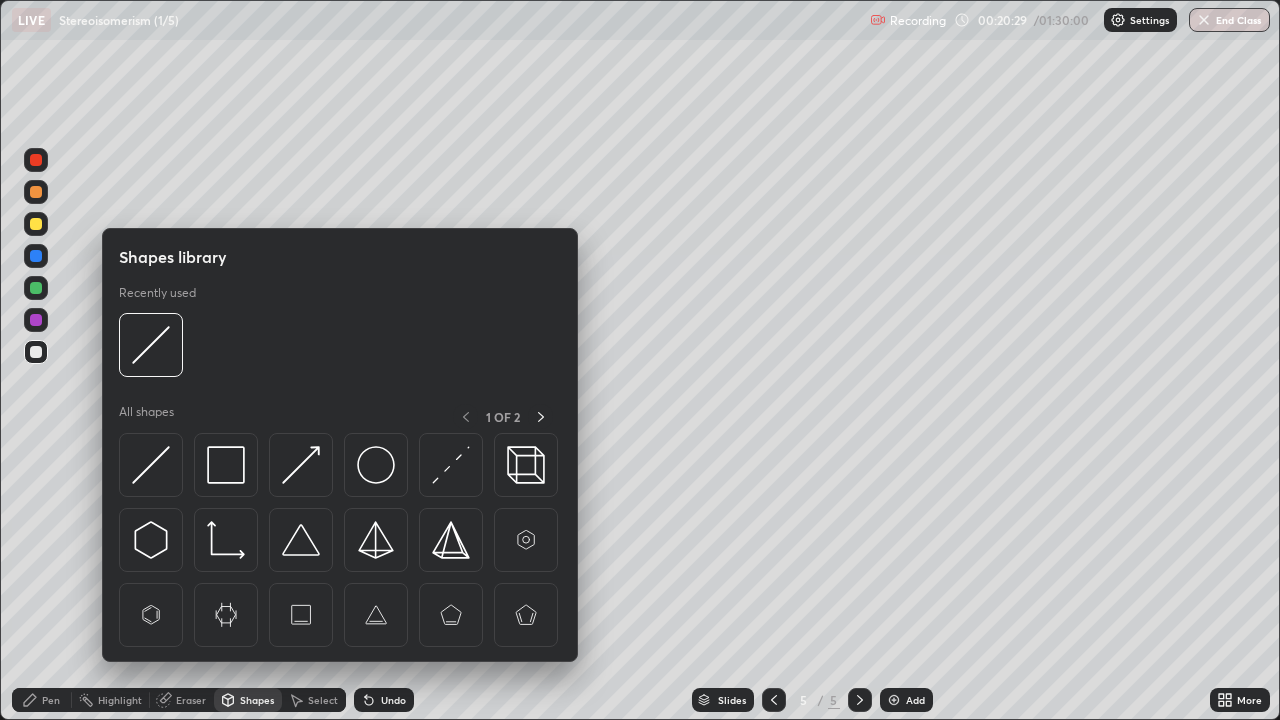 click on "Eraser" at bounding box center (191, 700) 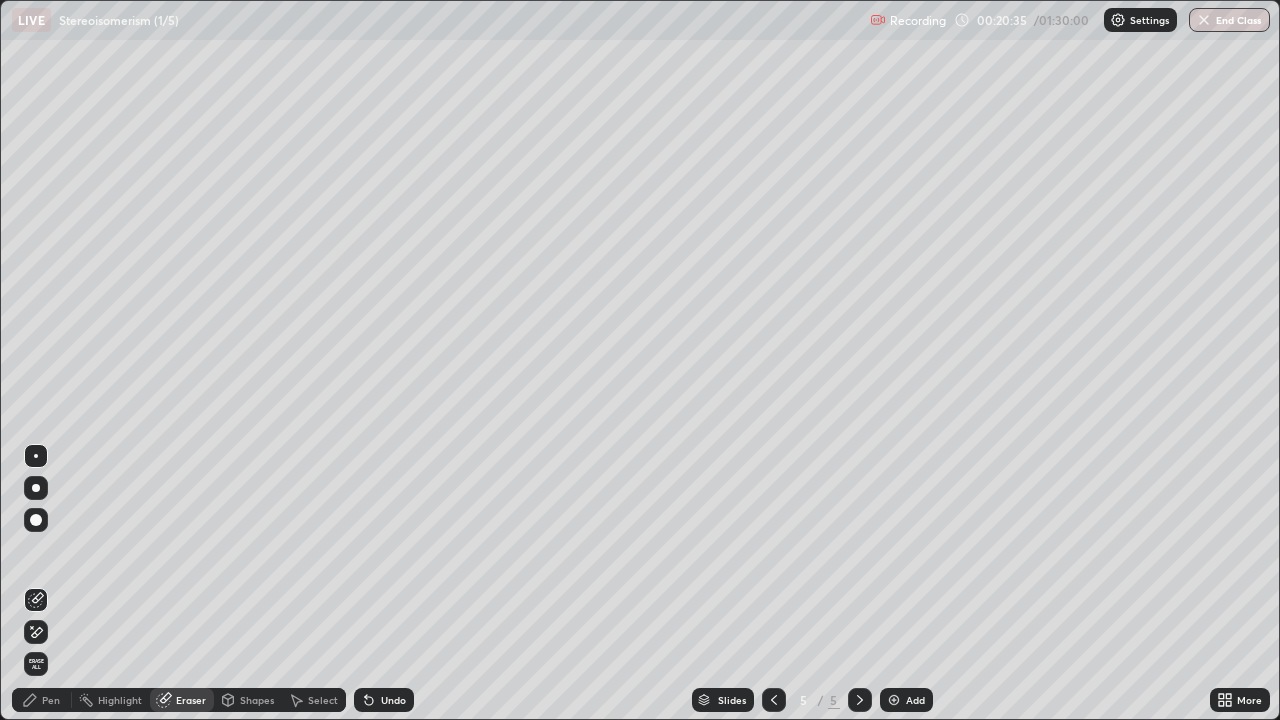 click on "Pen" at bounding box center [51, 700] 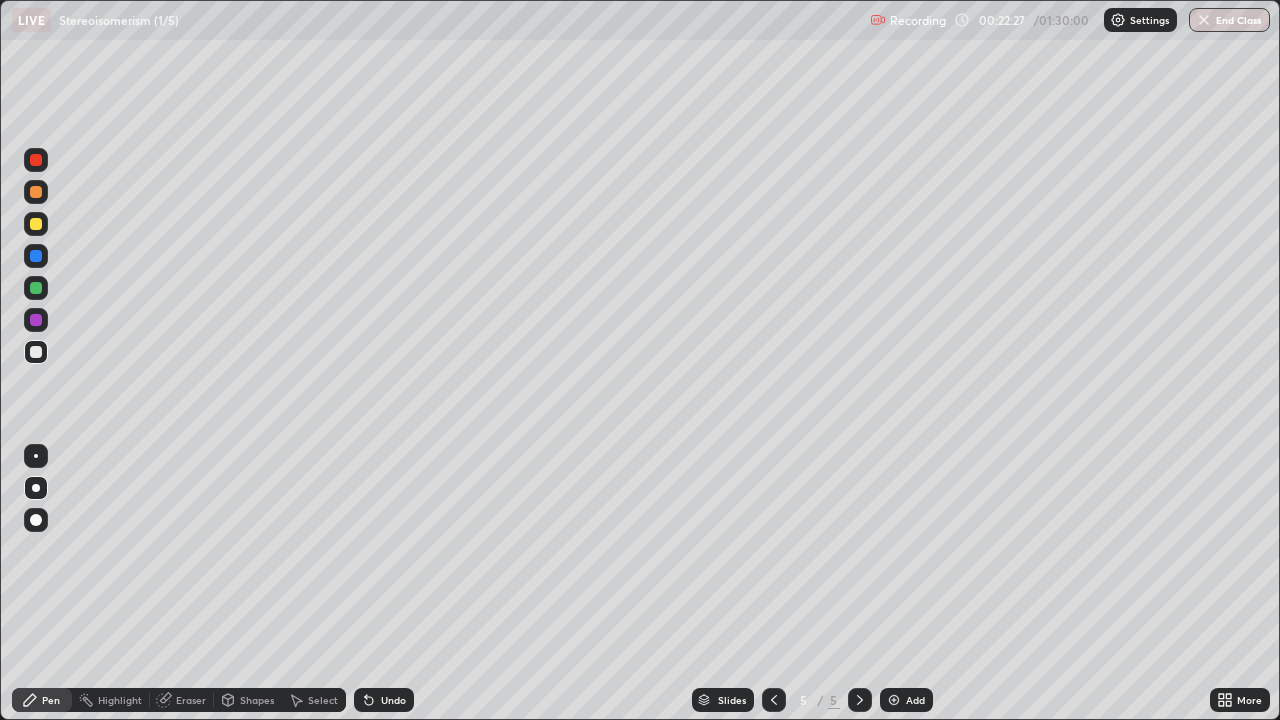 click at bounding box center (894, 700) 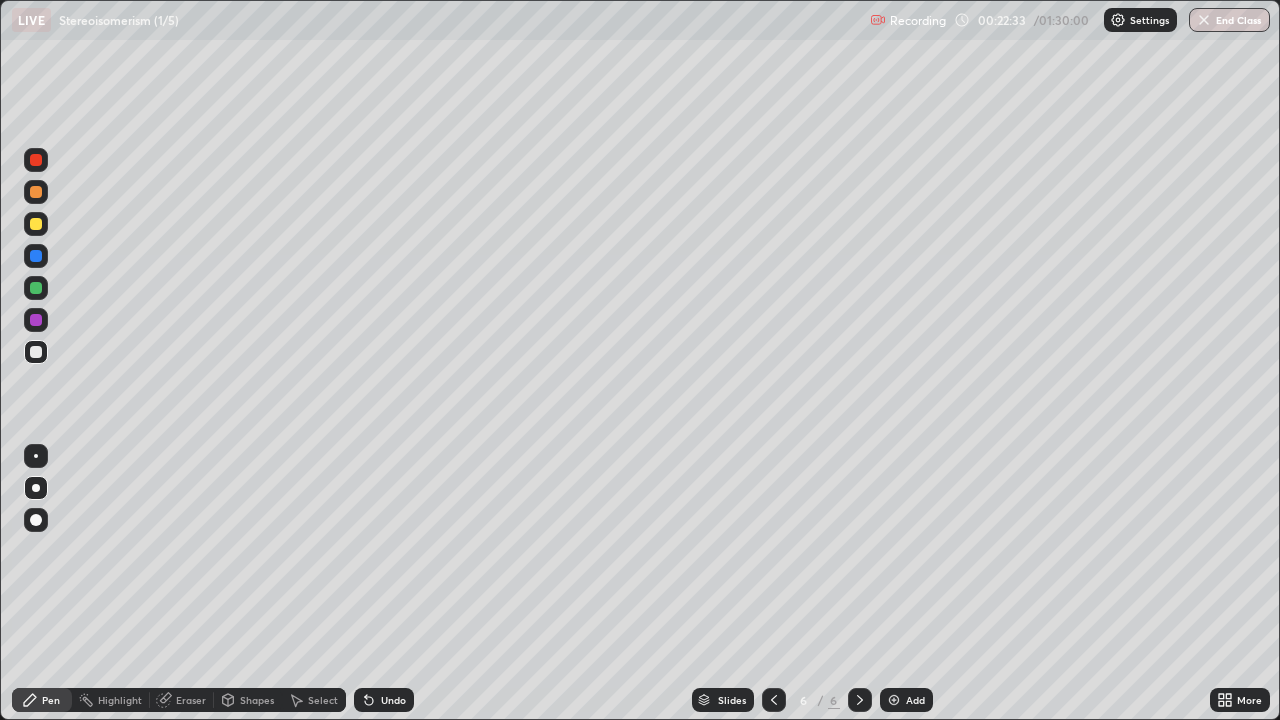 click on "Undo" at bounding box center (393, 700) 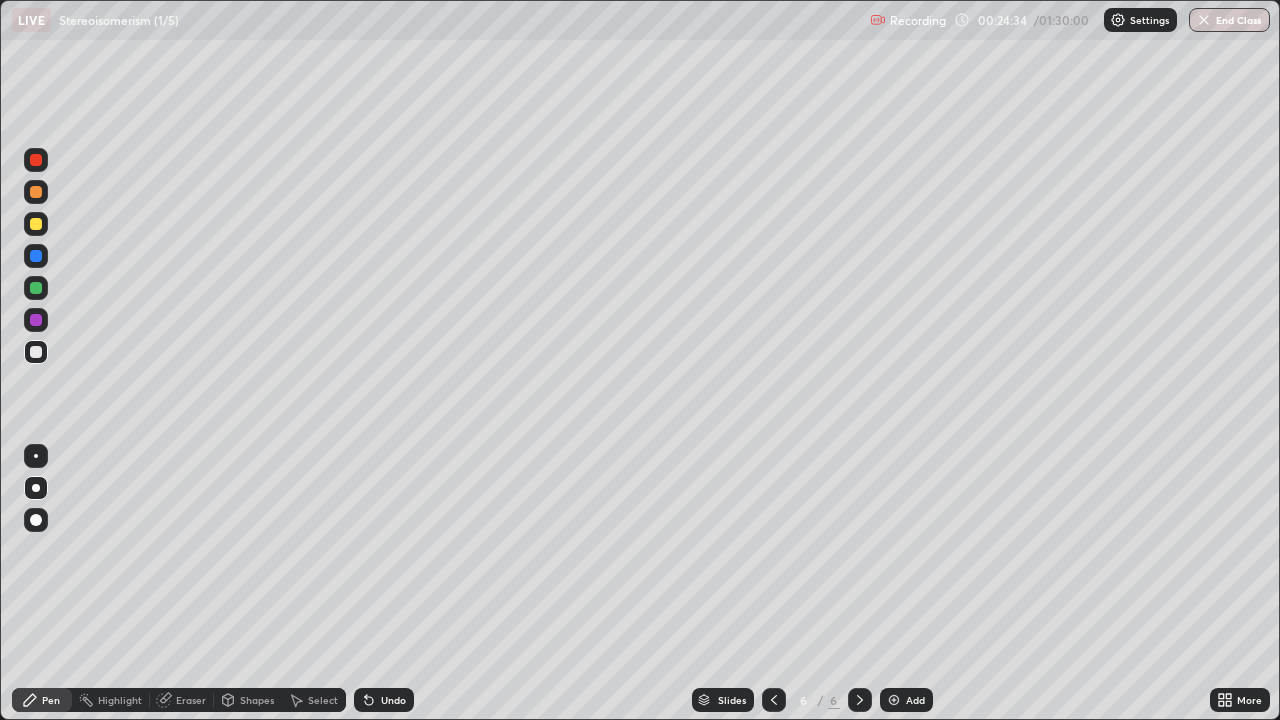 click on "Undo" at bounding box center [393, 700] 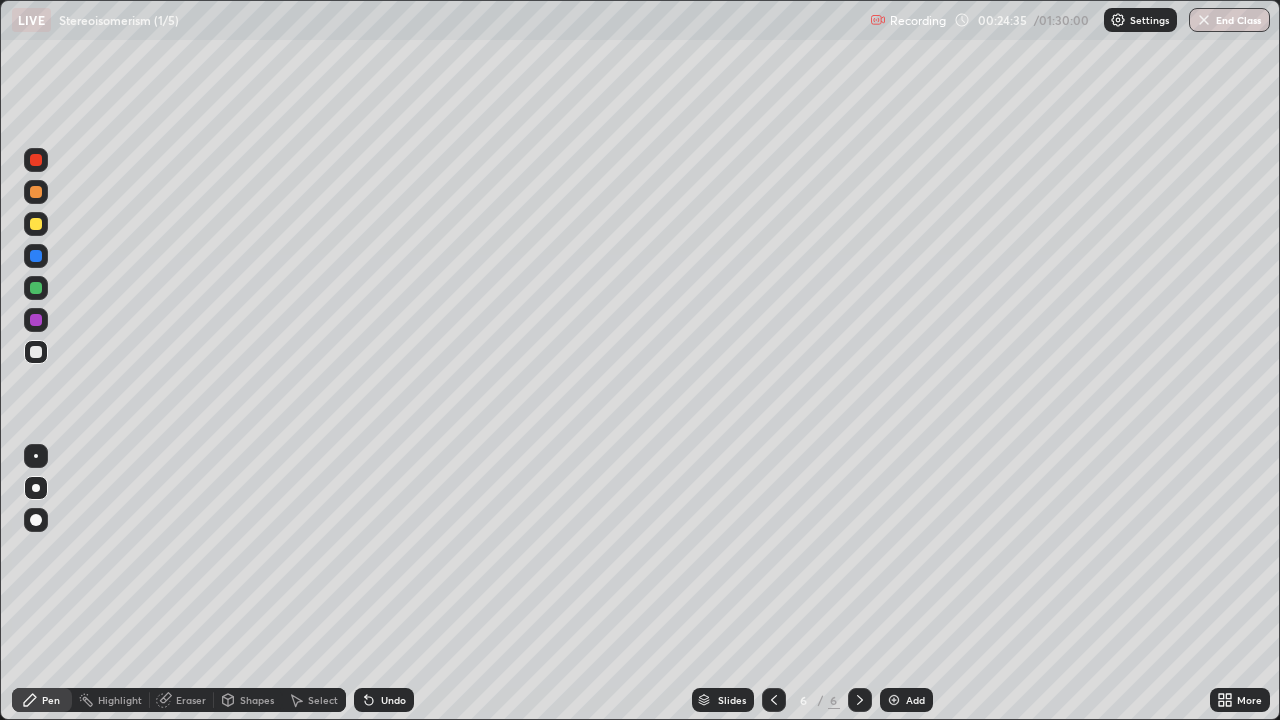 click on "Undo" at bounding box center (393, 700) 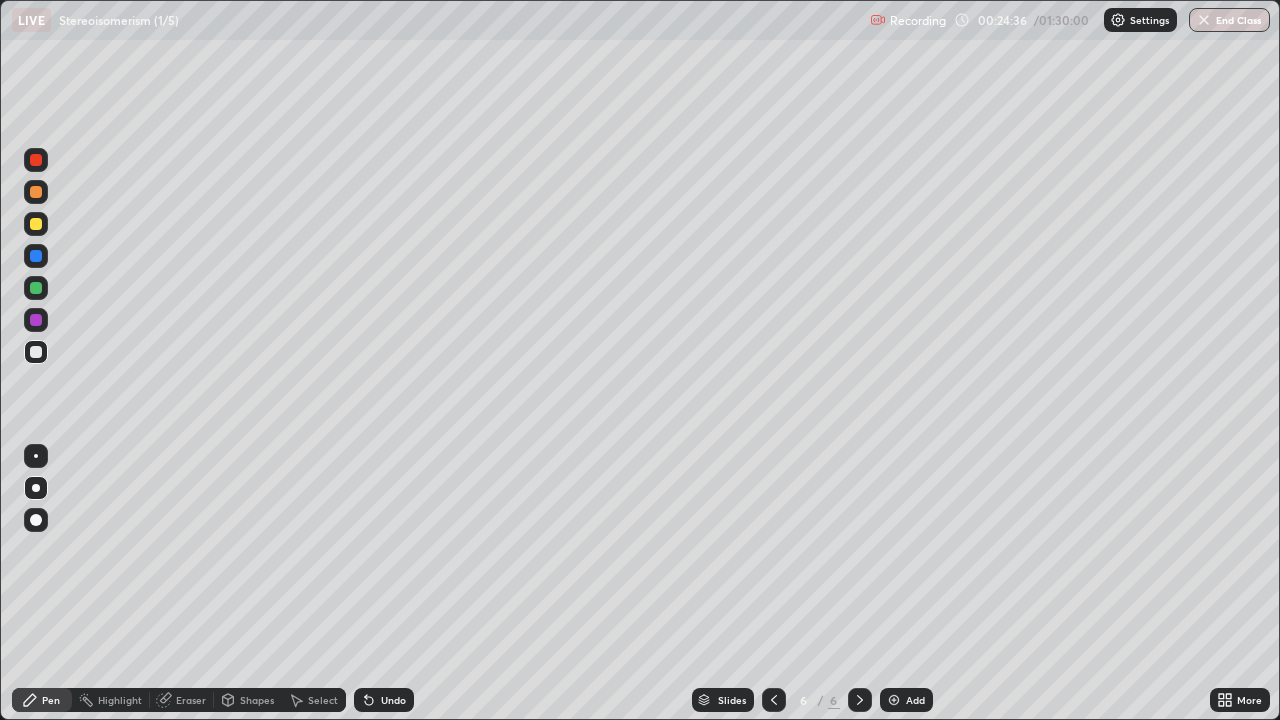 click on "Undo" at bounding box center [393, 700] 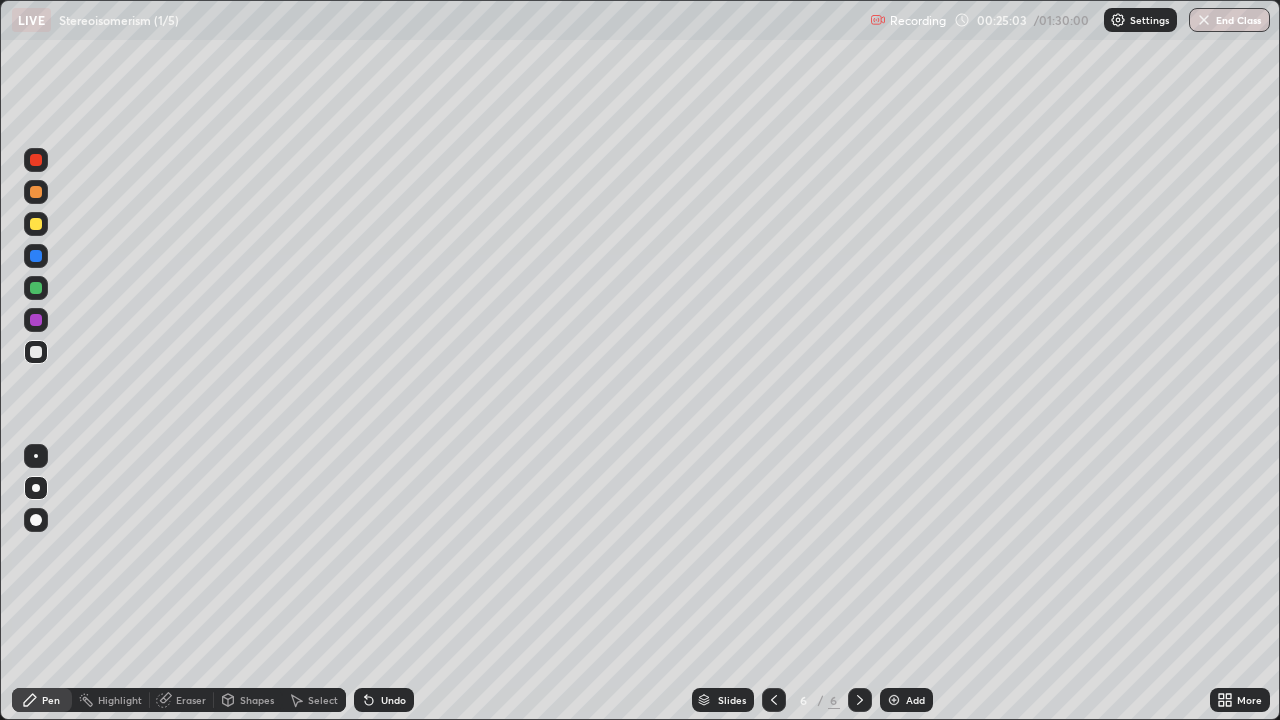 click on "Eraser" at bounding box center (182, 700) 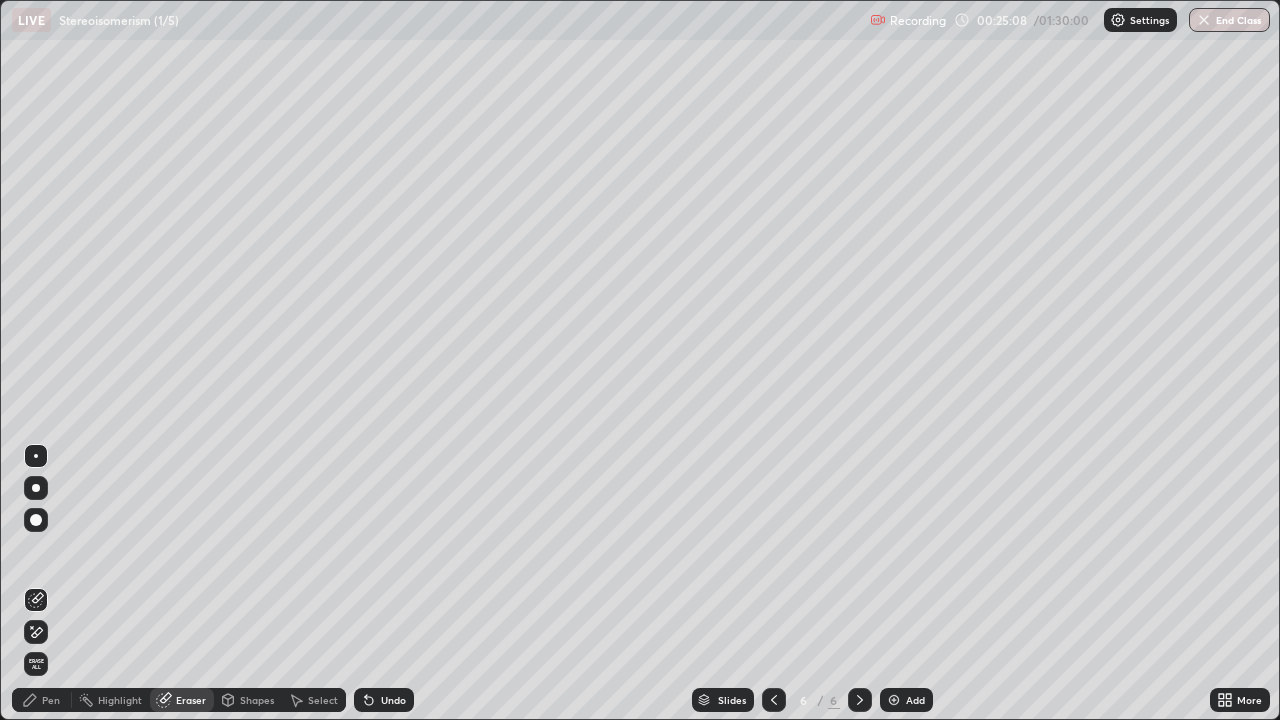 click on "Pen" at bounding box center (42, 700) 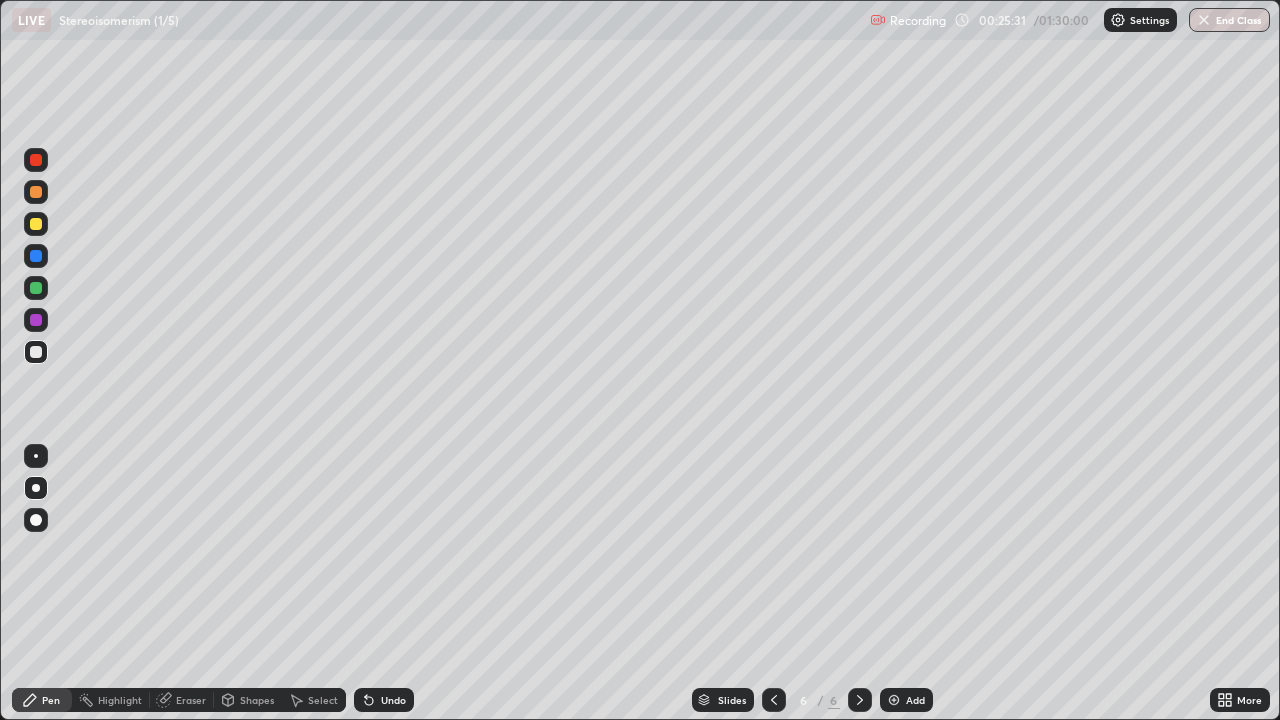 click on "Undo" at bounding box center (393, 700) 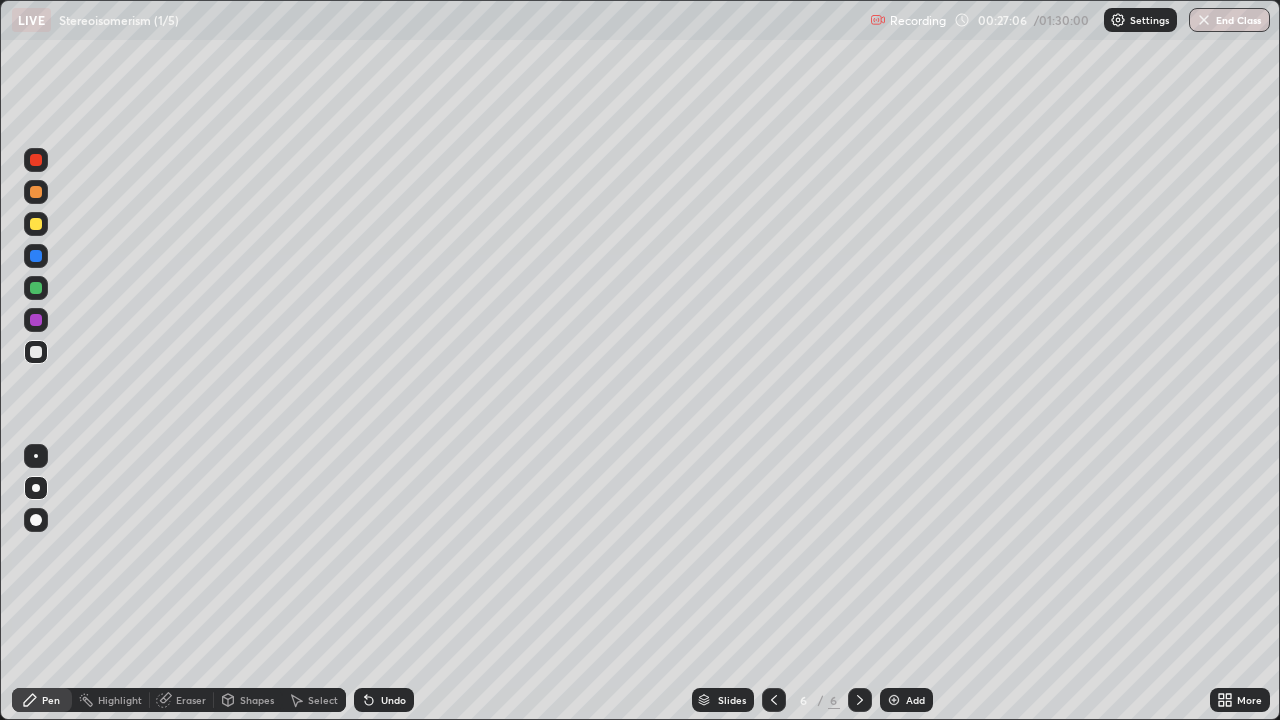 click at bounding box center [36, 288] 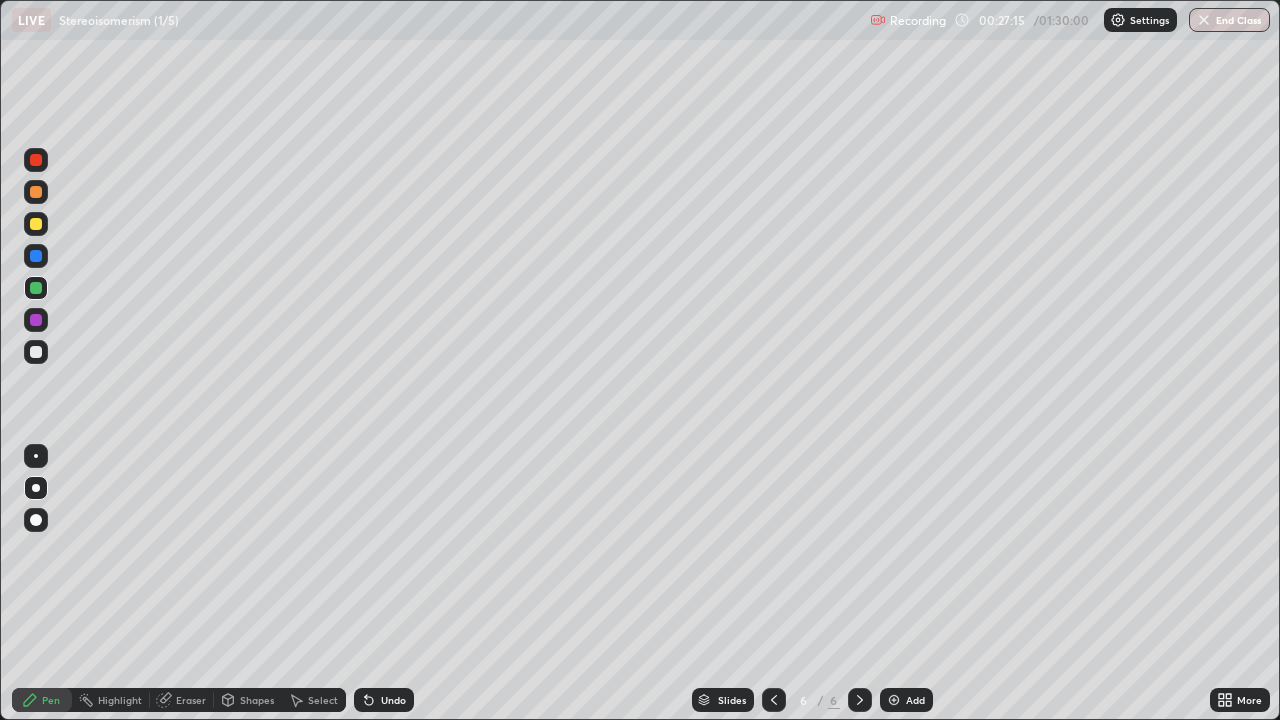 click at bounding box center [36, 224] 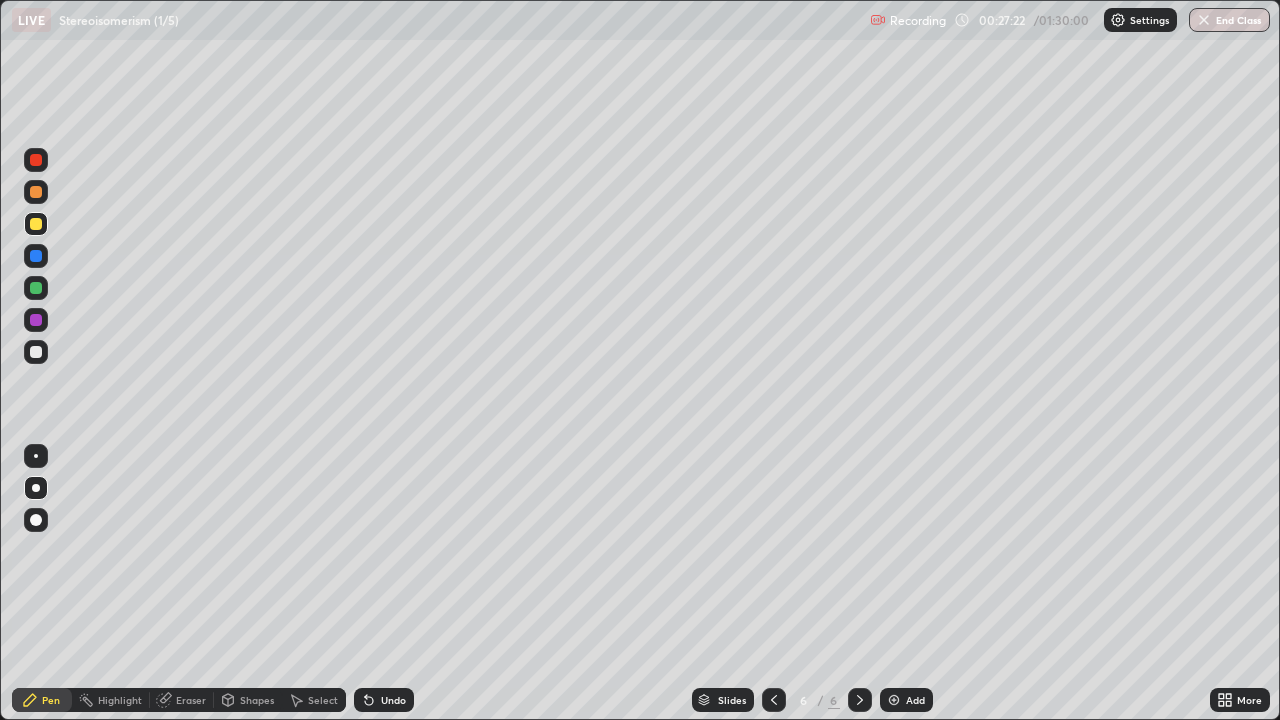 click at bounding box center [36, 192] 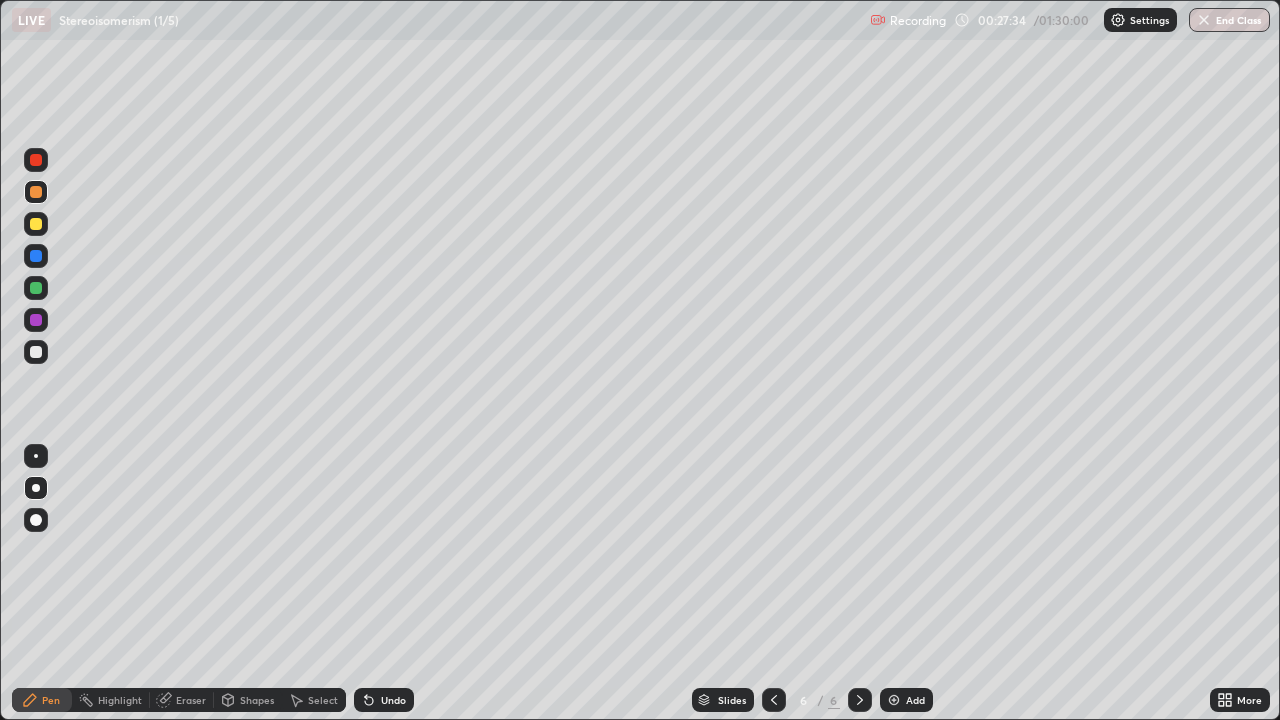 click at bounding box center (36, 352) 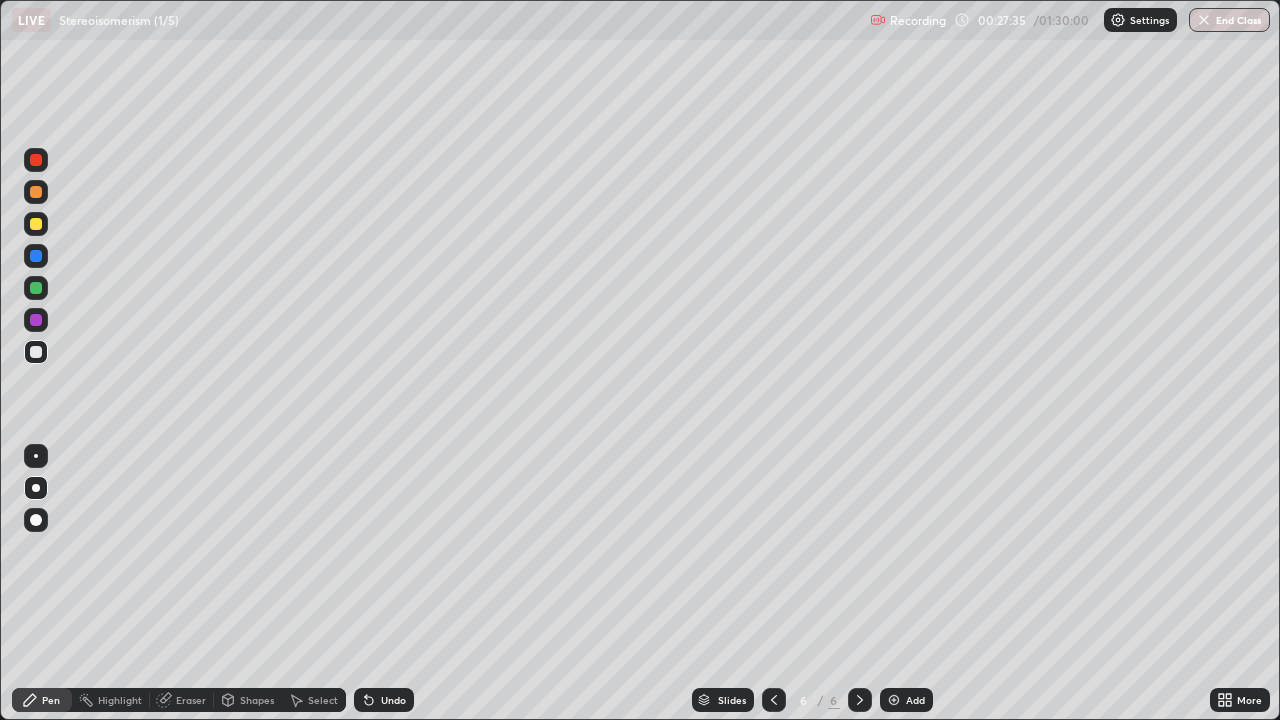 click at bounding box center (36, 288) 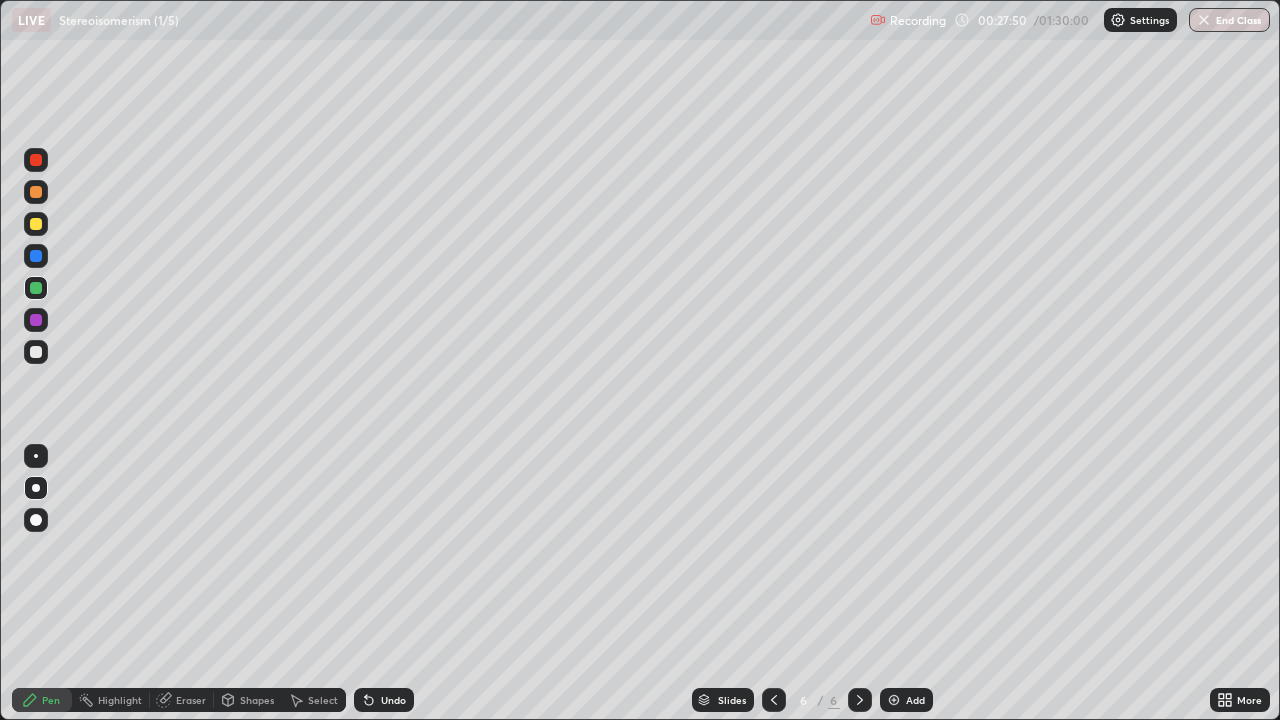 click at bounding box center (36, 352) 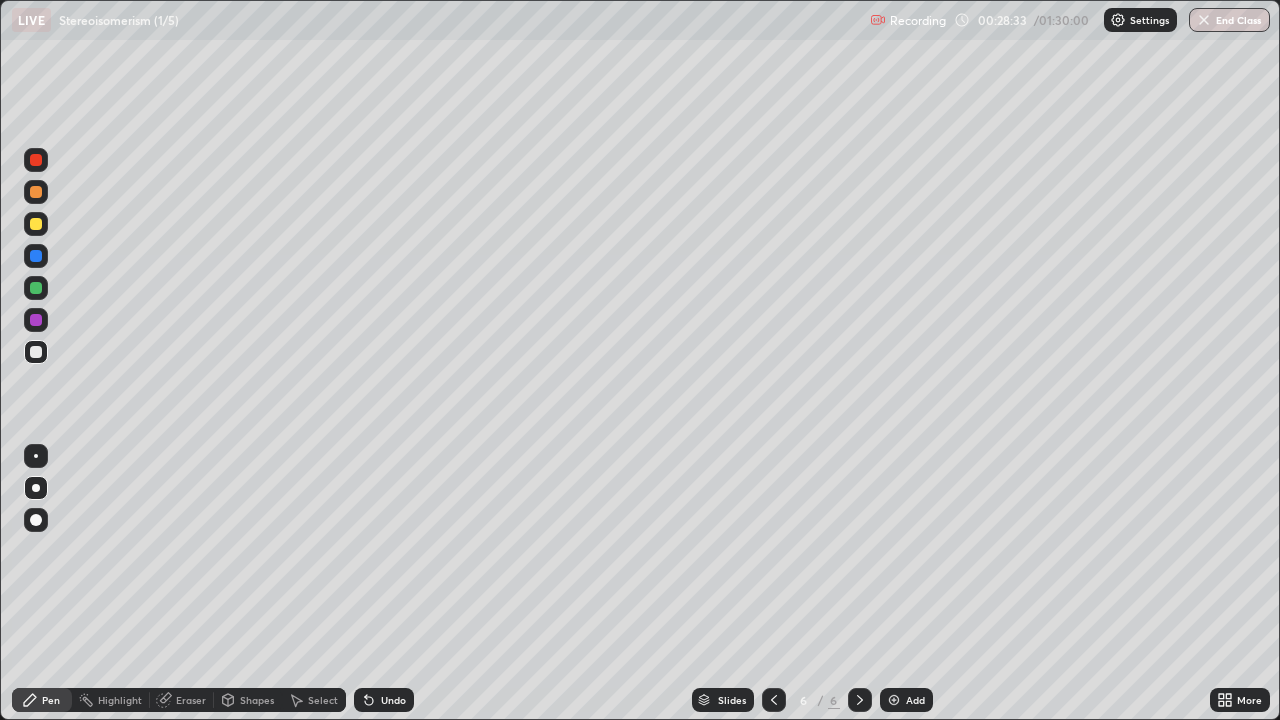 click at bounding box center (36, 192) 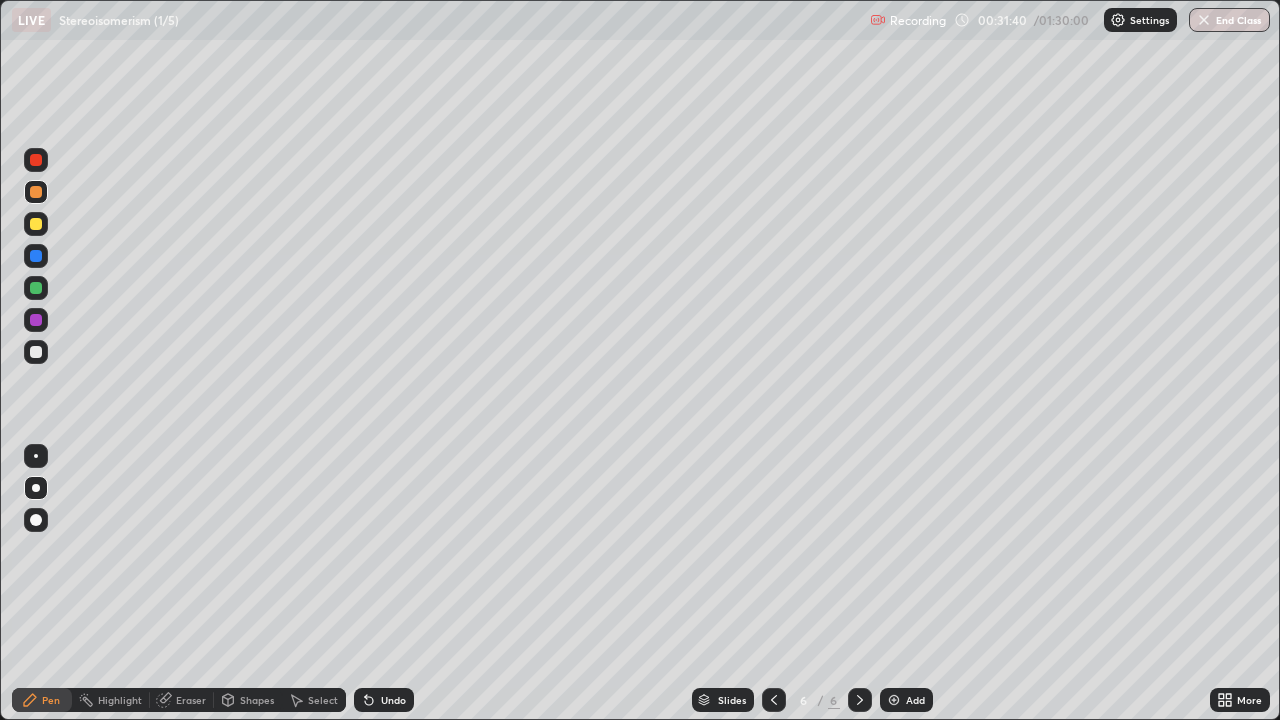 click at bounding box center [894, 700] 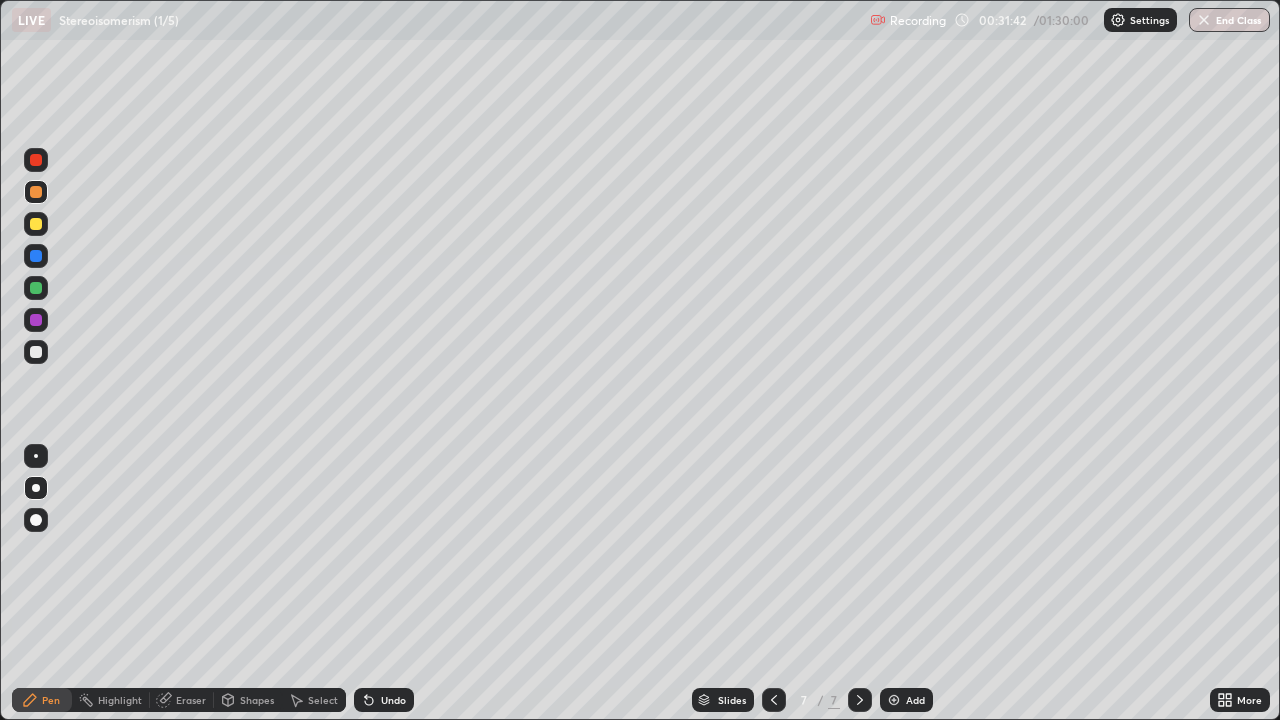 click at bounding box center (36, 352) 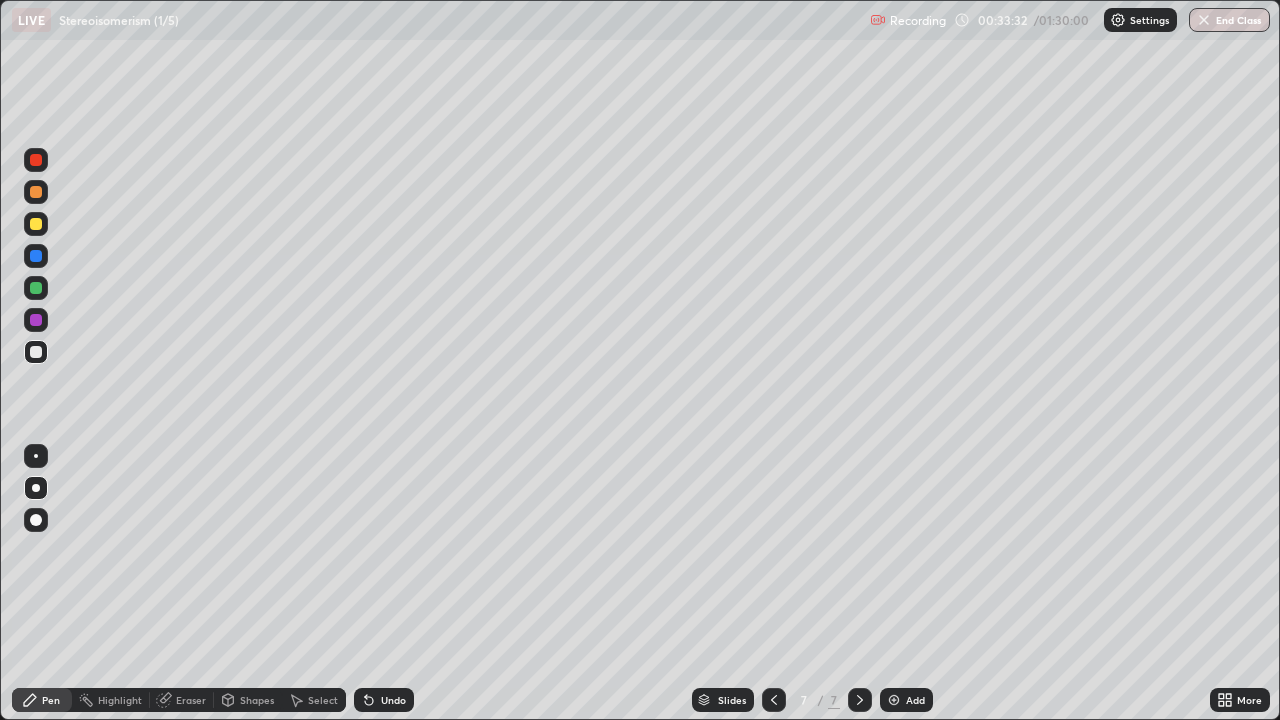 click at bounding box center [36, 224] 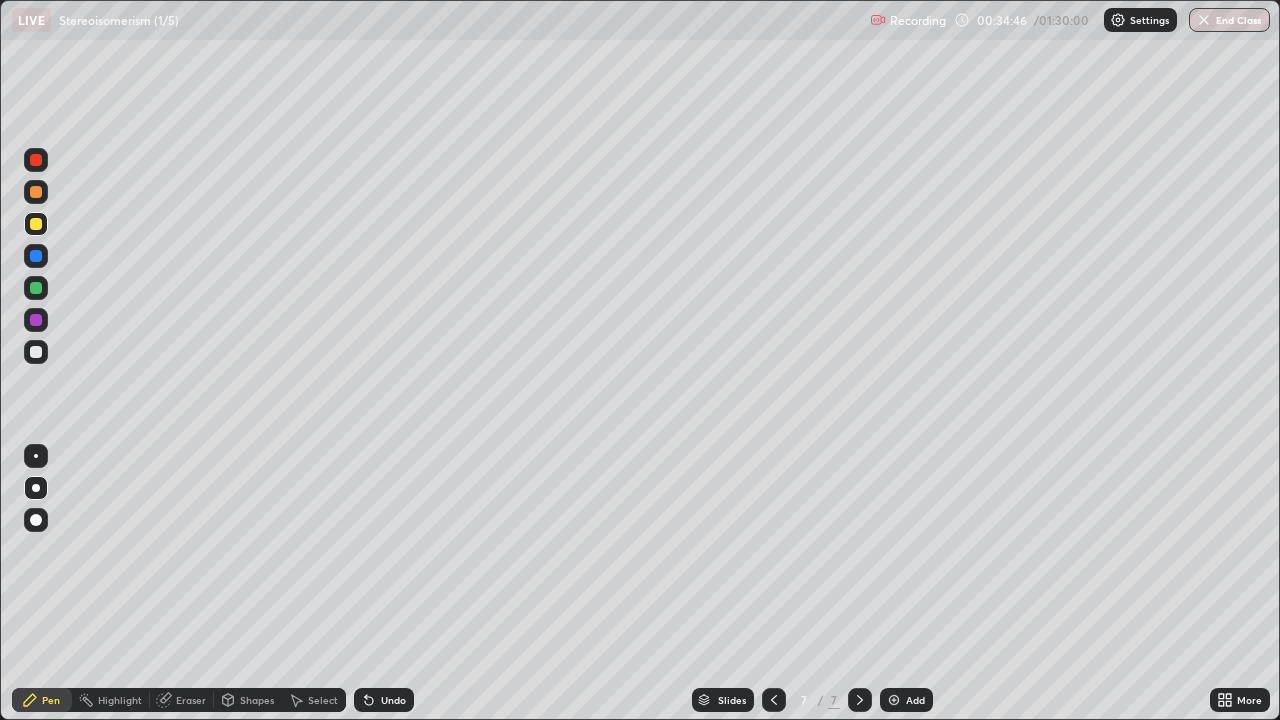 click at bounding box center [36, 352] 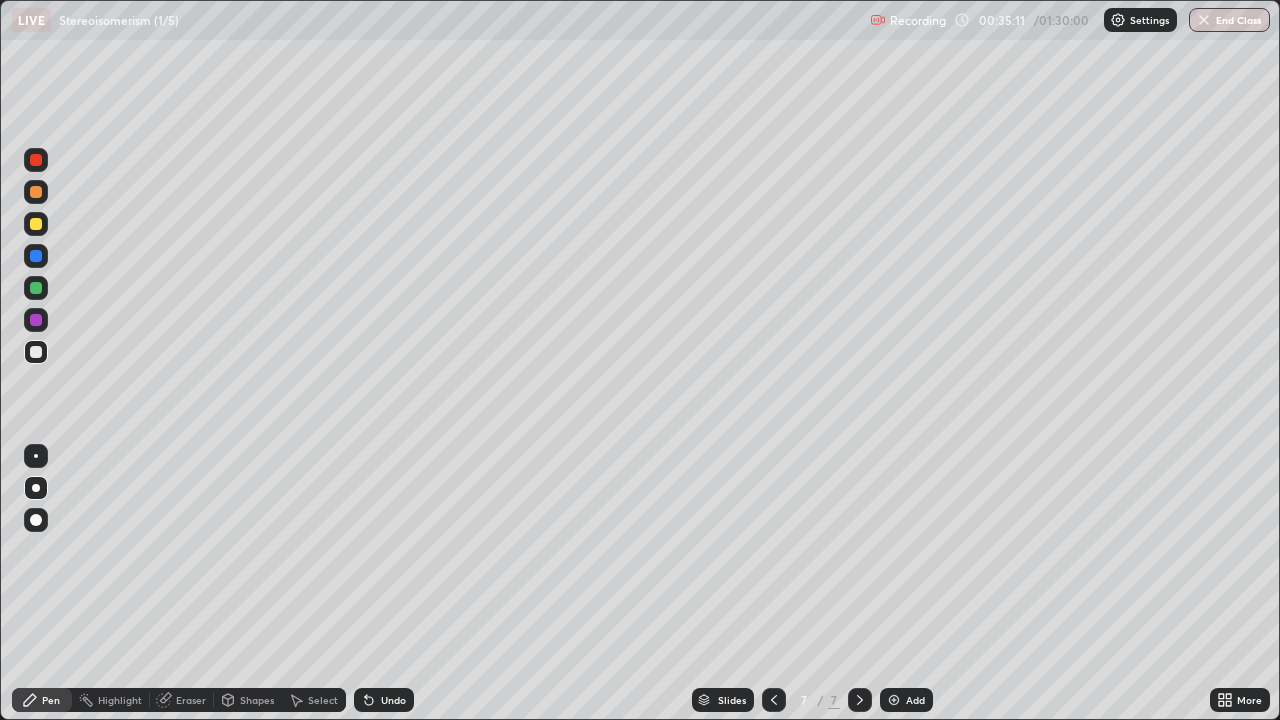 click at bounding box center [36, 224] 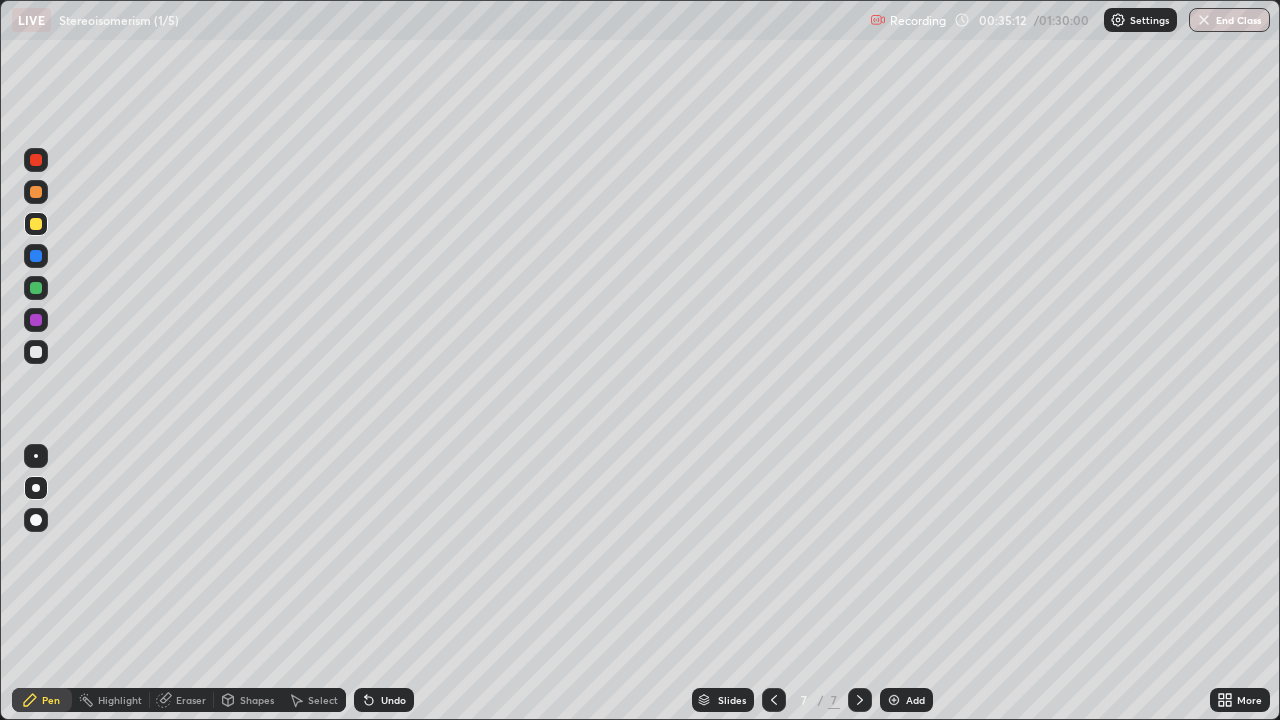 click at bounding box center [36, 288] 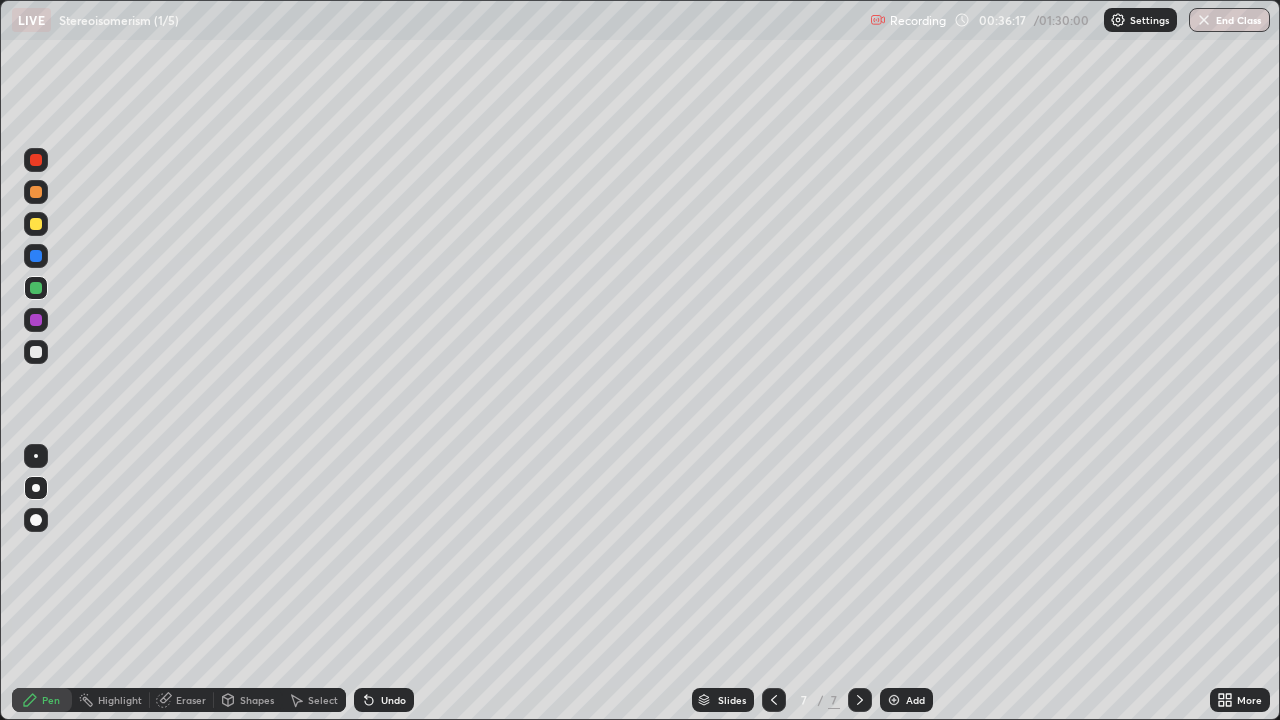 click at bounding box center (36, 352) 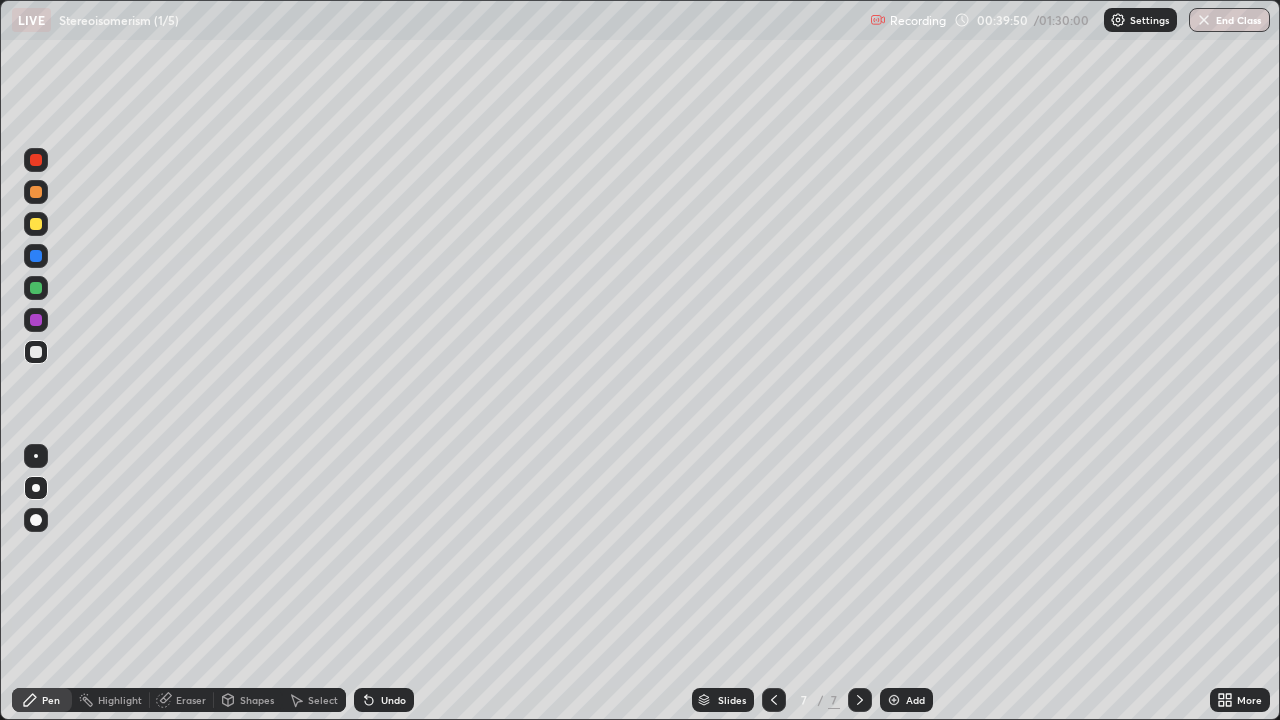 click on "Add" at bounding box center (915, 700) 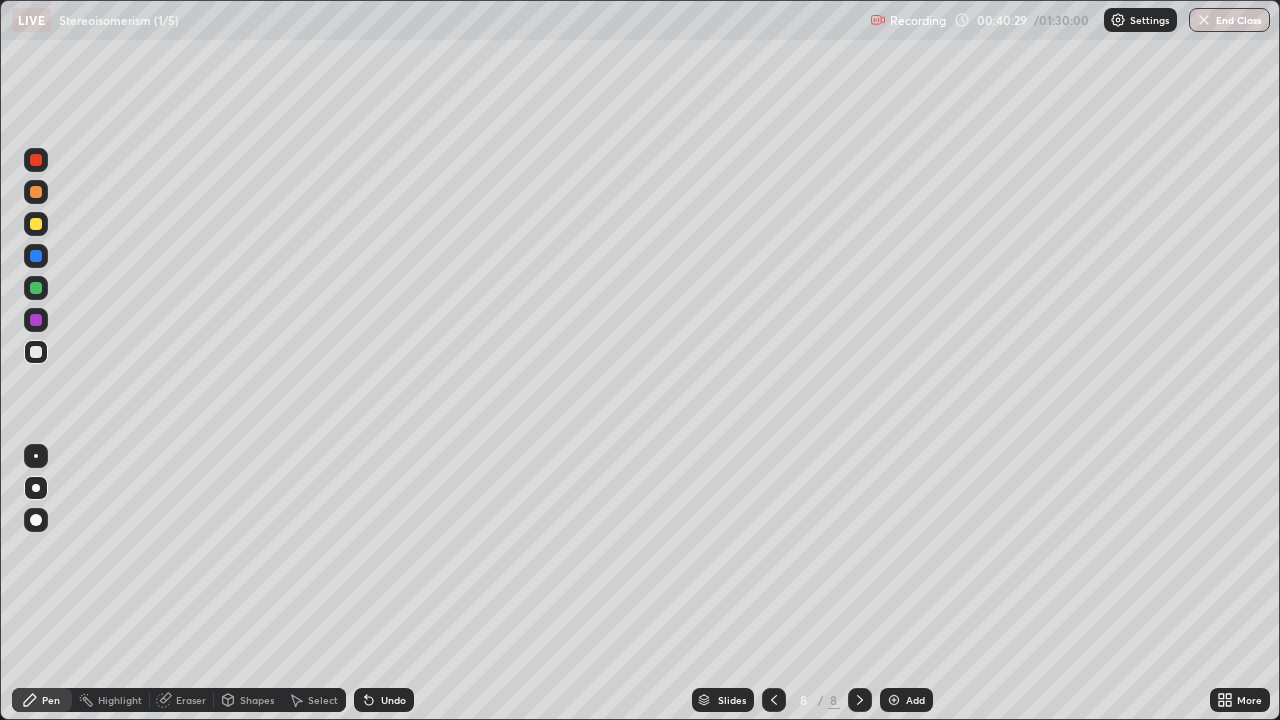 click at bounding box center (36, 224) 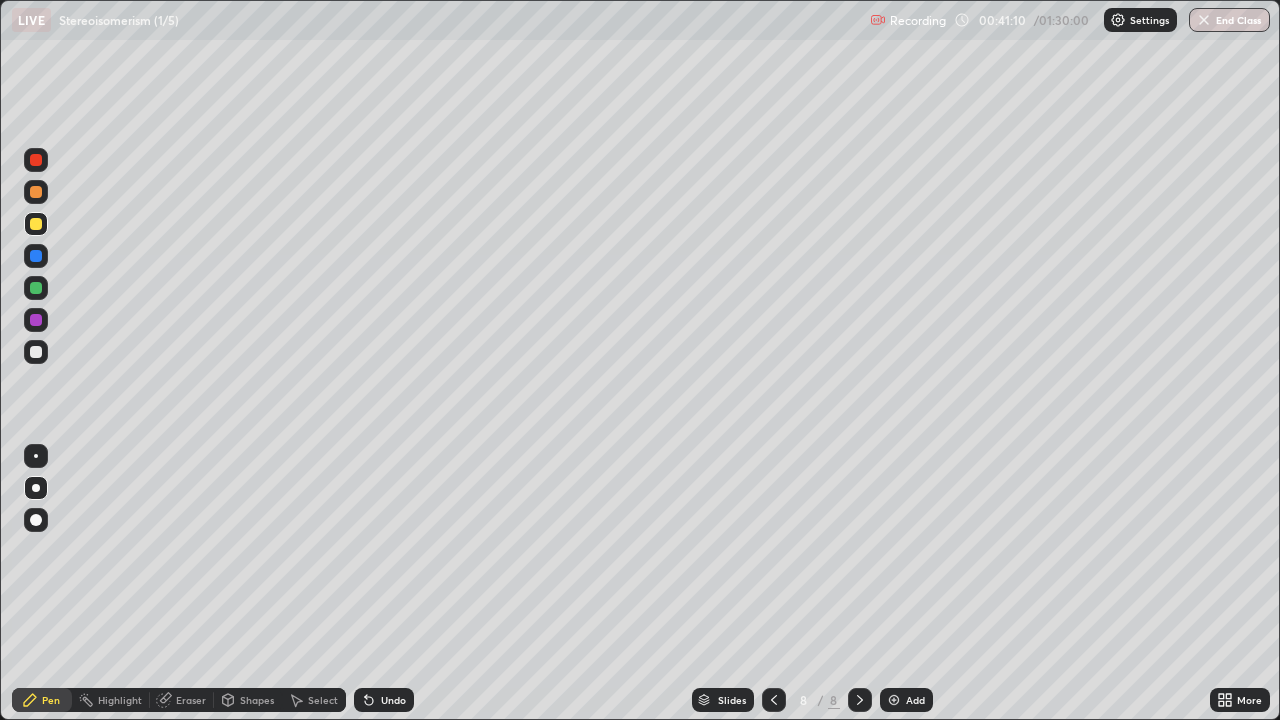 click at bounding box center (36, 352) 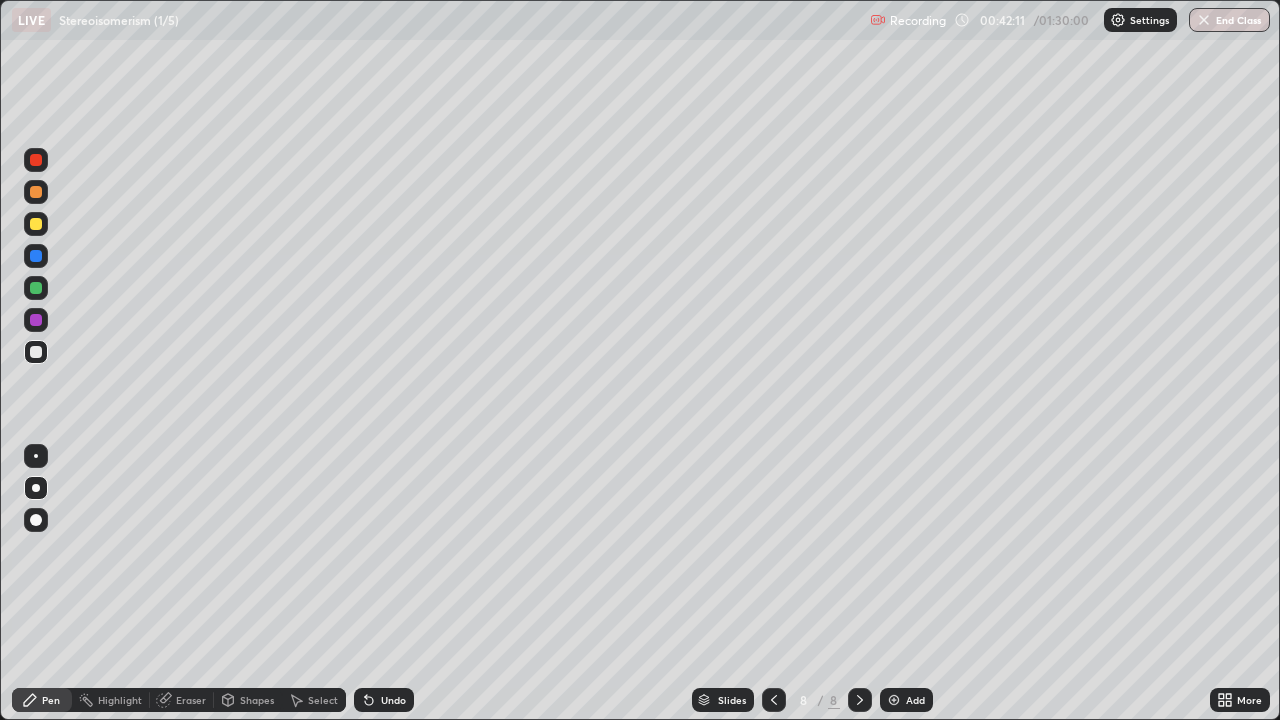 click at bounding box center (36, 288) 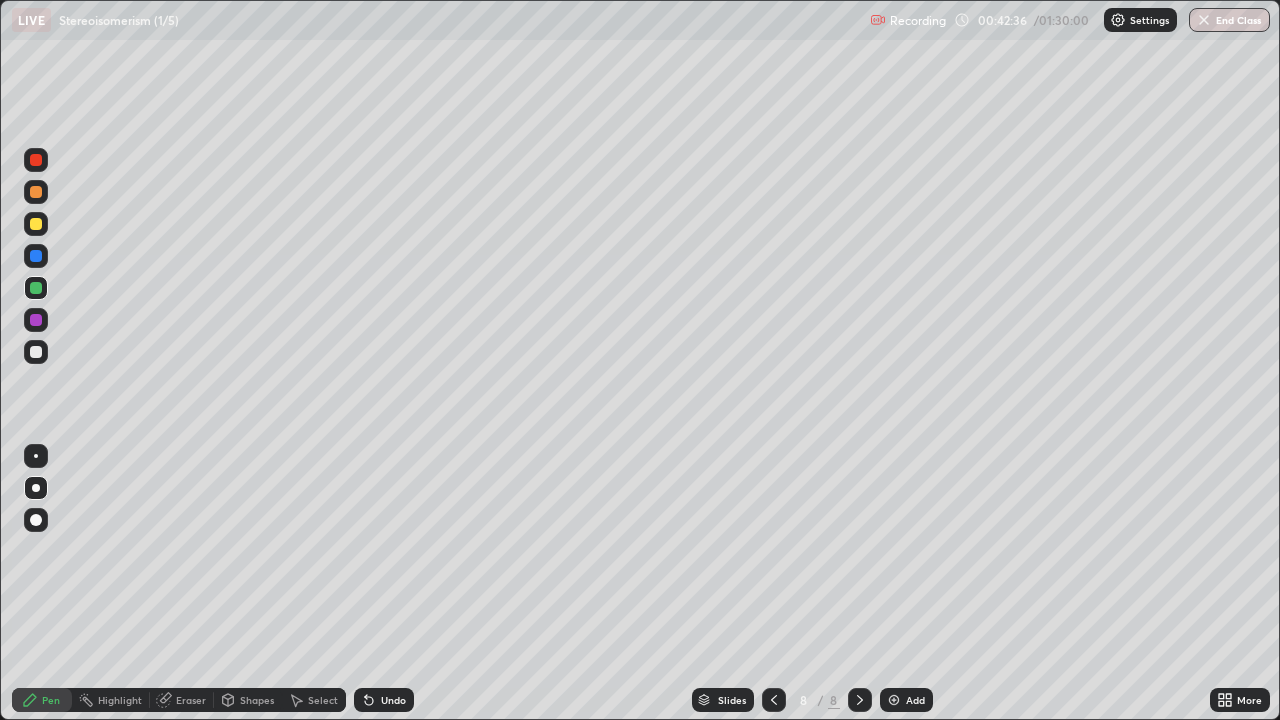 click at bounding box center [36, 224] 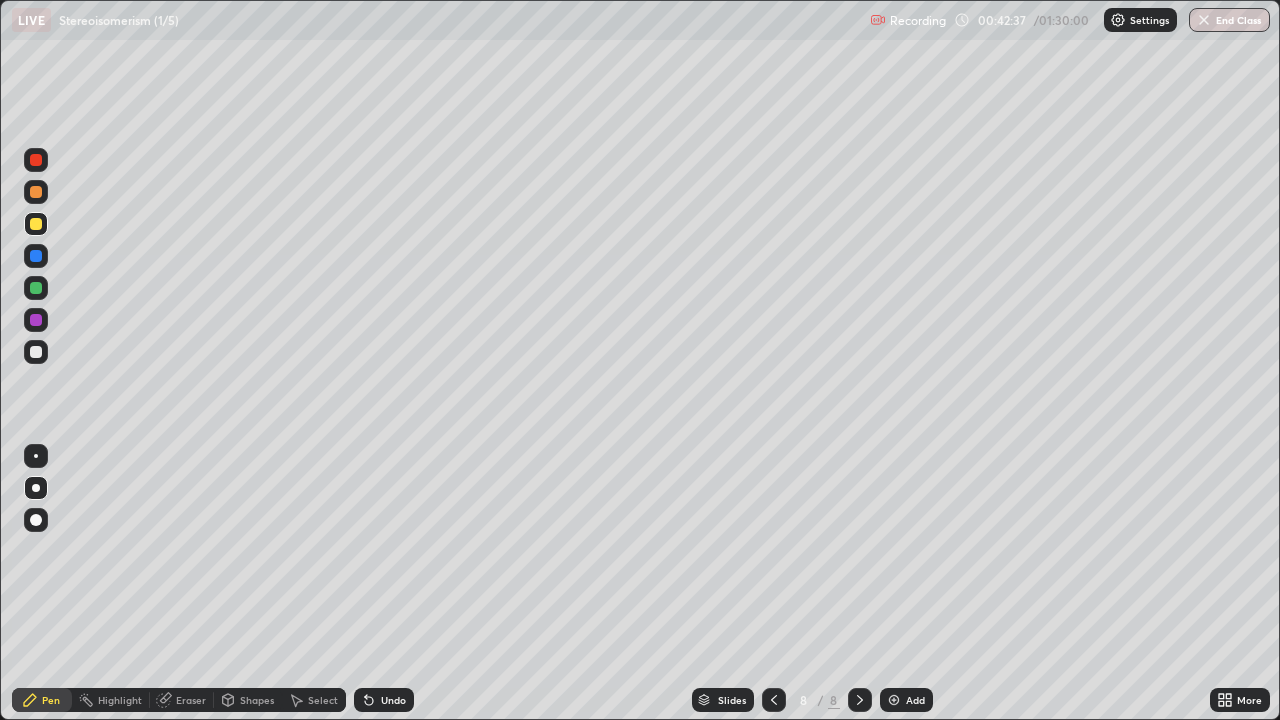 click at bounding box center (36, 192) 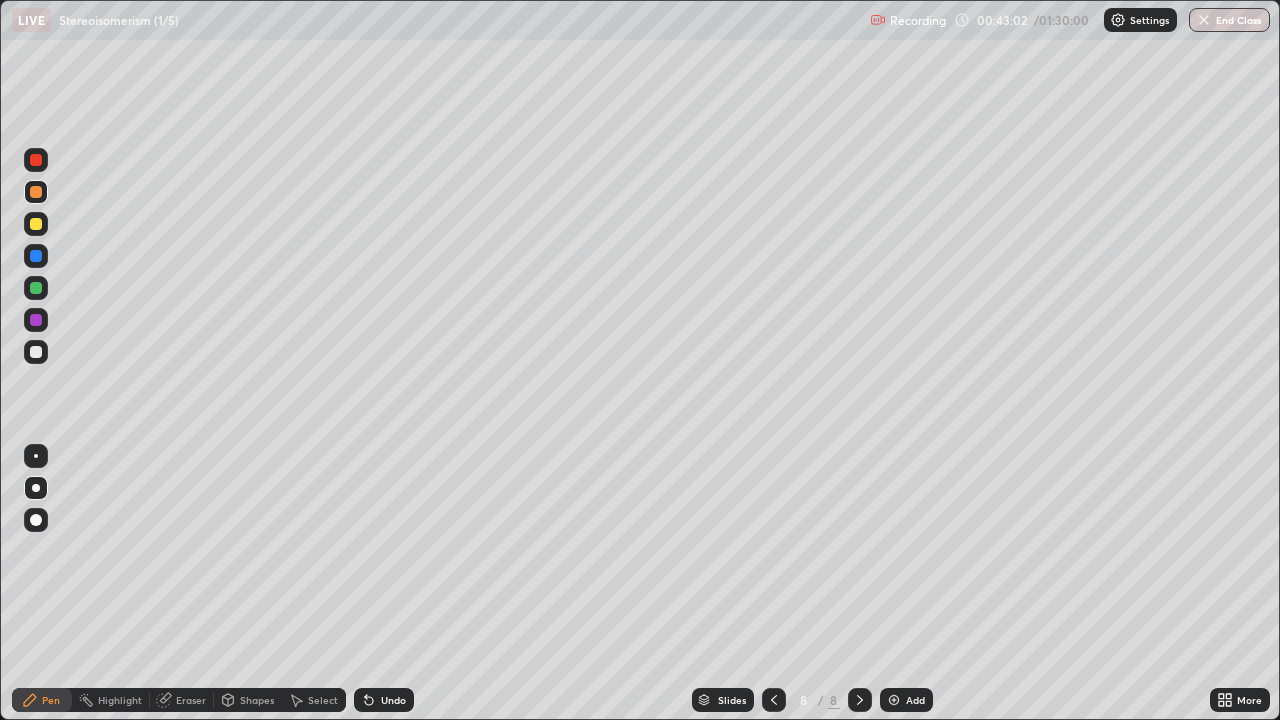 click at bounding box center (36, 352) 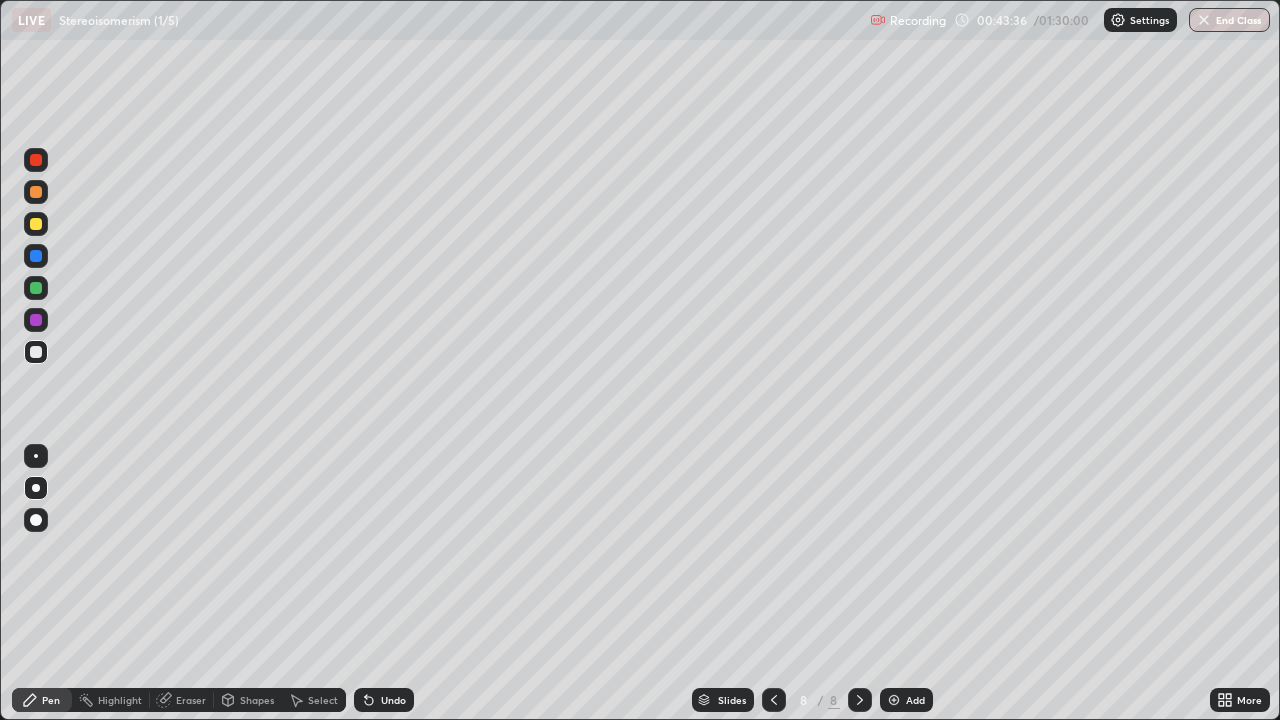 click at bounding box center (36, 352) 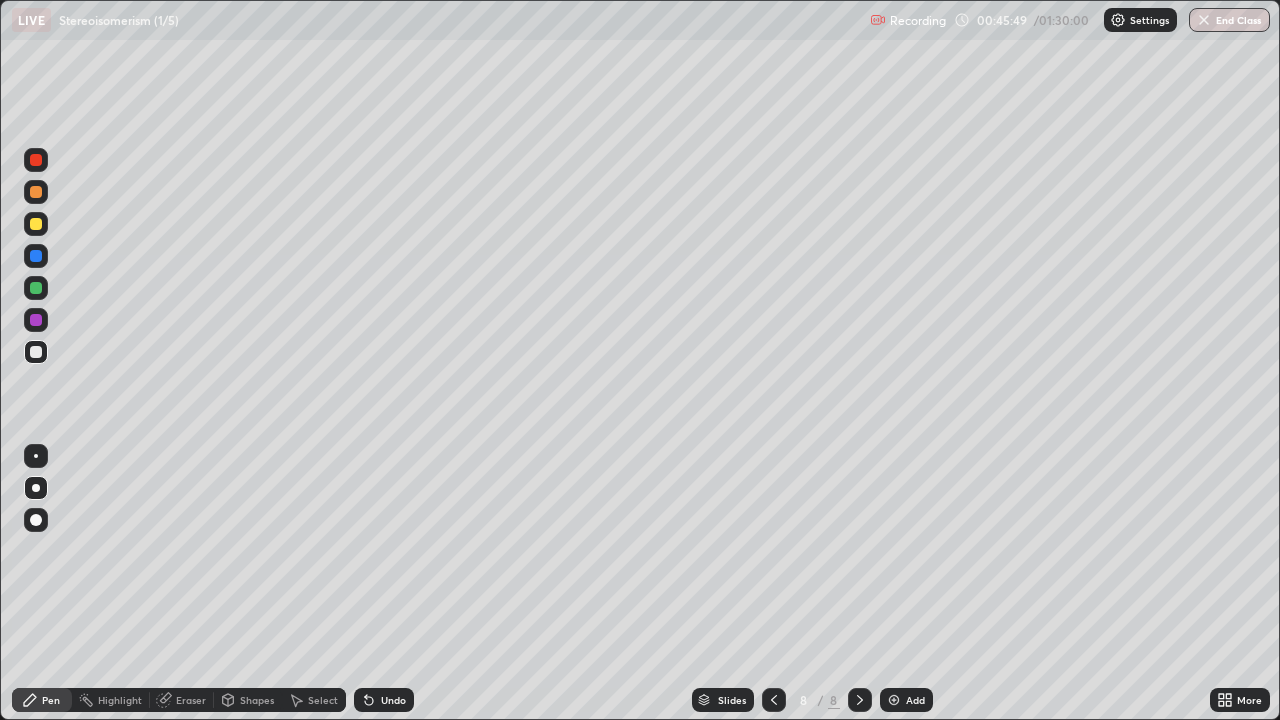 click on "Undo" at bounding box center (393, 700) 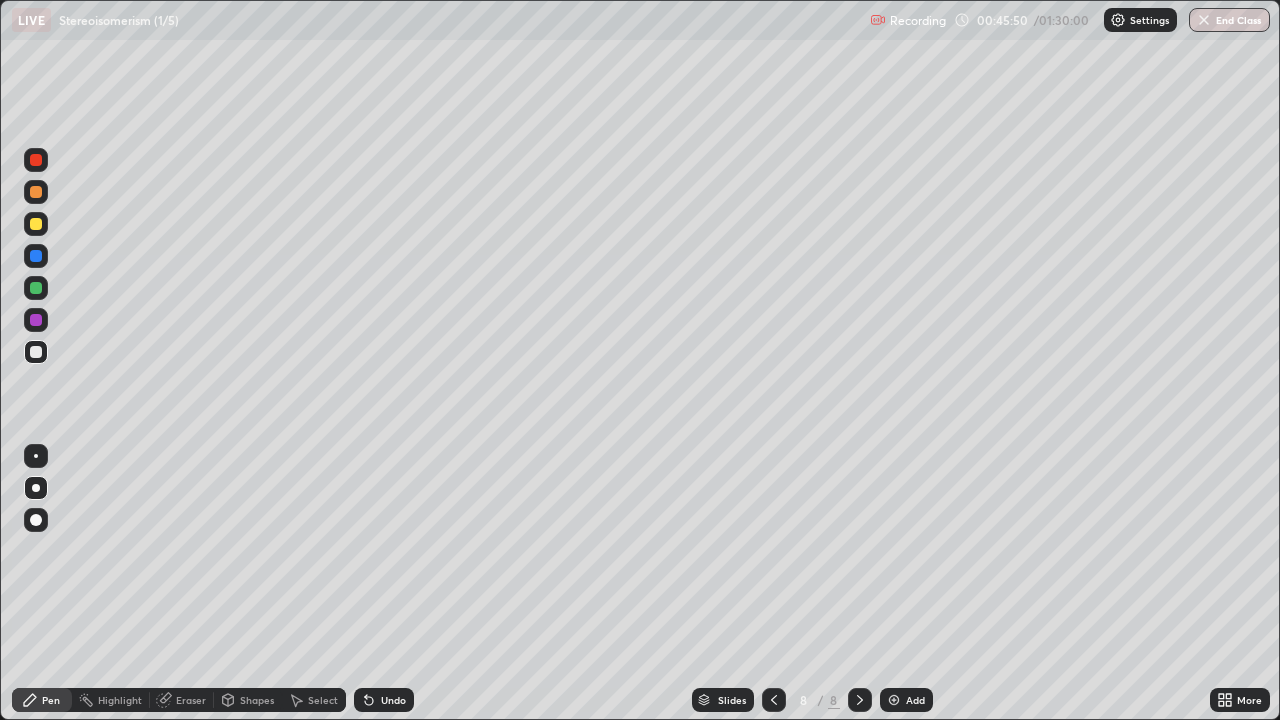 click on "Undo" at bounding box center (393, 700) 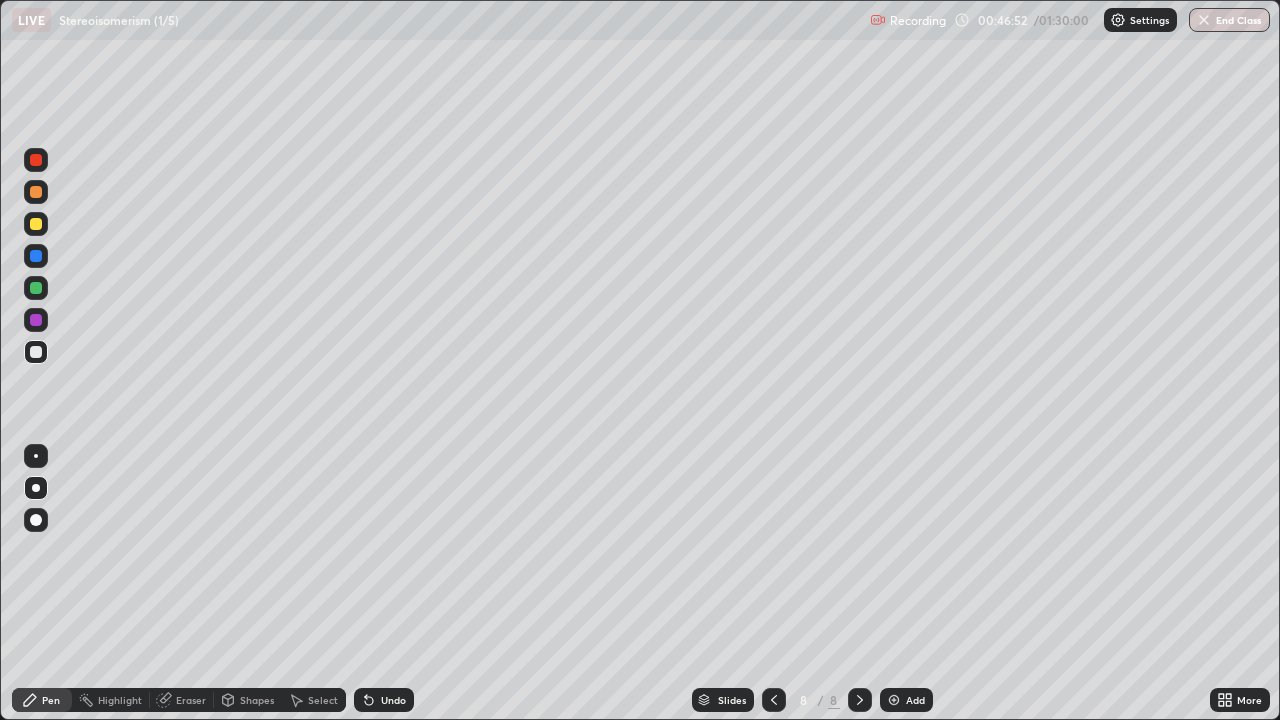 click on "Add" at bounding box center [915, 700] 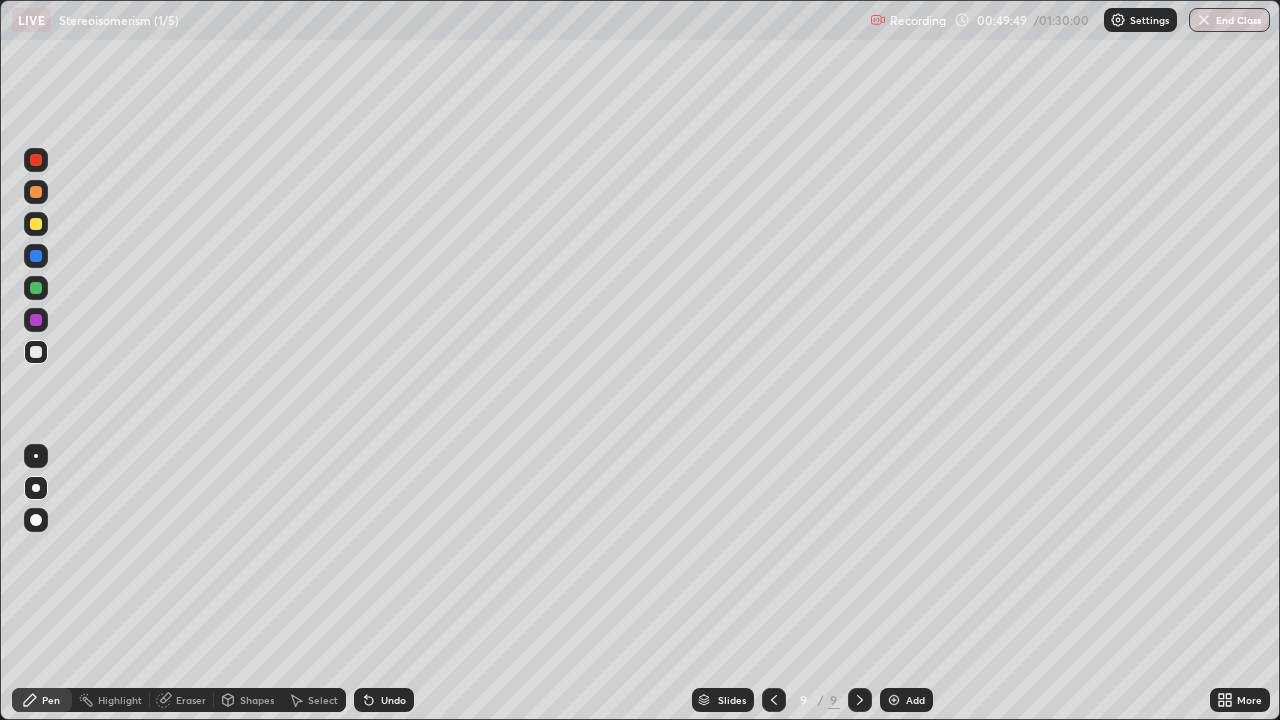 click on "Undo" at bounding box center [393, 700] 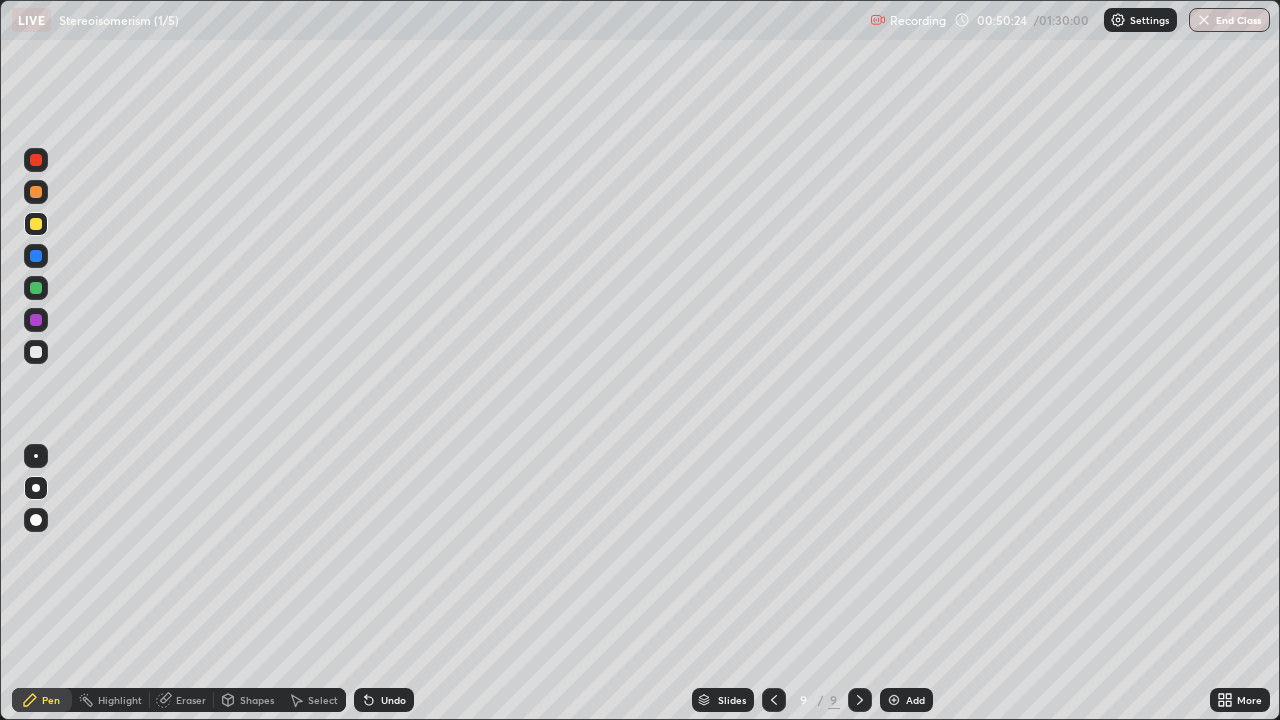 click at bounding box center [36, 288] 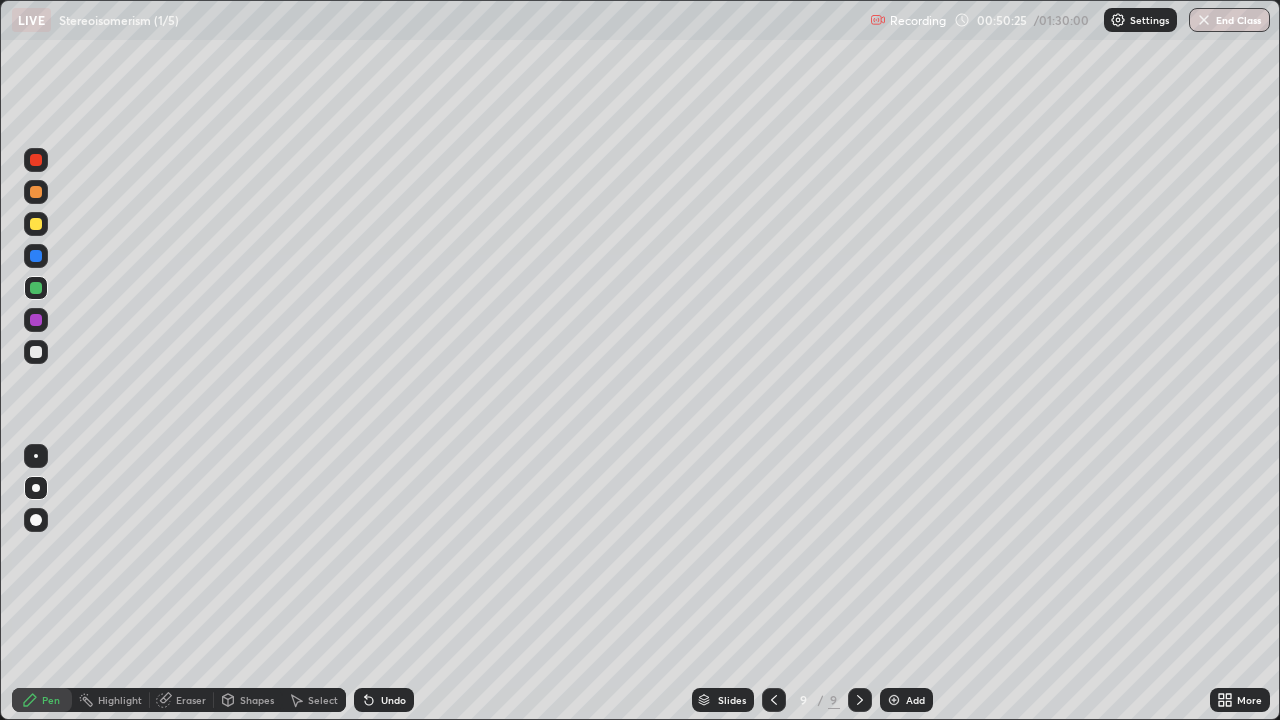click at bounding box center [36, 352] 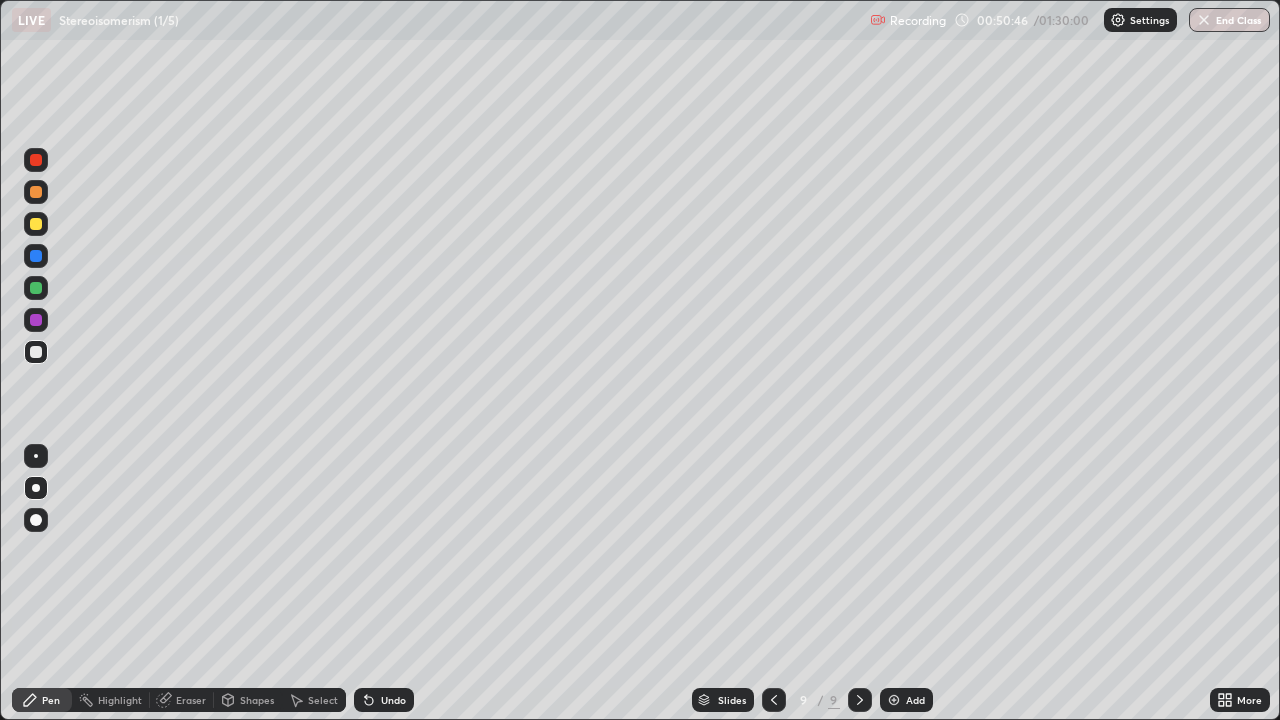 click at bounding box center (36, 352) 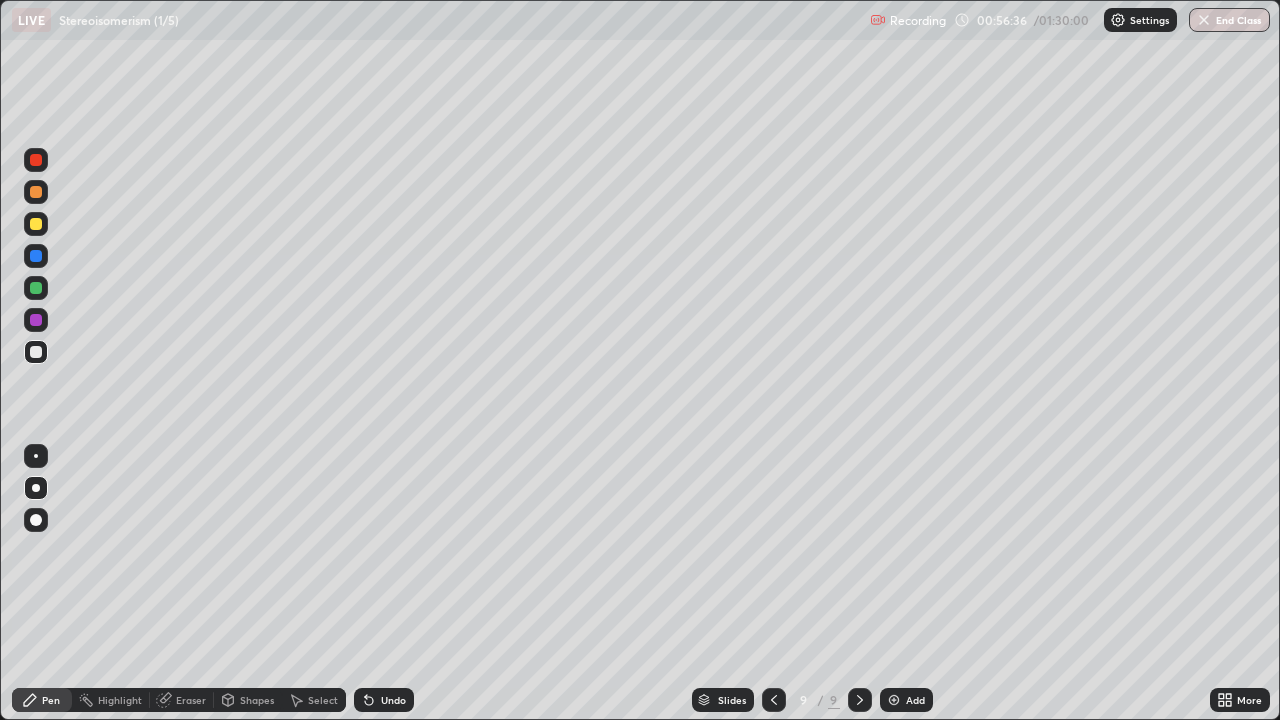 click at bounding box center (894, 700) 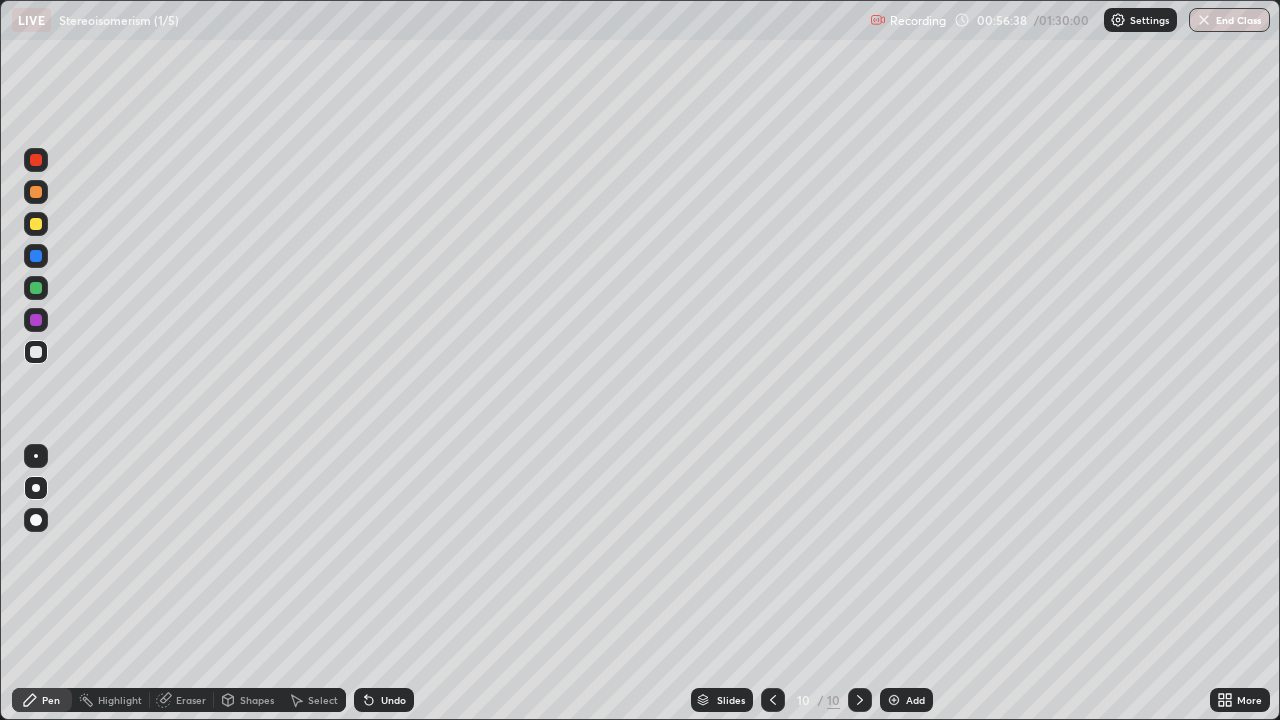 click at bounding box center [36, 352] 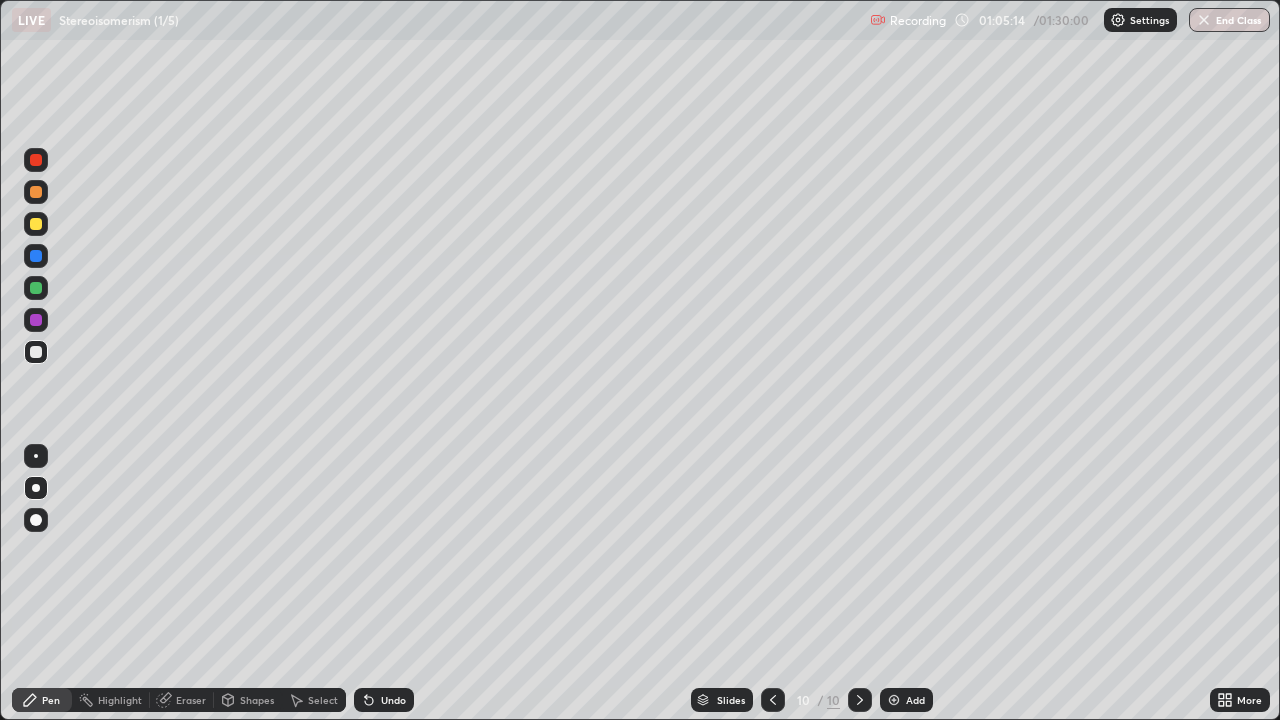 click on "Add" at bounding box center (915, 700) 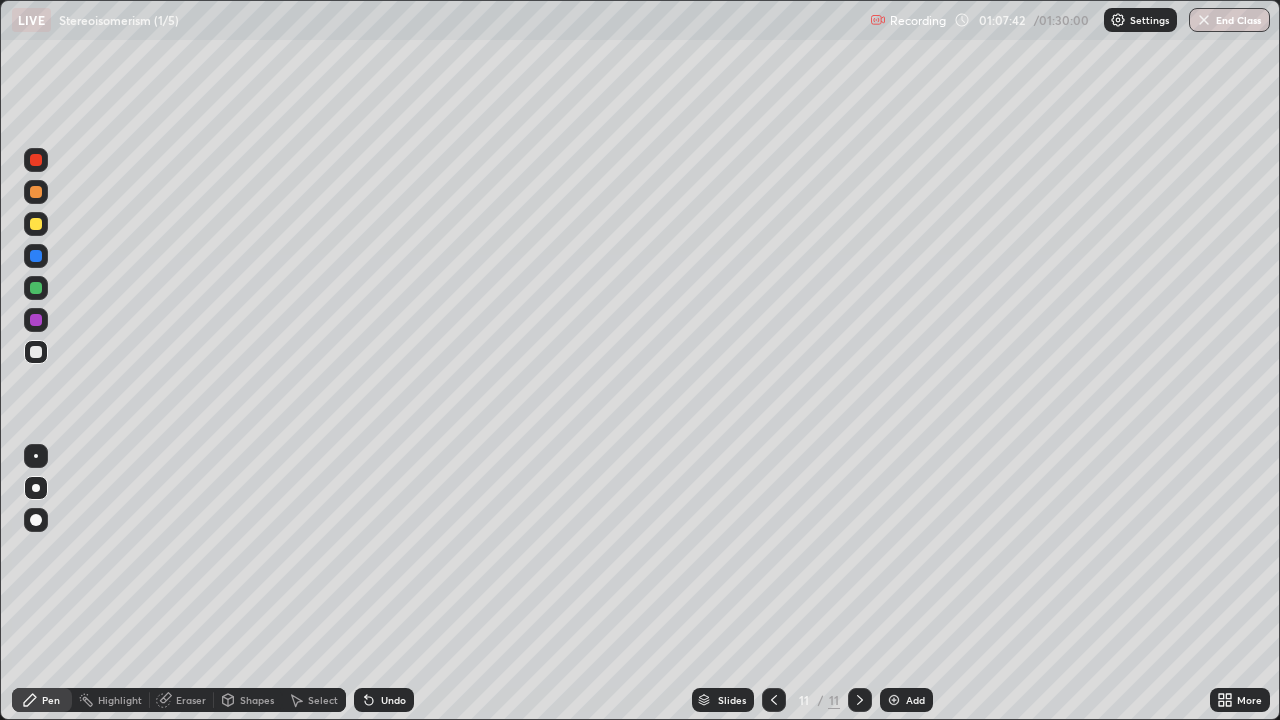 click on "Undo" at bounding box center [384, 700] 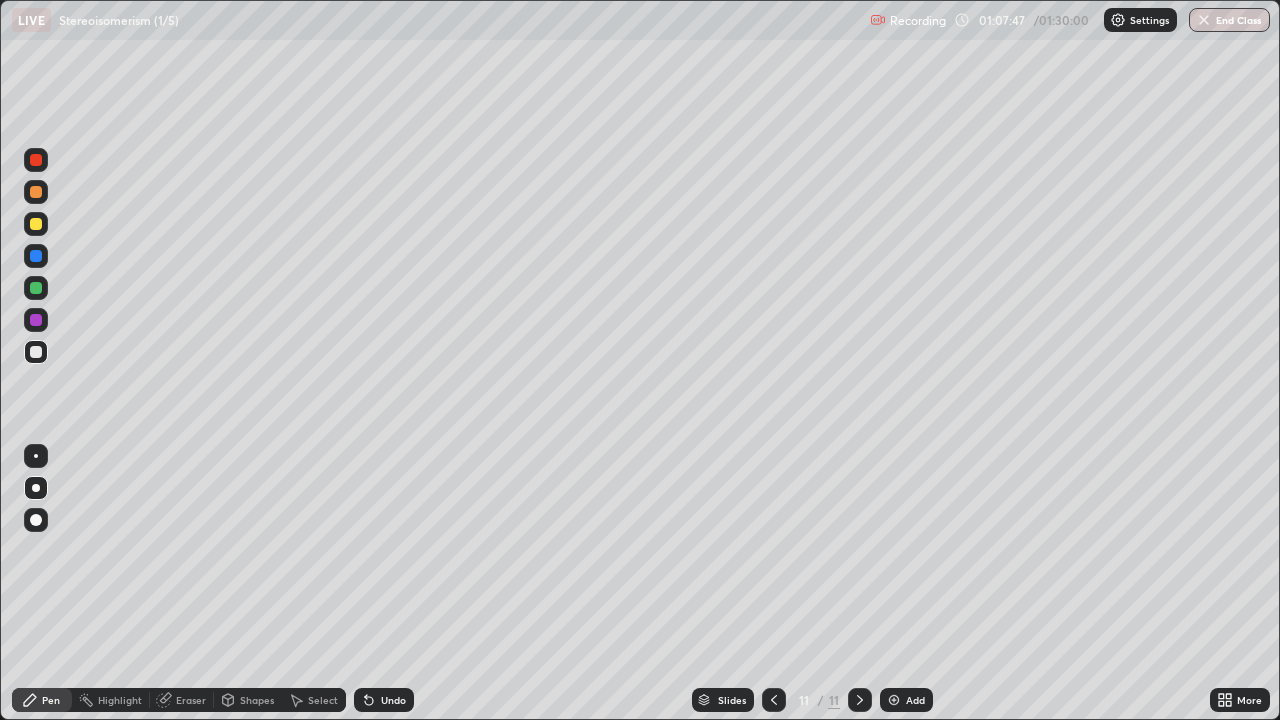 click on "Undo" at bounding box center [384, 700] 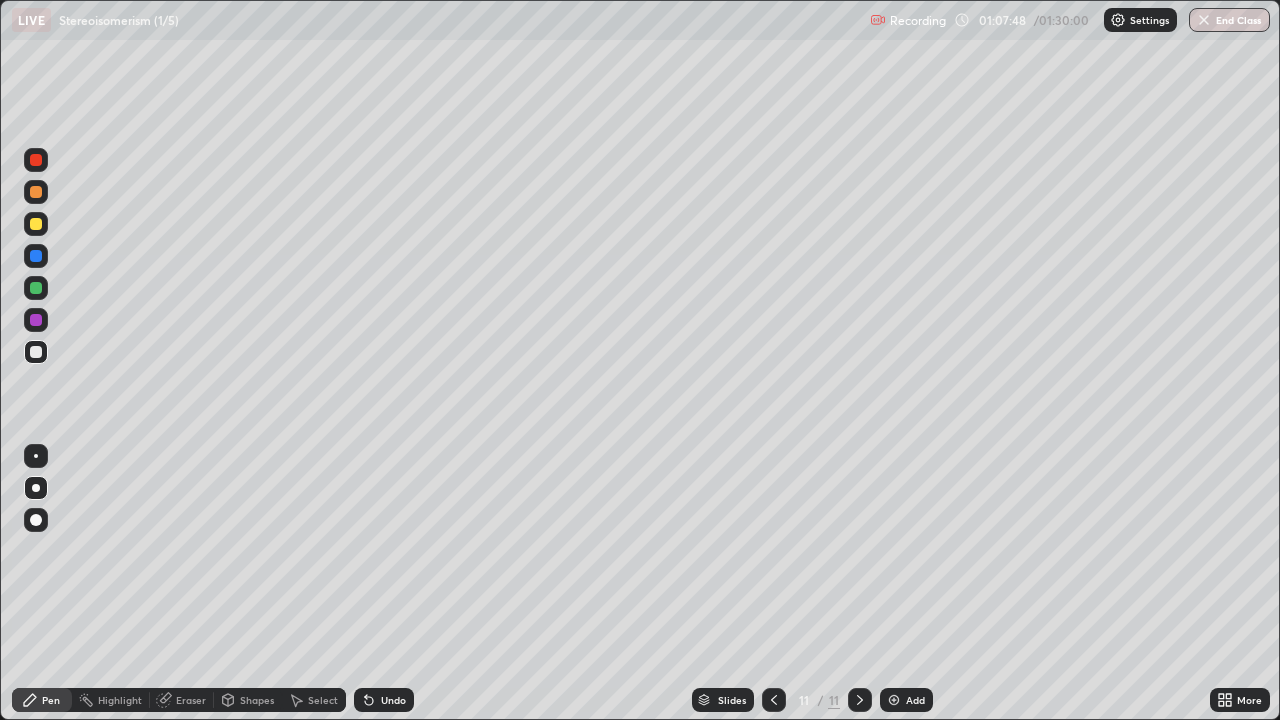 click on "Undo" at bounding box center [393, 700] 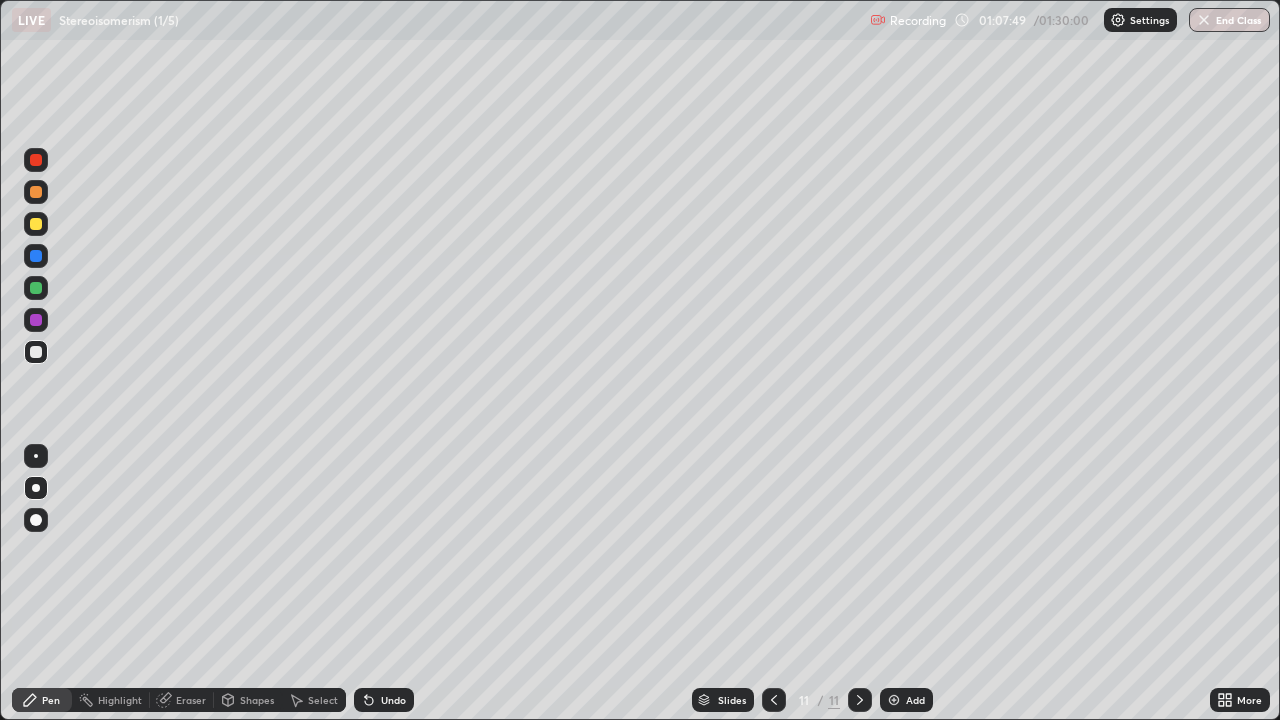 click on "Undo" at bounding box center (393, 700) 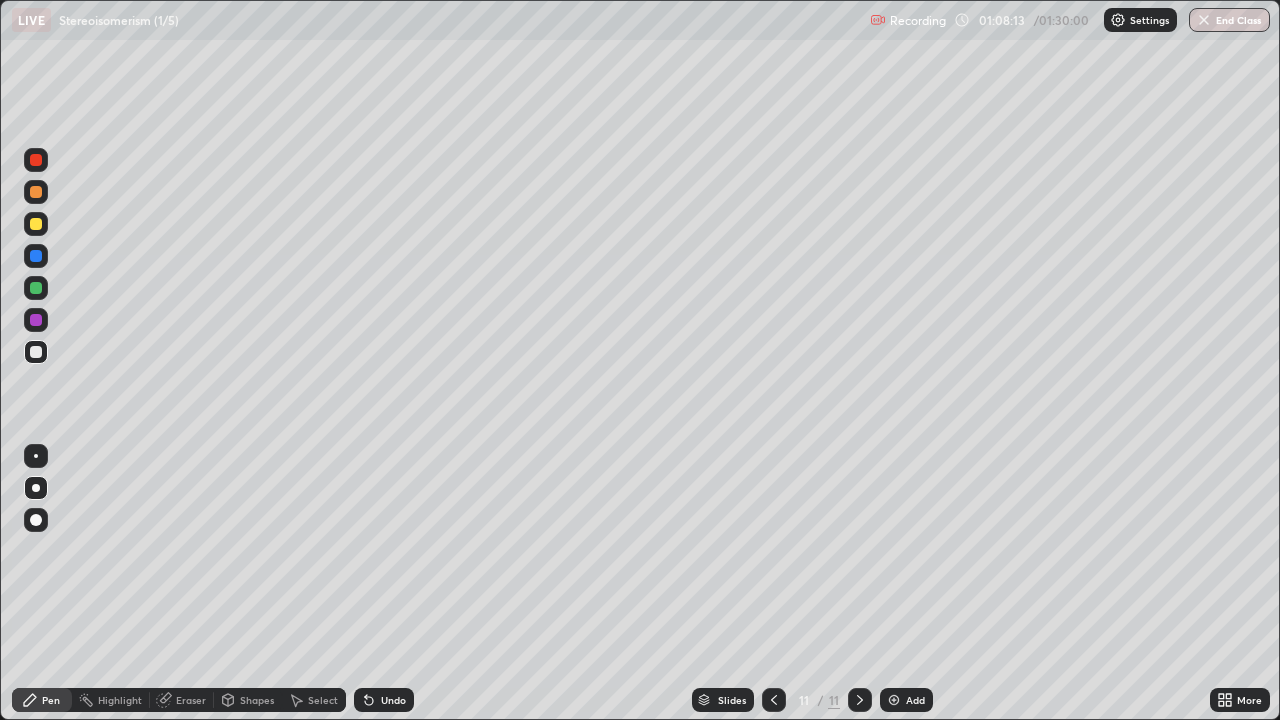 click on "Eraser" at bounding box center (191, 700) 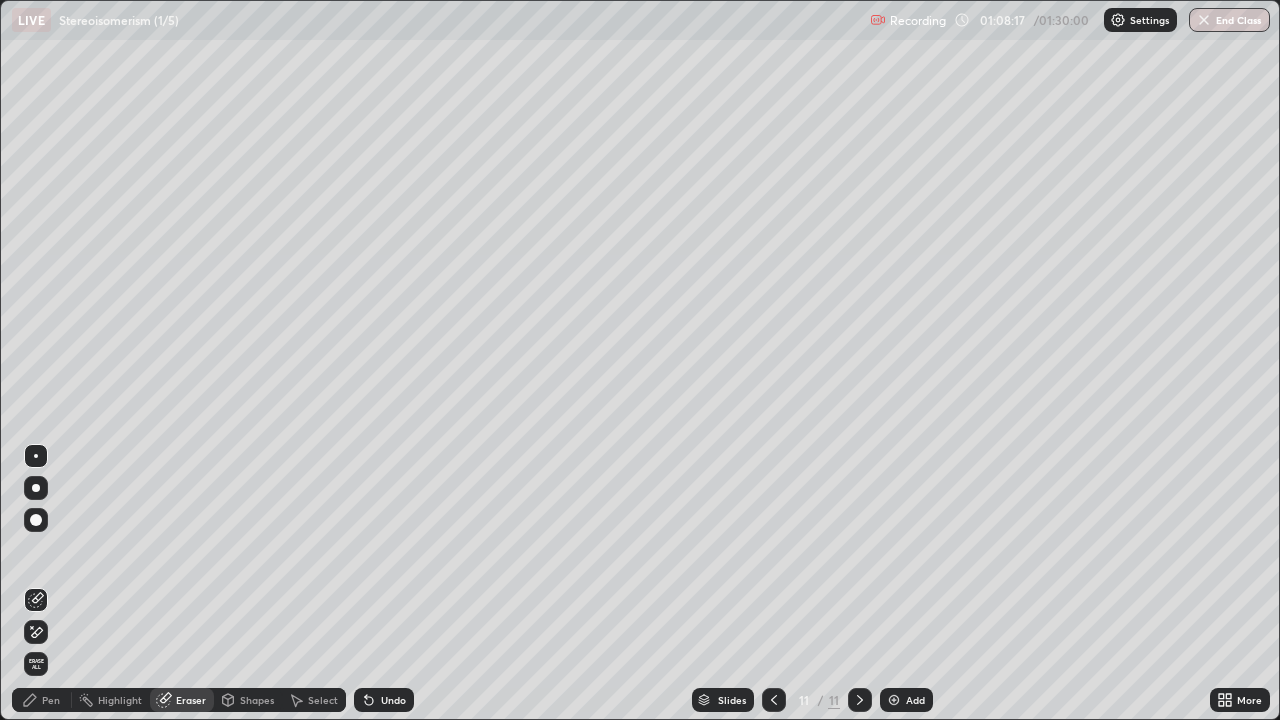 click on "Pen" at bounding box center (51, 700) 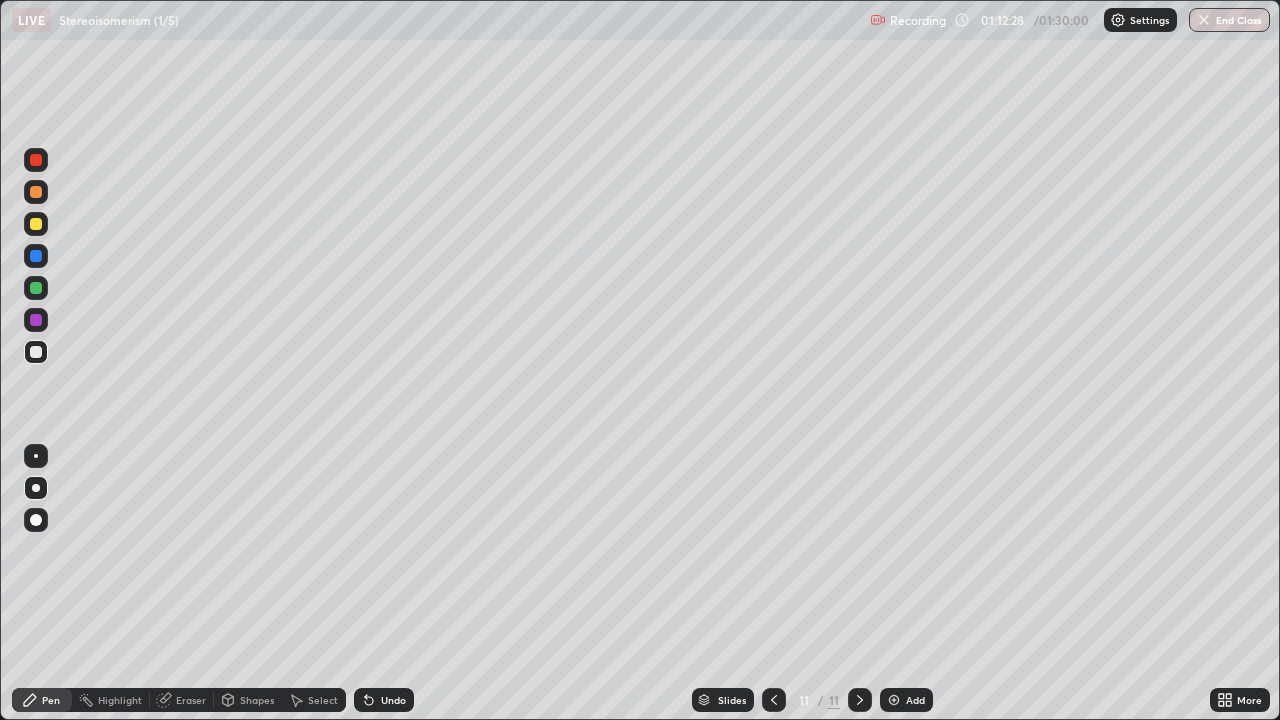 click on "Add" at bounding box center [915, 700] 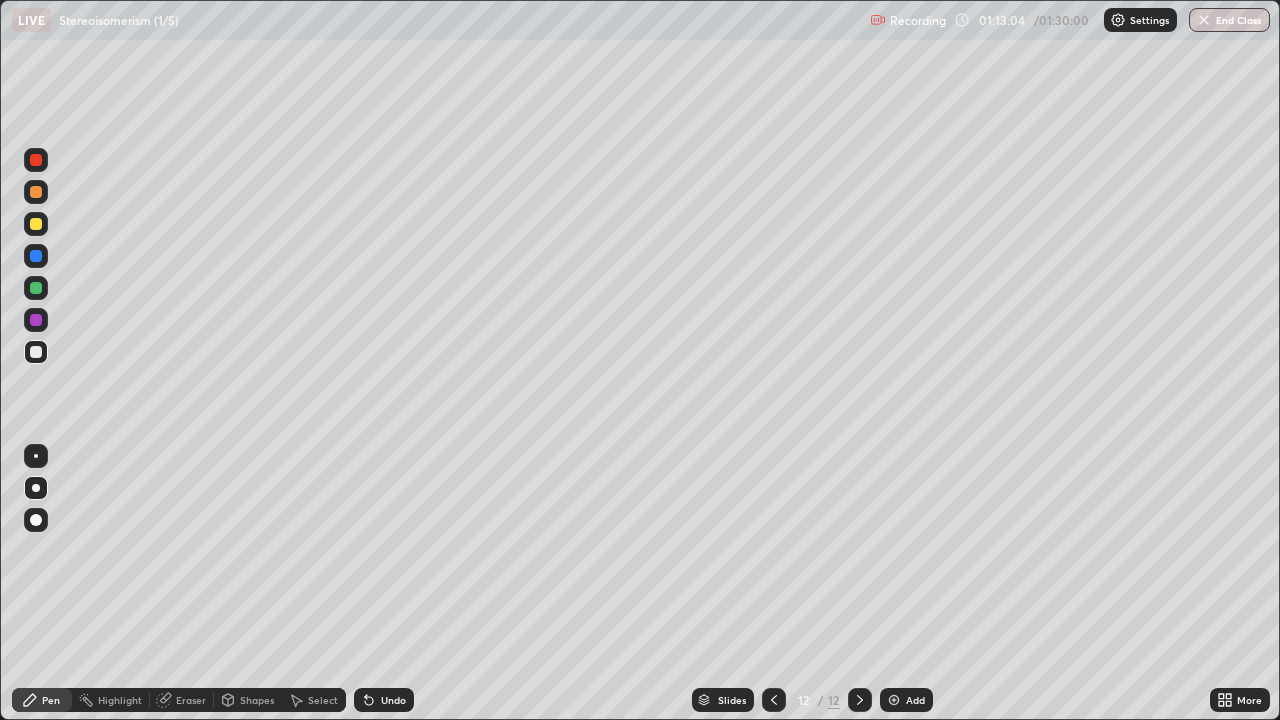 click on "Undo" at bounding box center (393, 700) 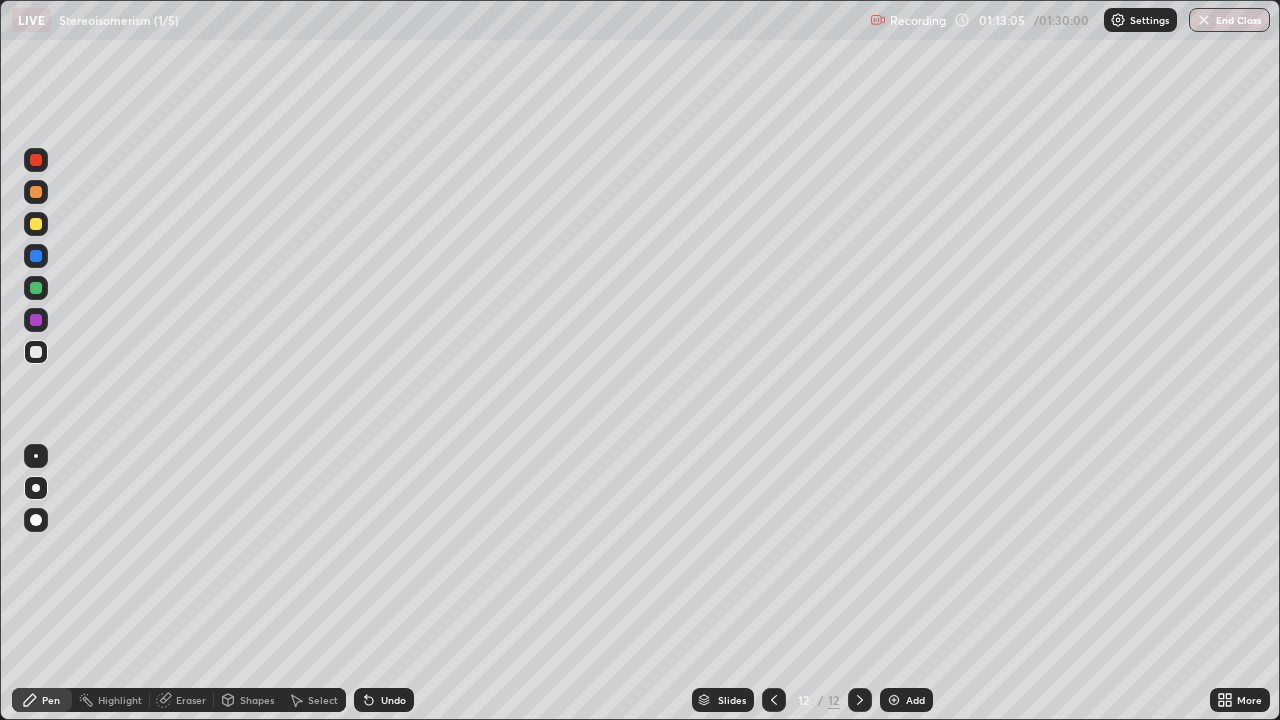 click on "Undo" at bounding box center (393, 700) 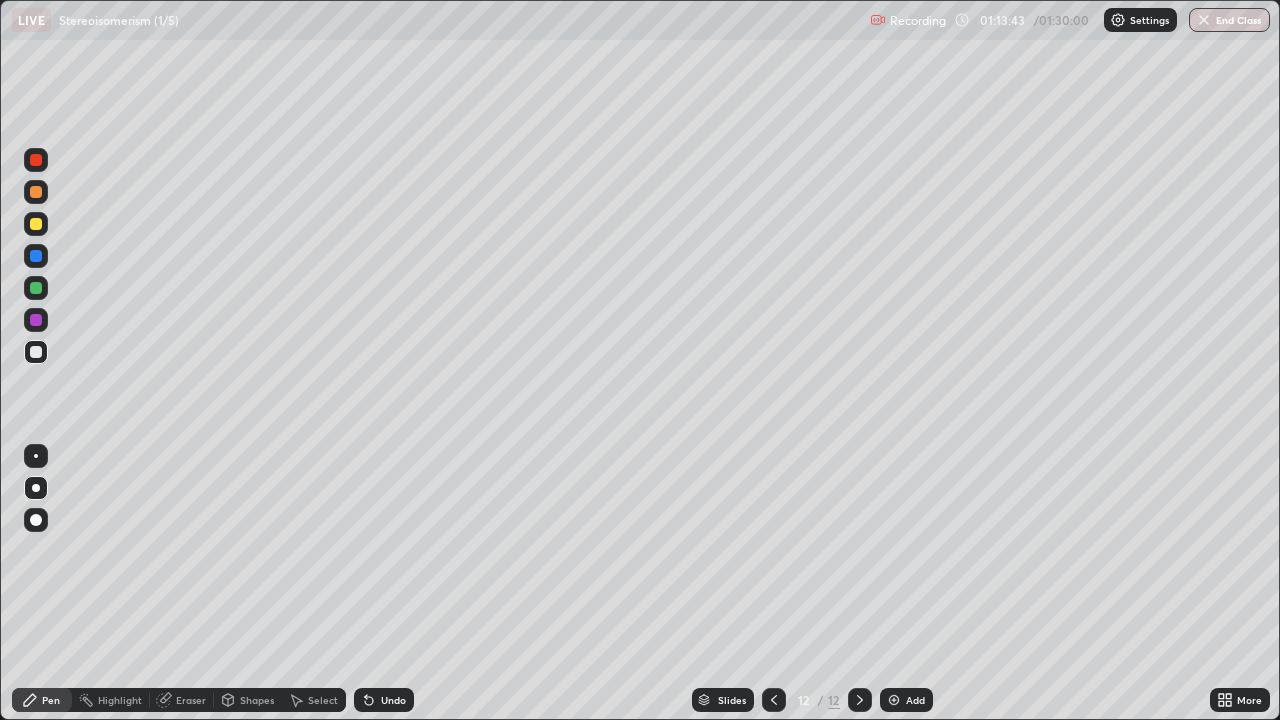 click on "Undo" at bounding box center (393, 700) 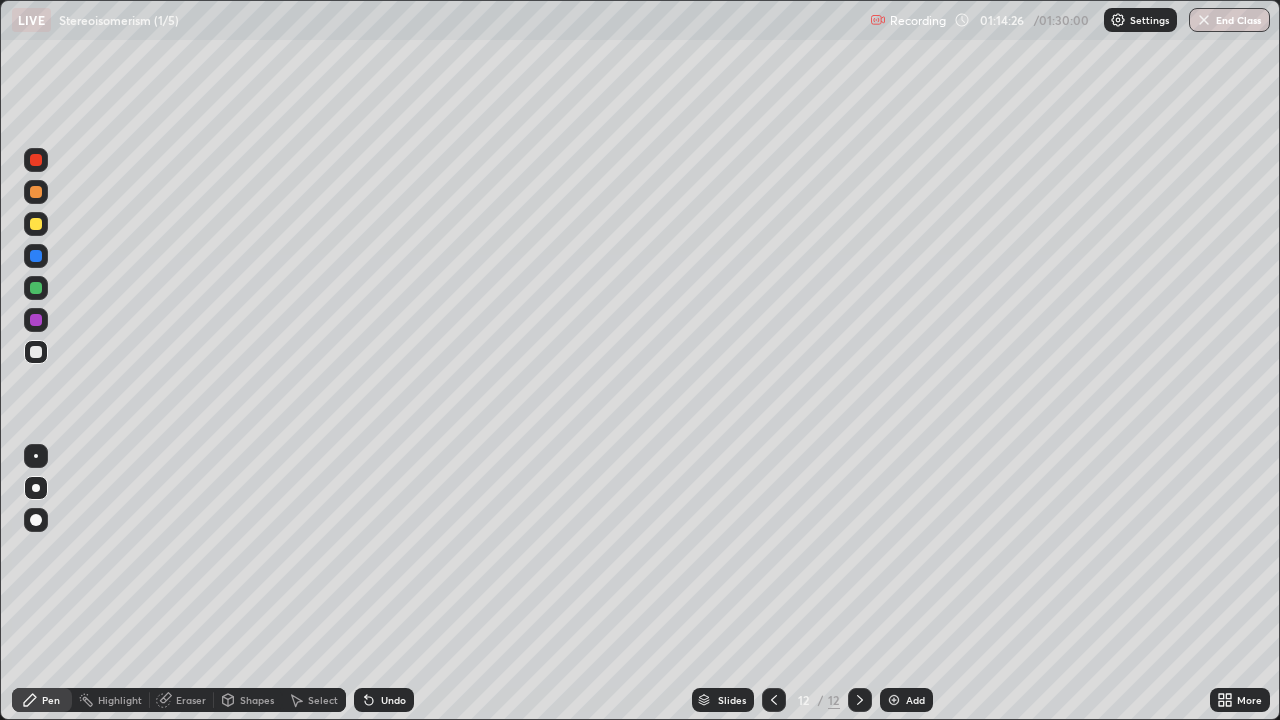 click on "Undo" at bounding box center [393, 700] 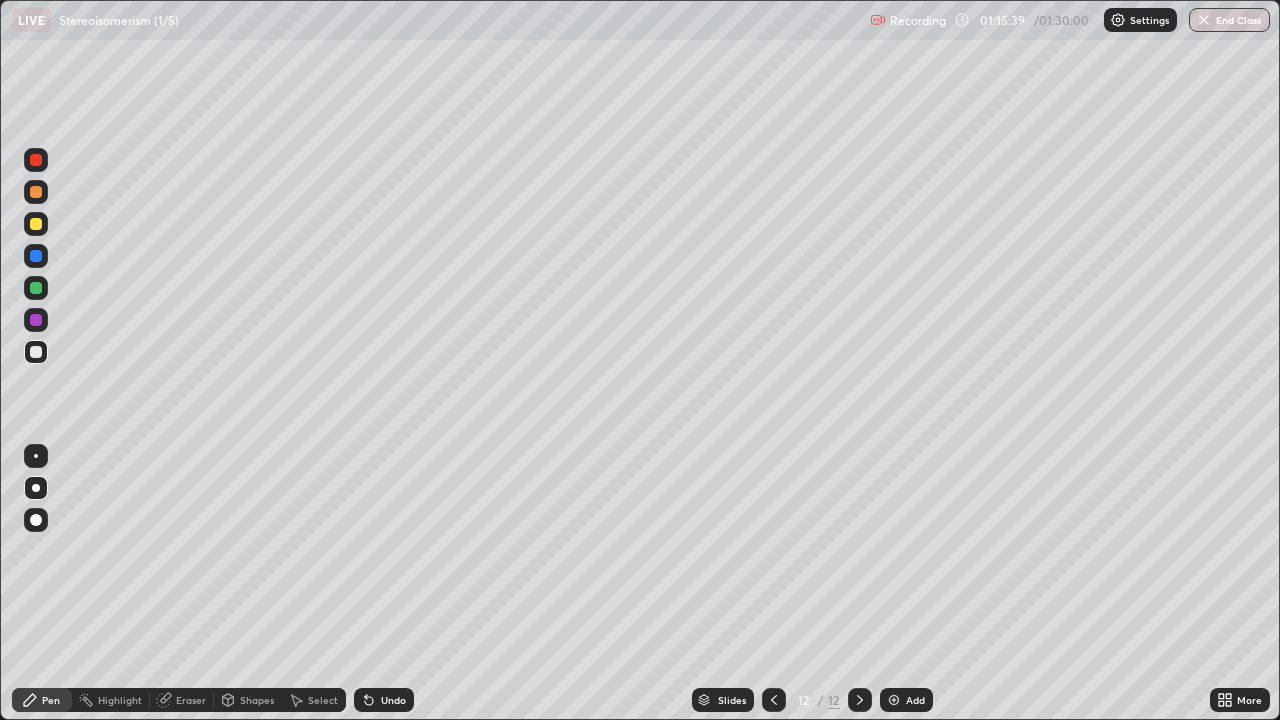 click at bounding box center (894, 700) 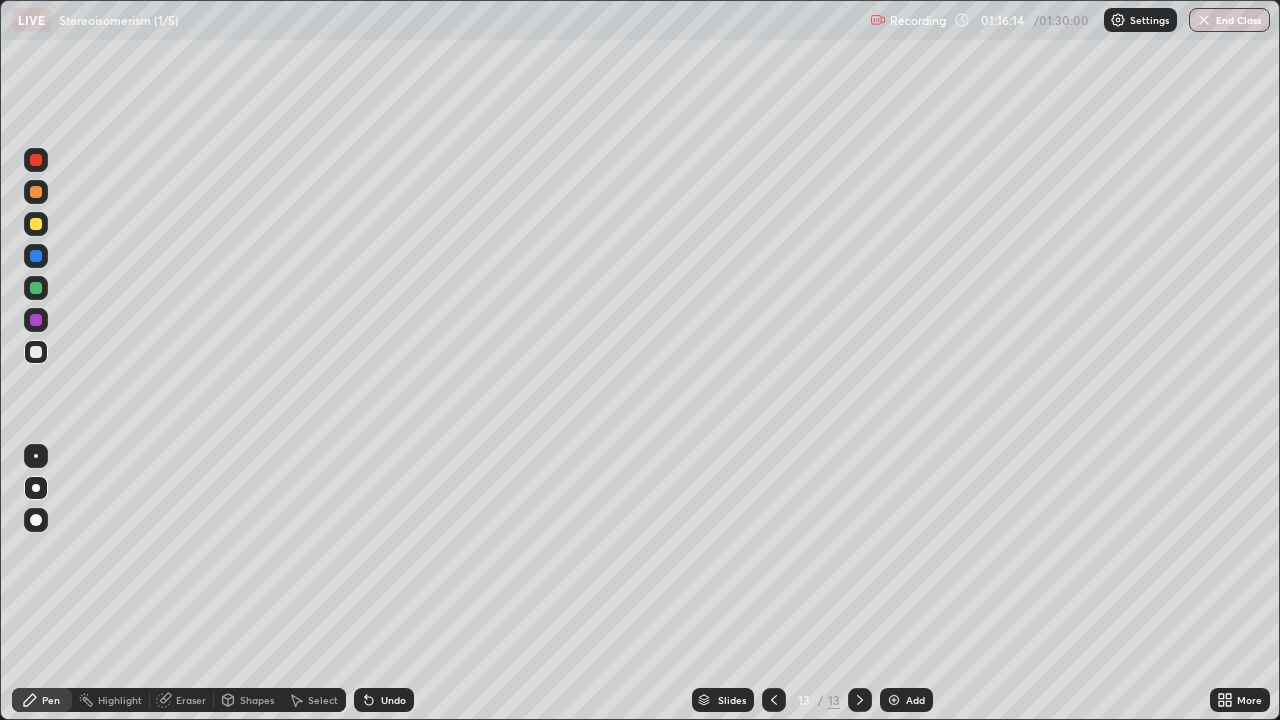 click at bounding box center [36, 224] 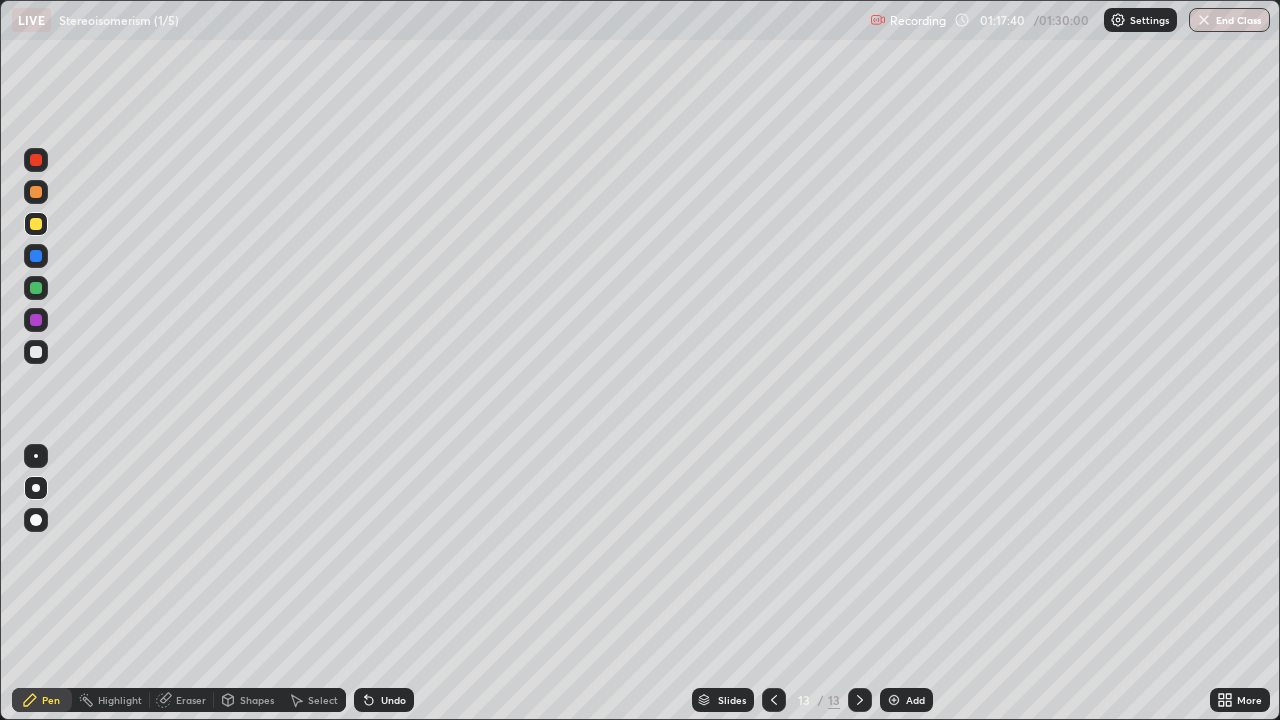 click 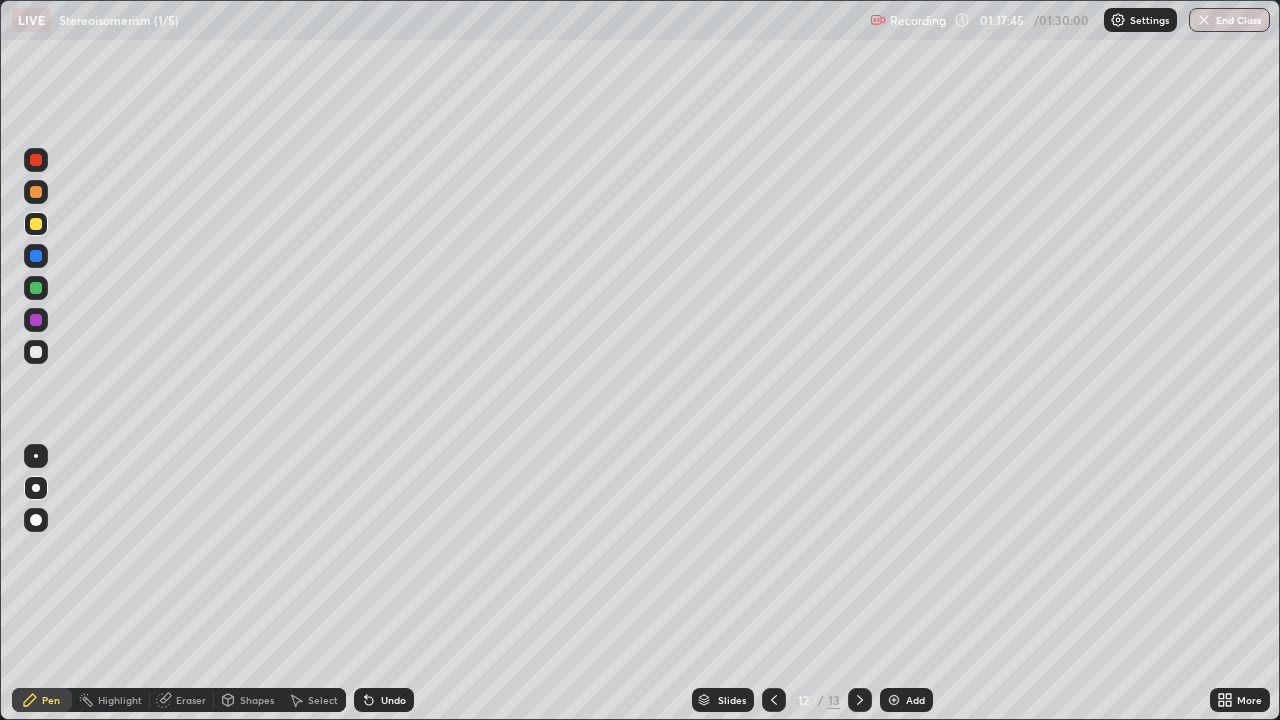 click 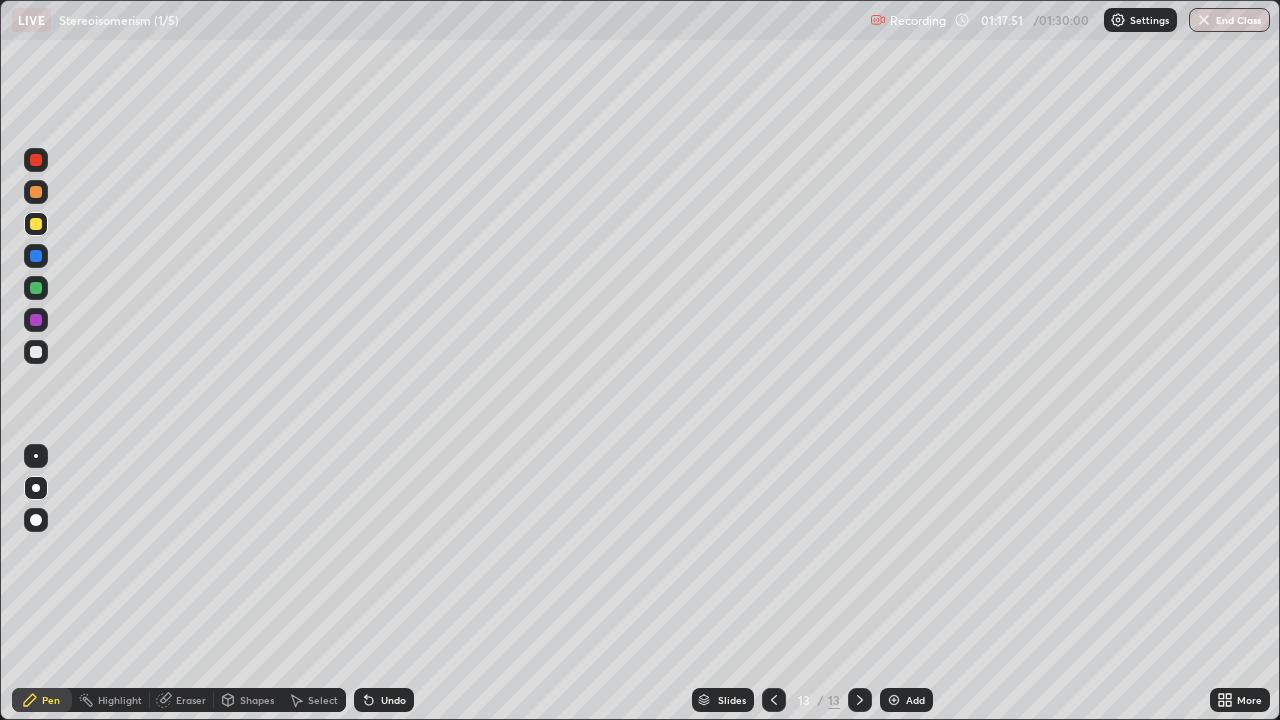 click on "Eraser" at bounding box center [191, 700] 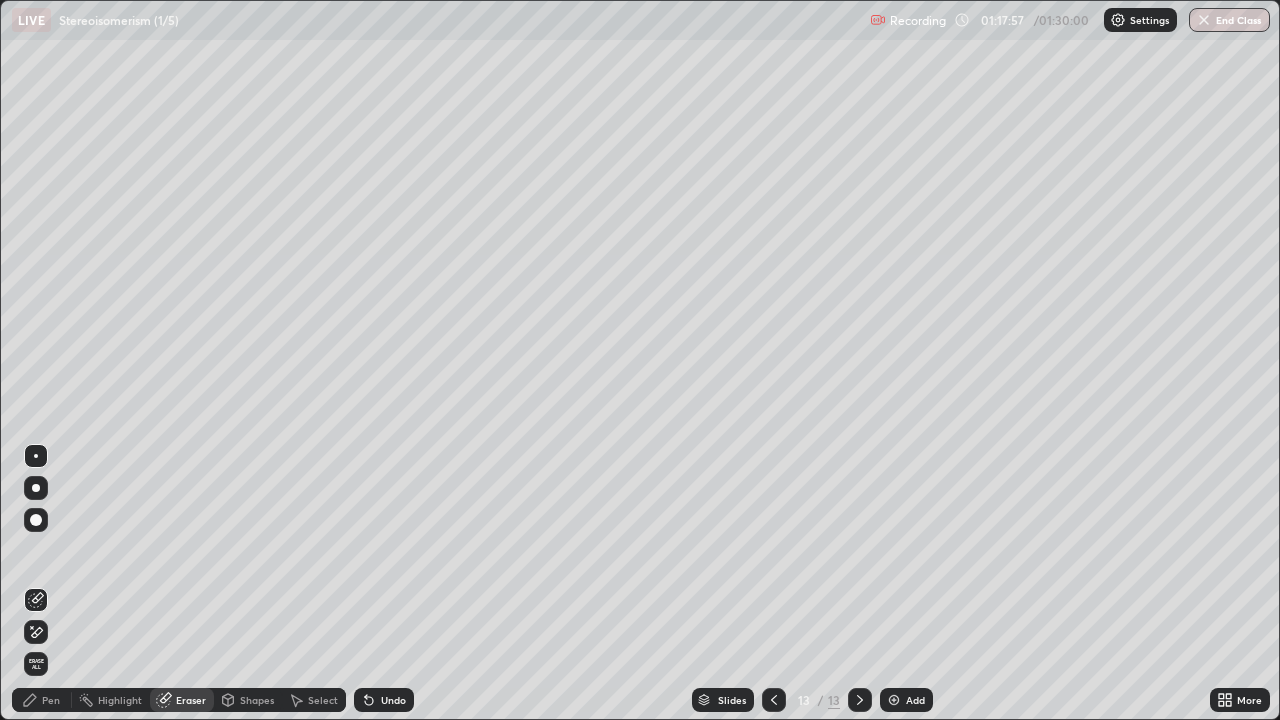 click on "Pen" at bounding box center [51, 700] 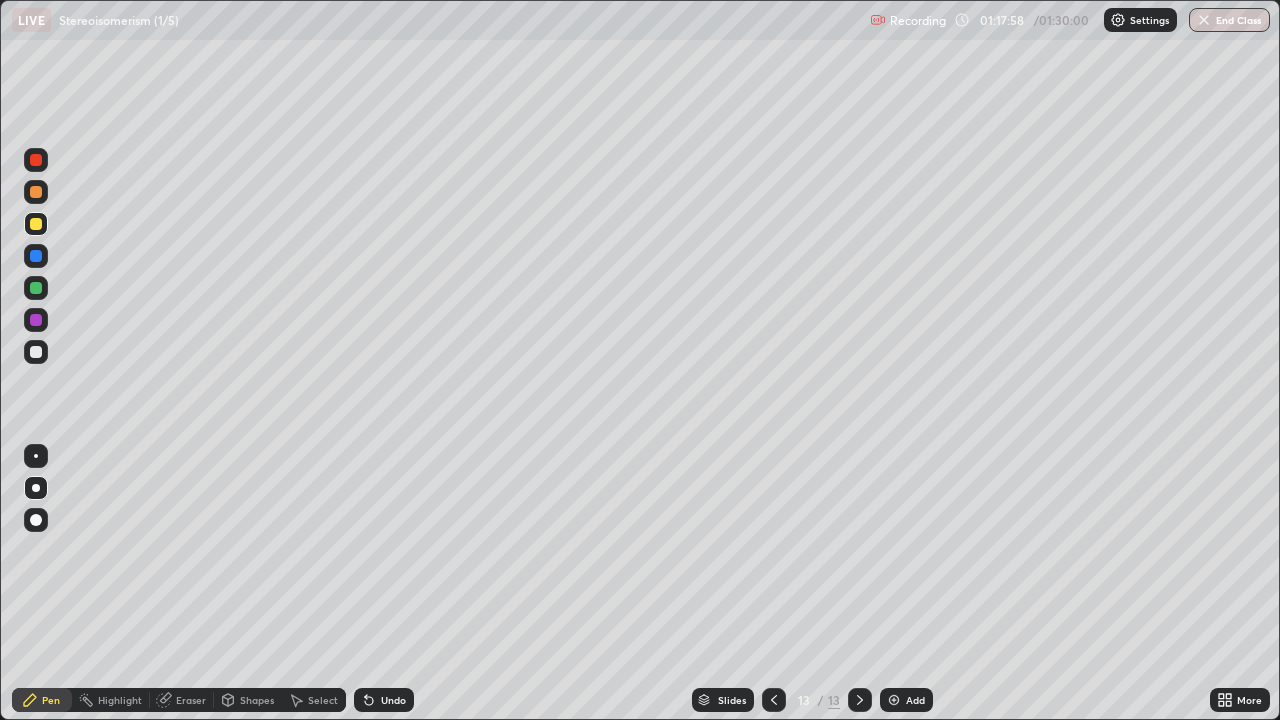 click at bounding box center (36, 352) 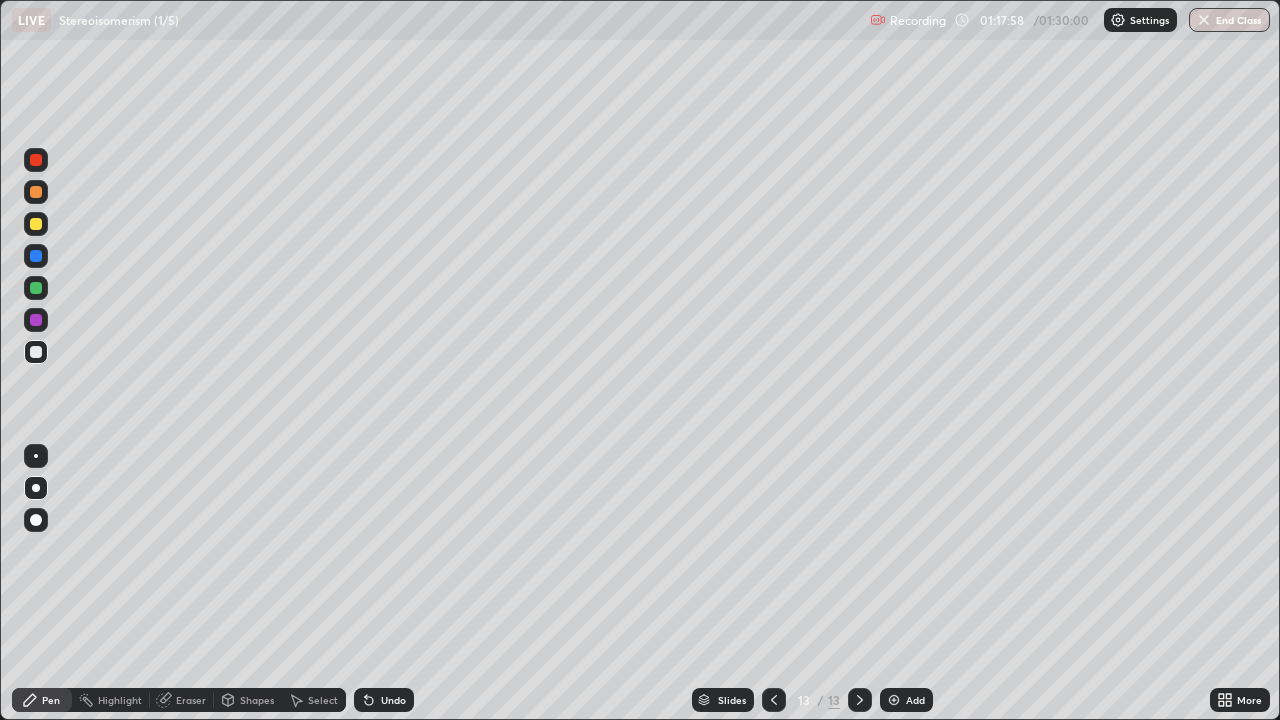 click at bounding box center [36, 224] 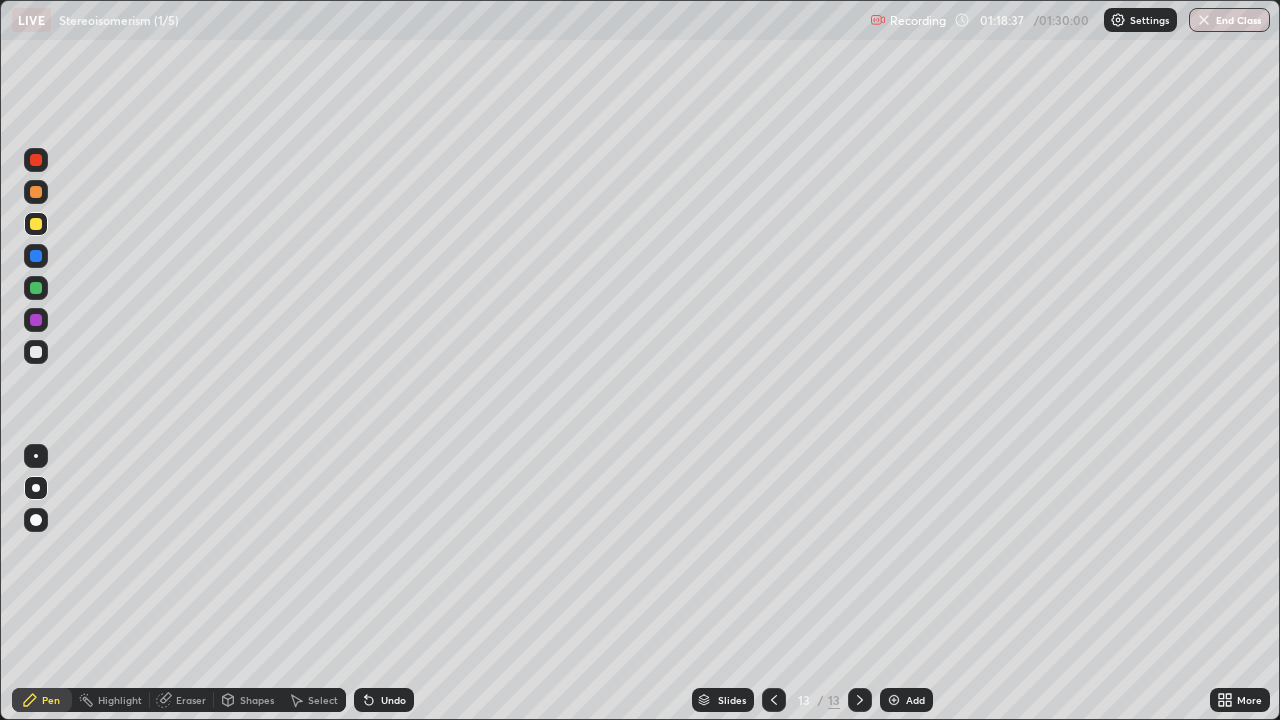 click on "Undo" at bounding box center (384, 700) 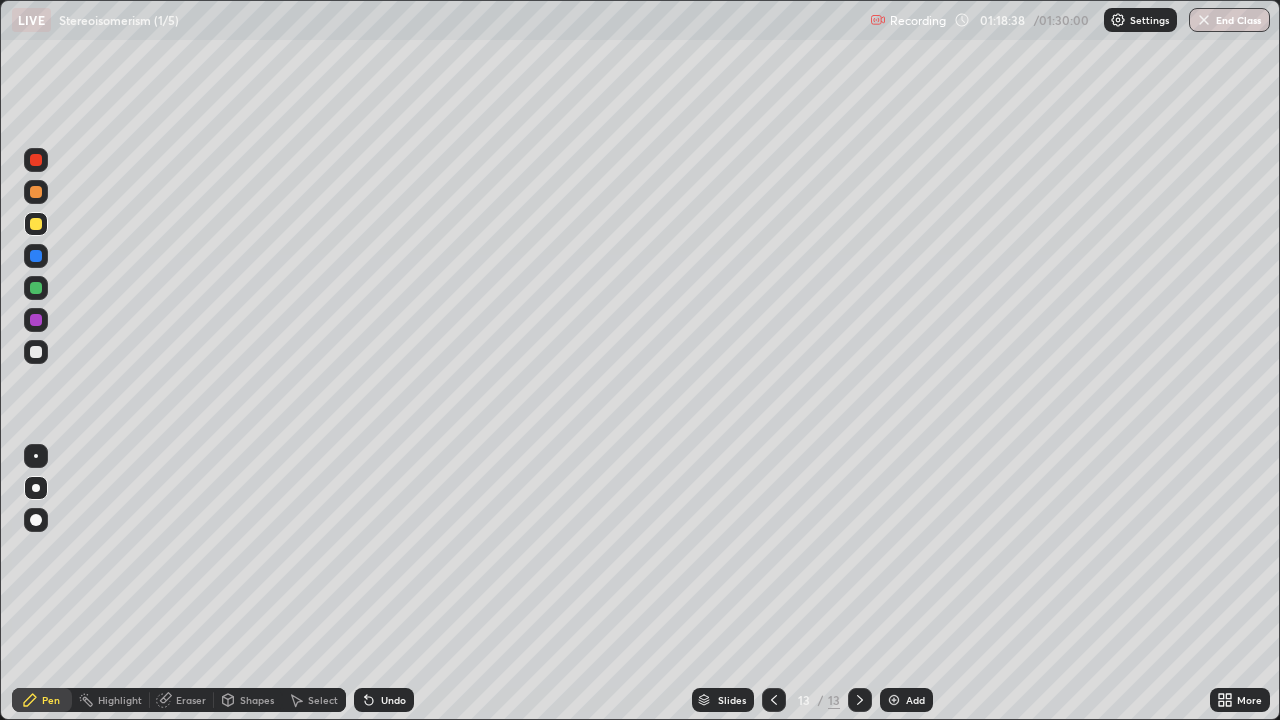 click on "Undo" at bounding box center (393, 700) 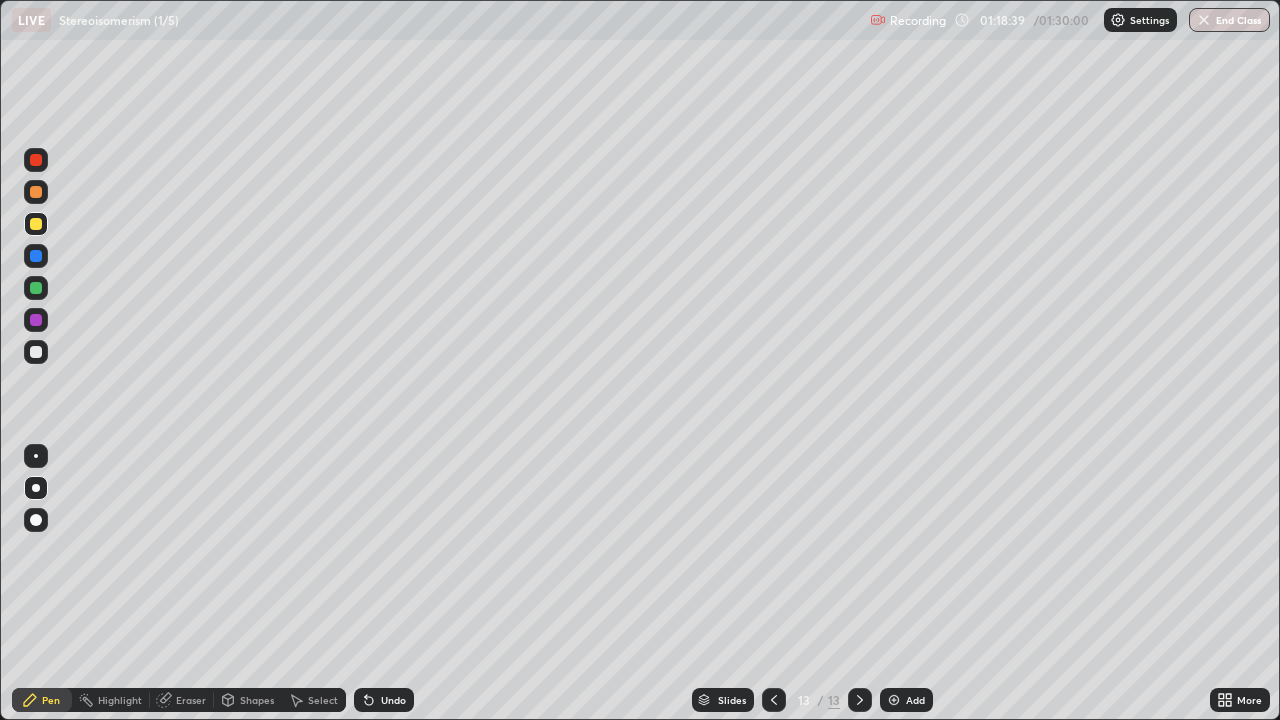 click on "Undo" at bounding box center (393, 700) 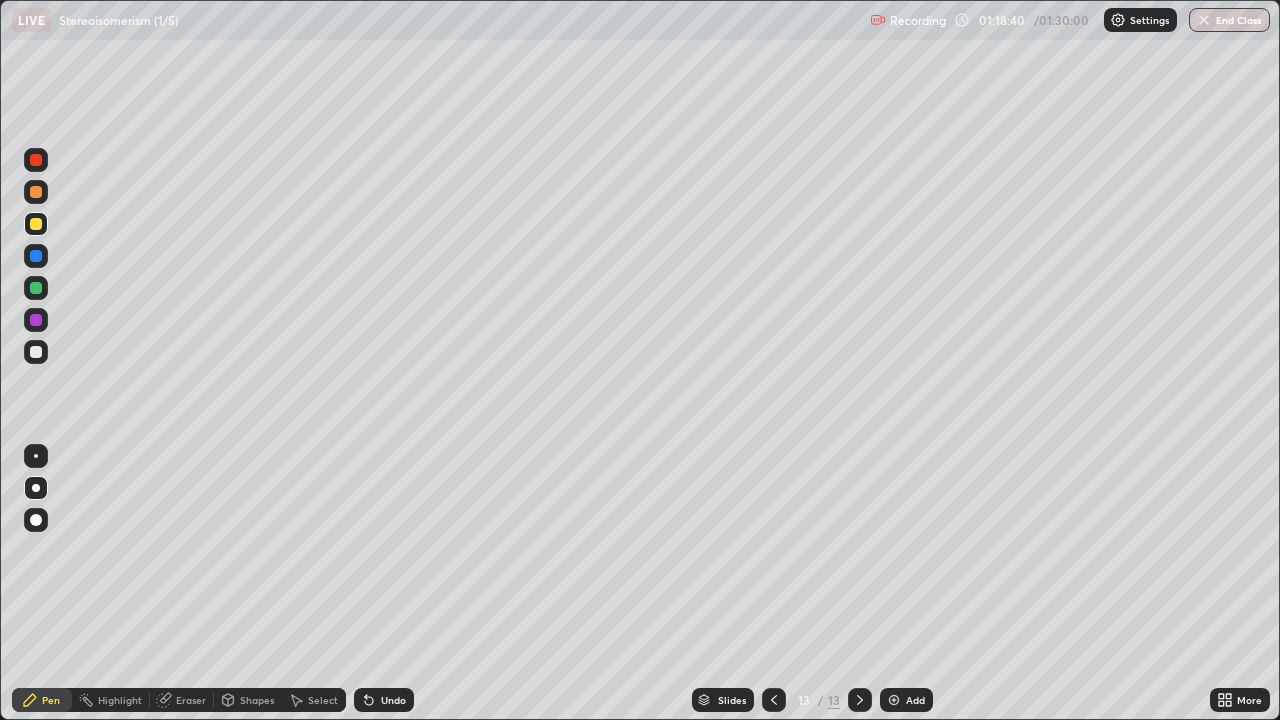 click on "Undo" at bounding box center [393, 700] 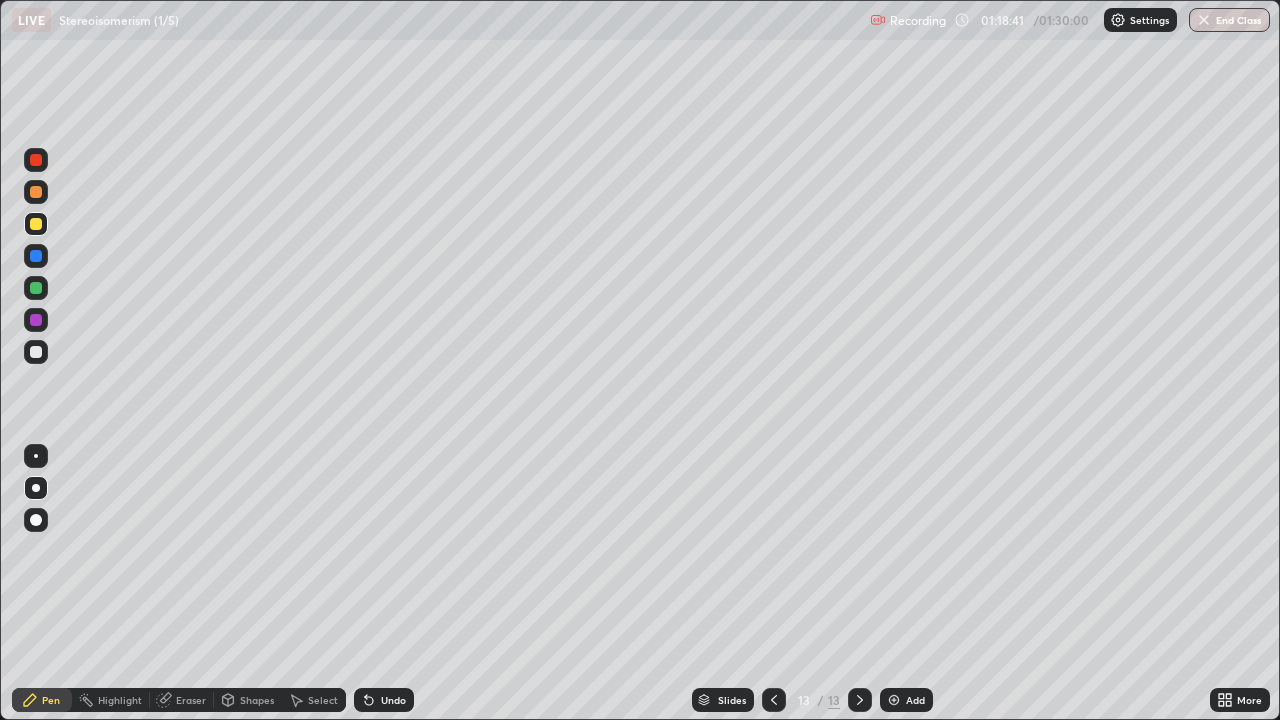 click on "Undo" at bounding box center (393, 700) 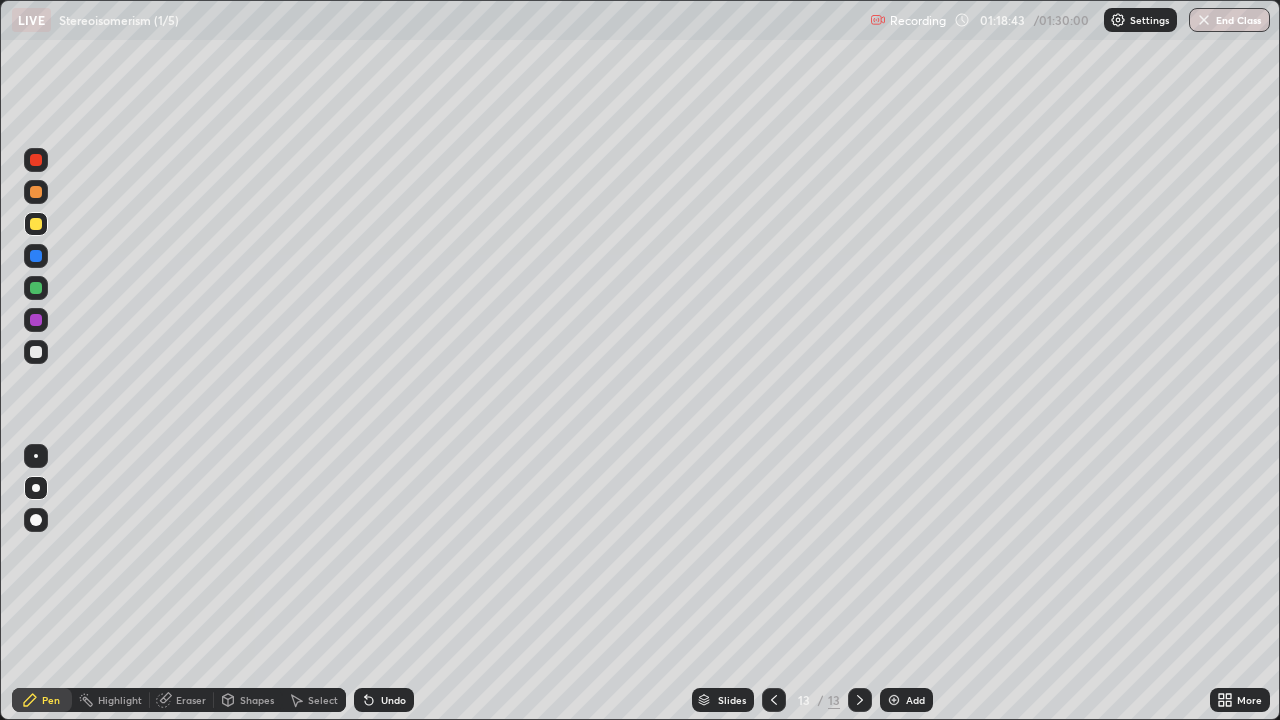 click on "Add" at bounding box center (906, 700) 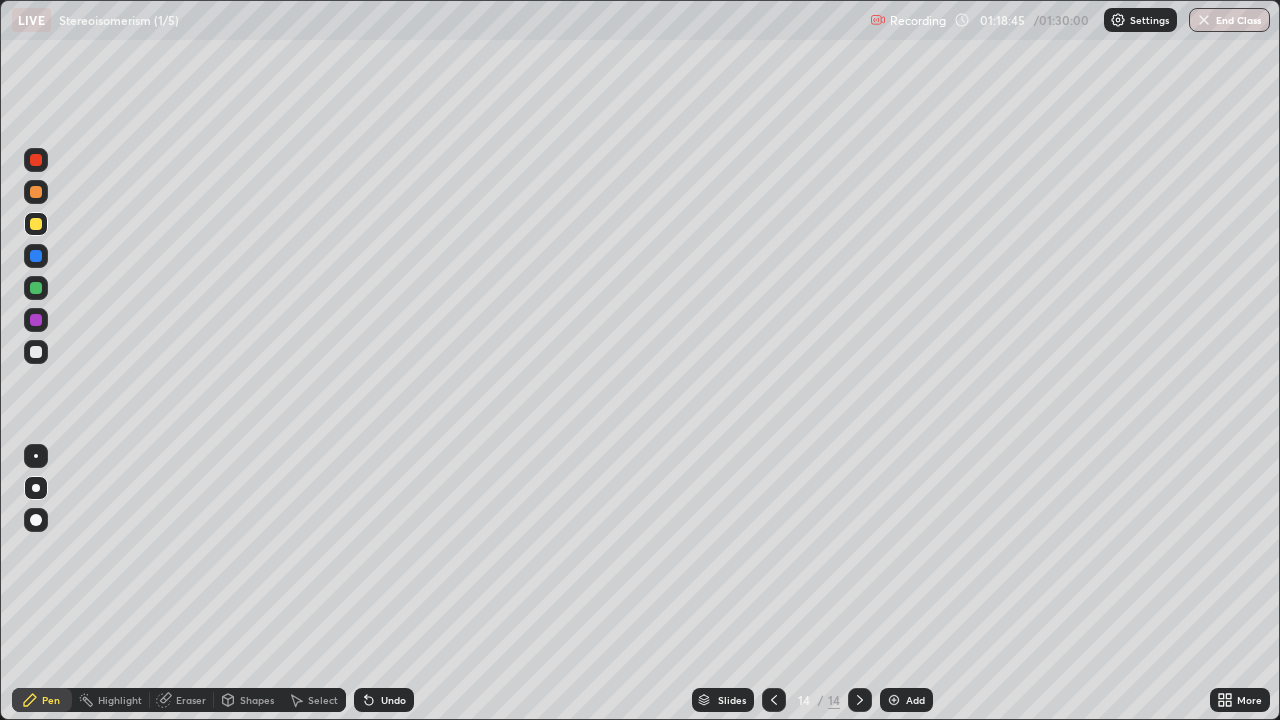 click at bounding box center [36, 352] 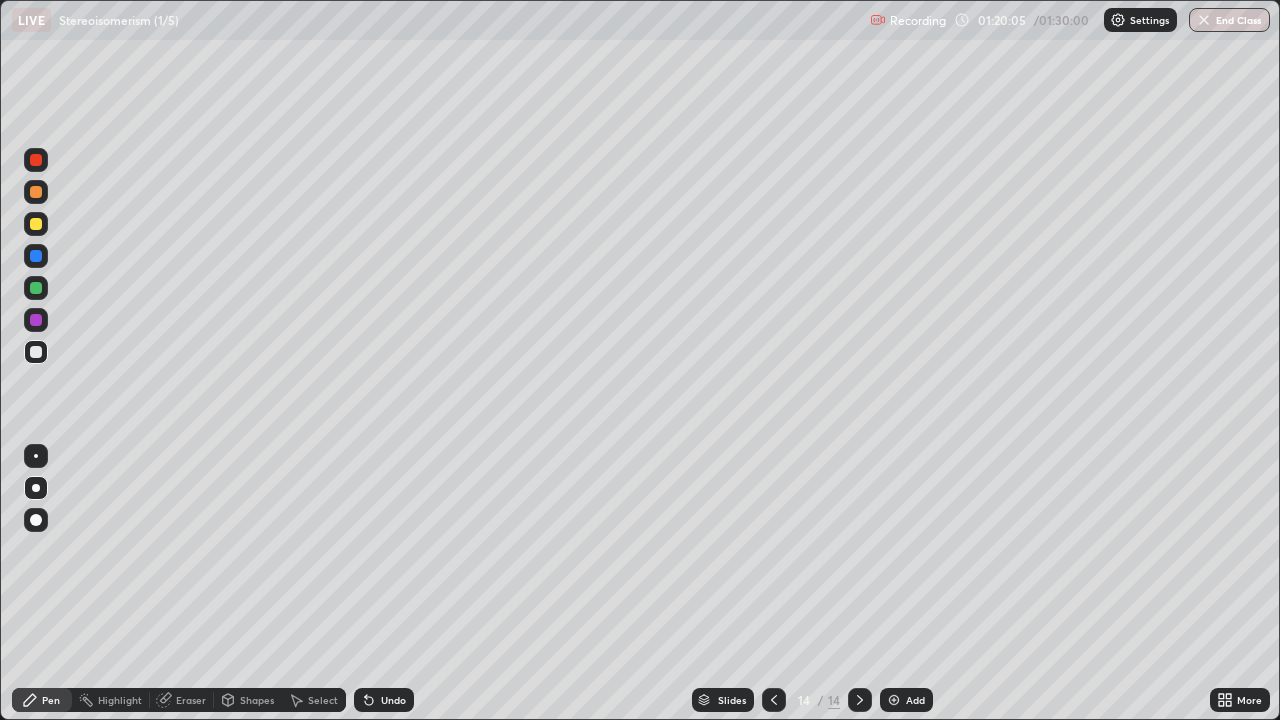 click at bounding box center (36, 224) 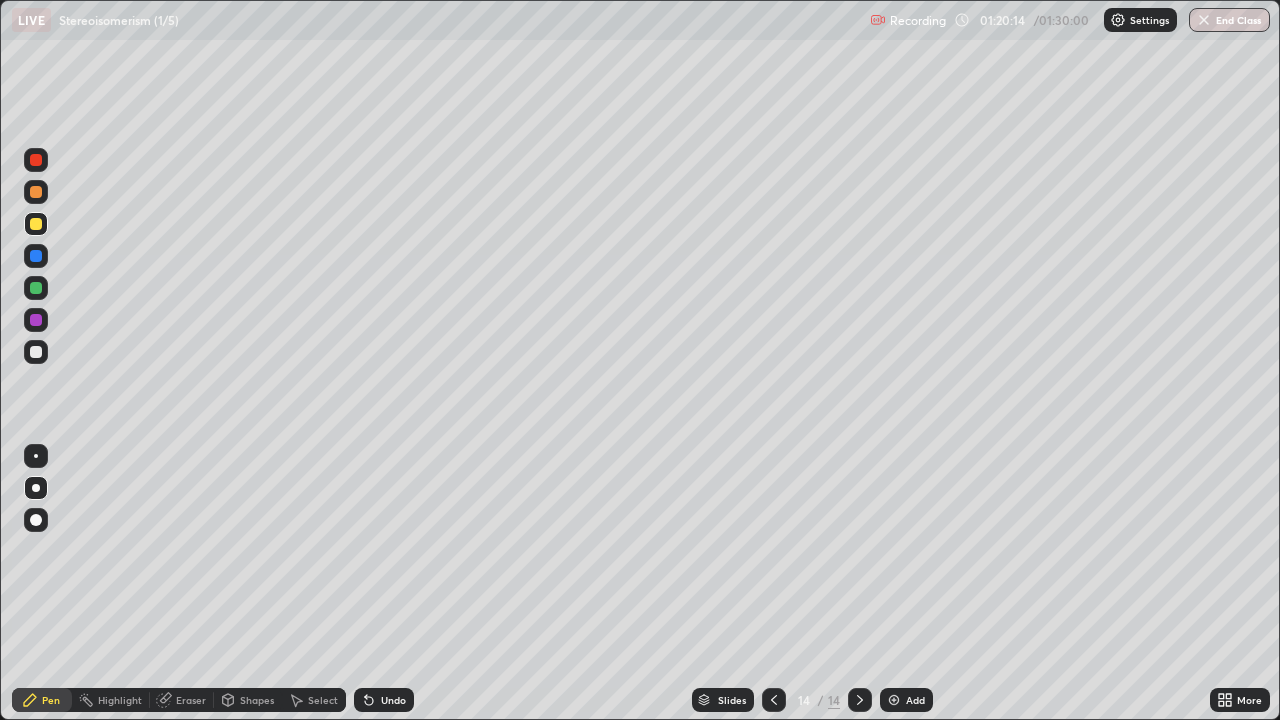 click at bounding box center (36, 352) 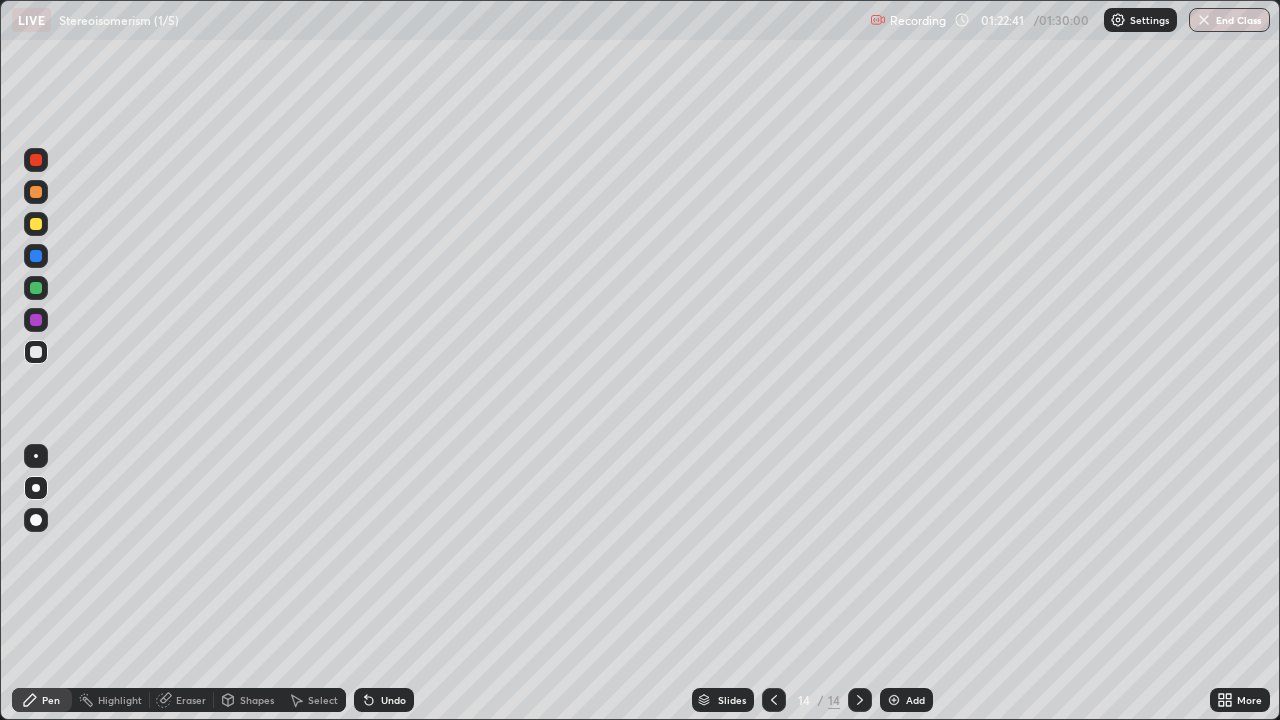 click on "Add" at bounding box center (906, 700) 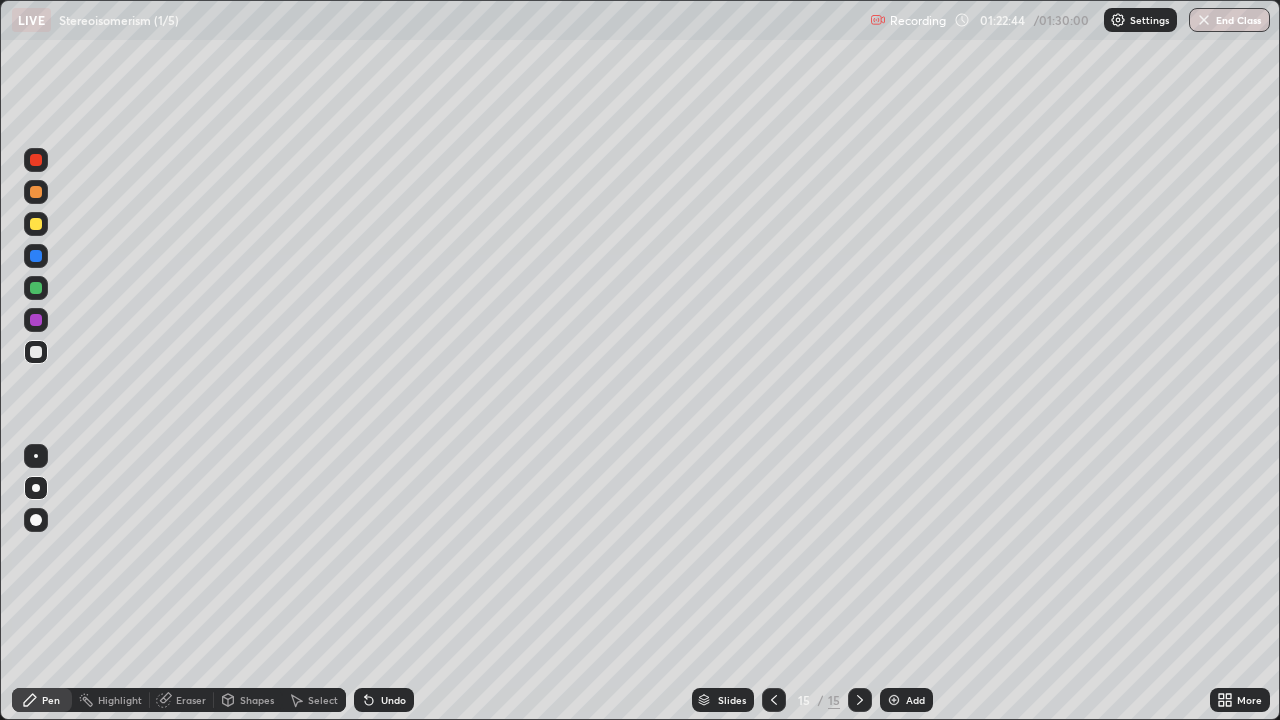 click at bounding box center [36, 352] 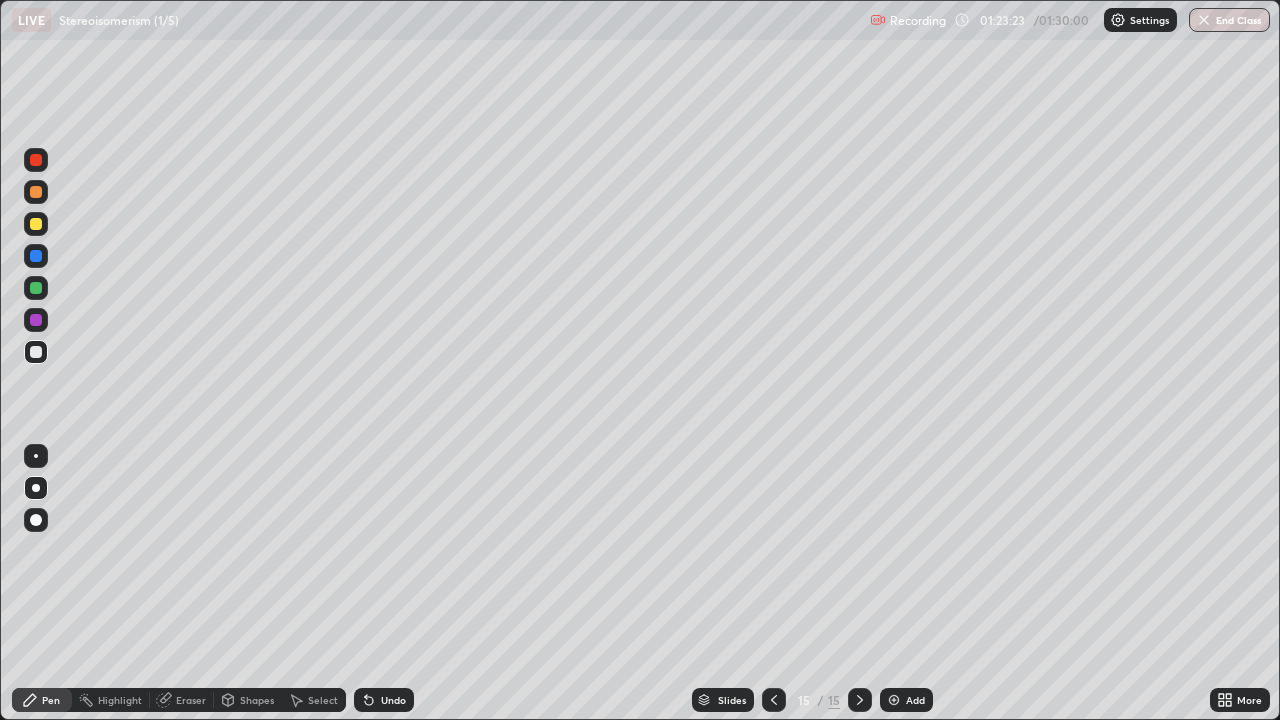 click at bounding box center [36, 352] 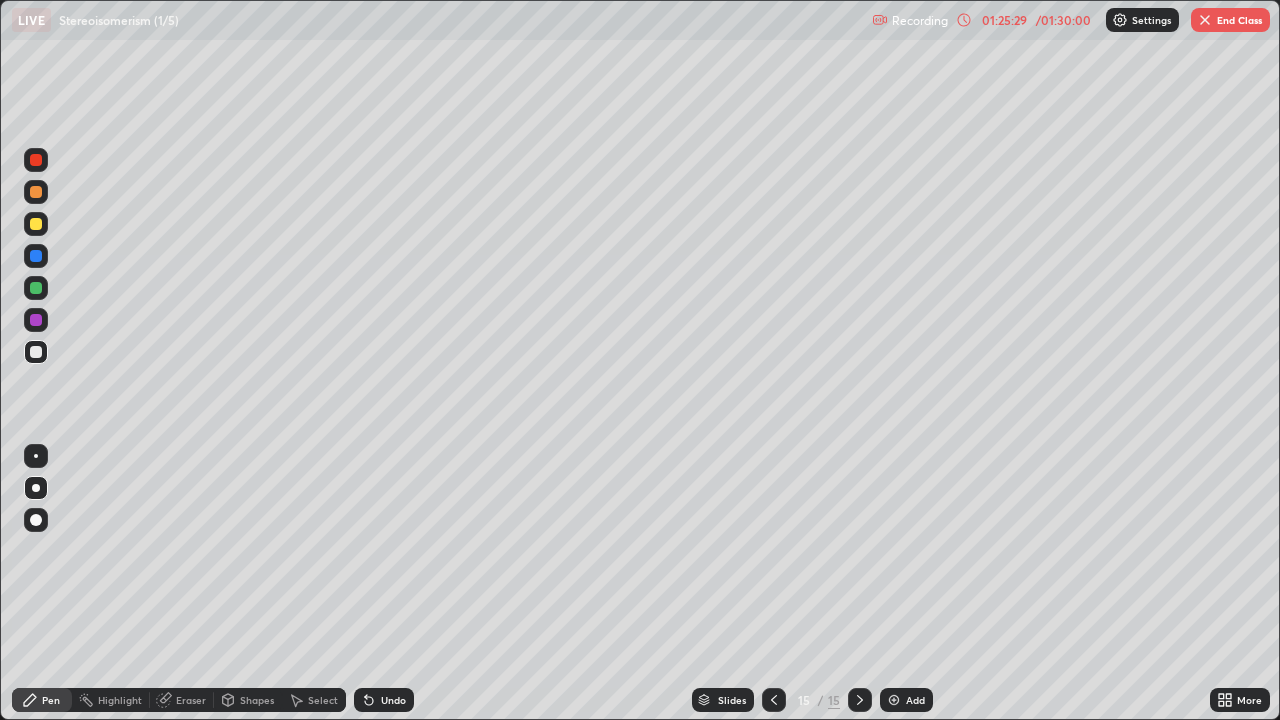click on "Undo" at bounding box center (393, 700) 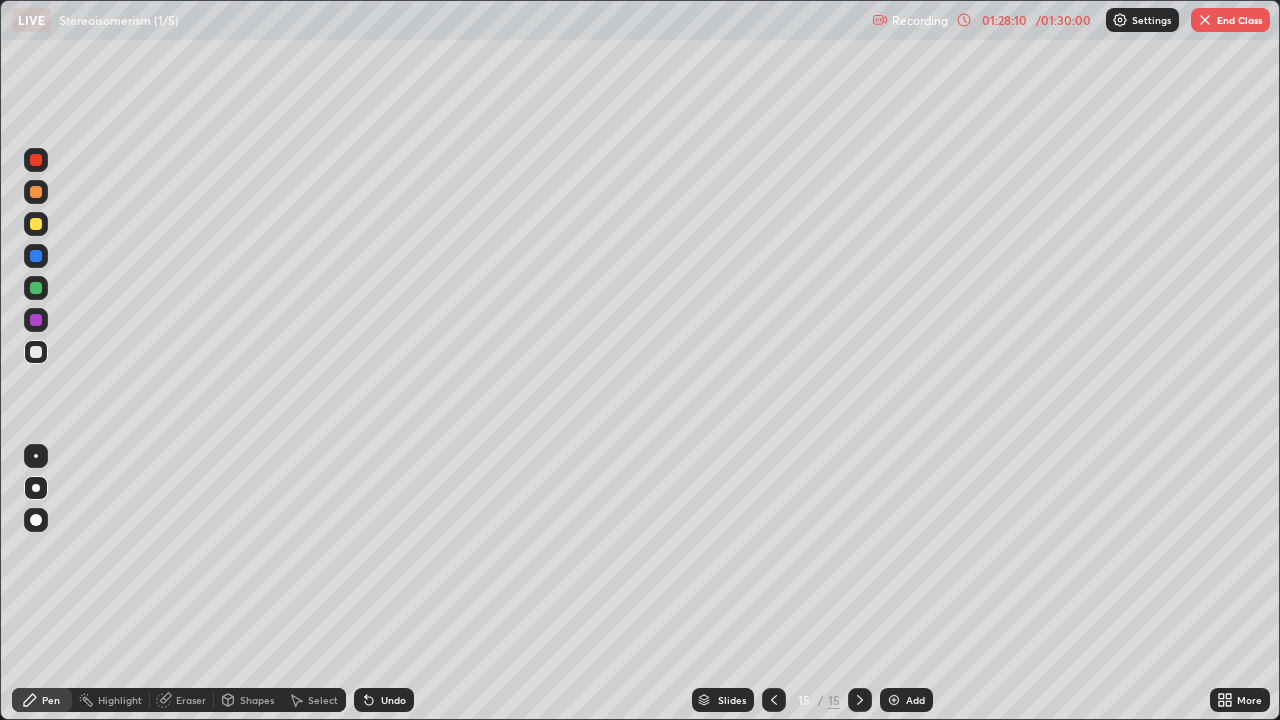 click on "Add" at bounding box center (906, 700) 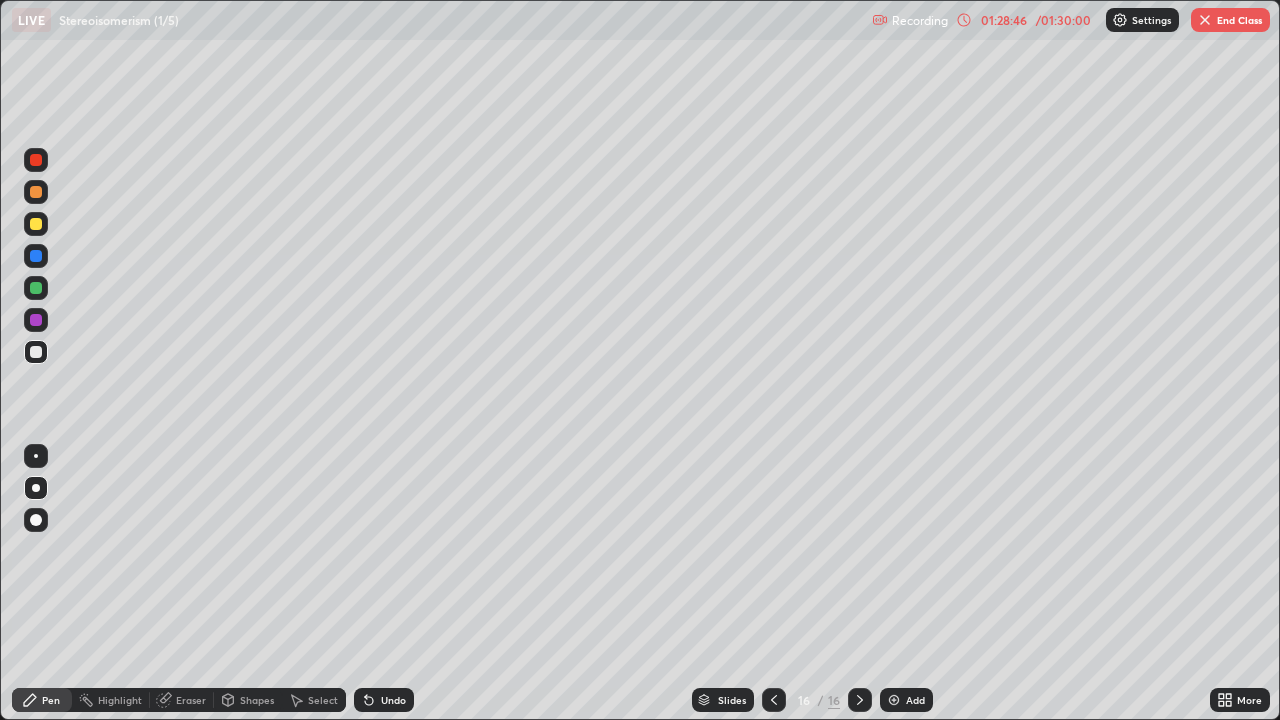 click at bounding box center [36, 224] 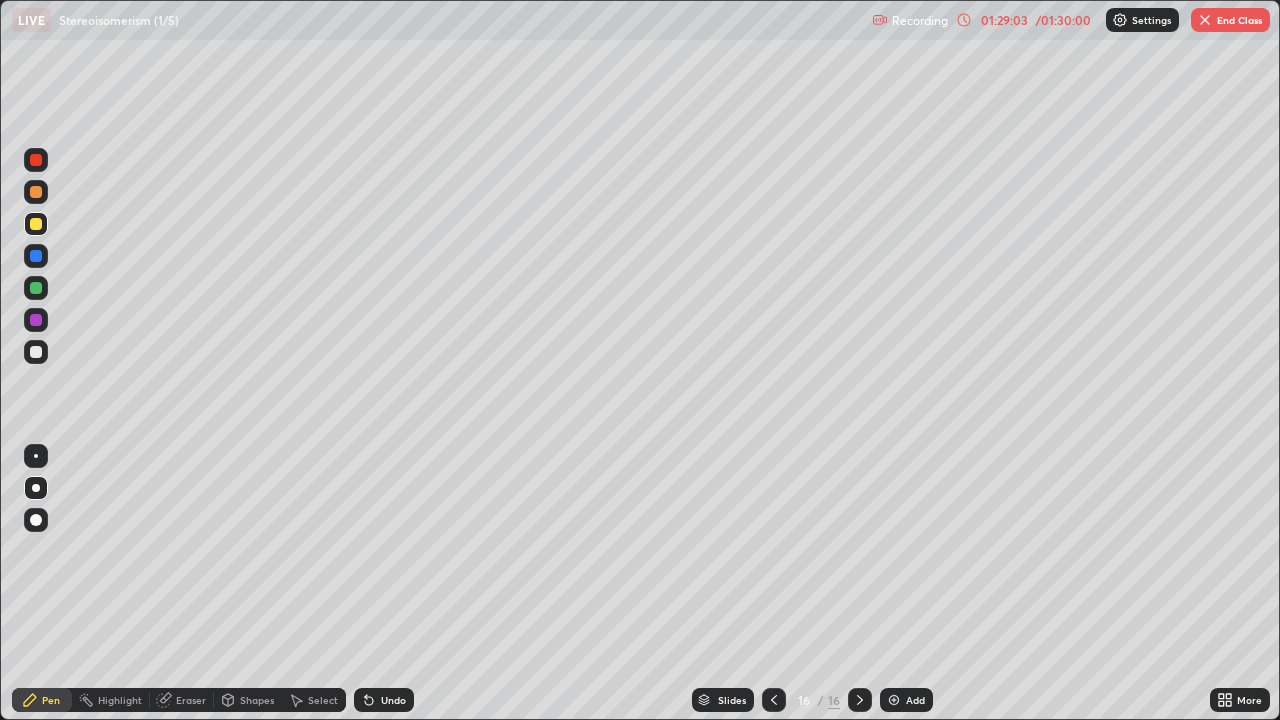 click at bounding box center [36, 352] 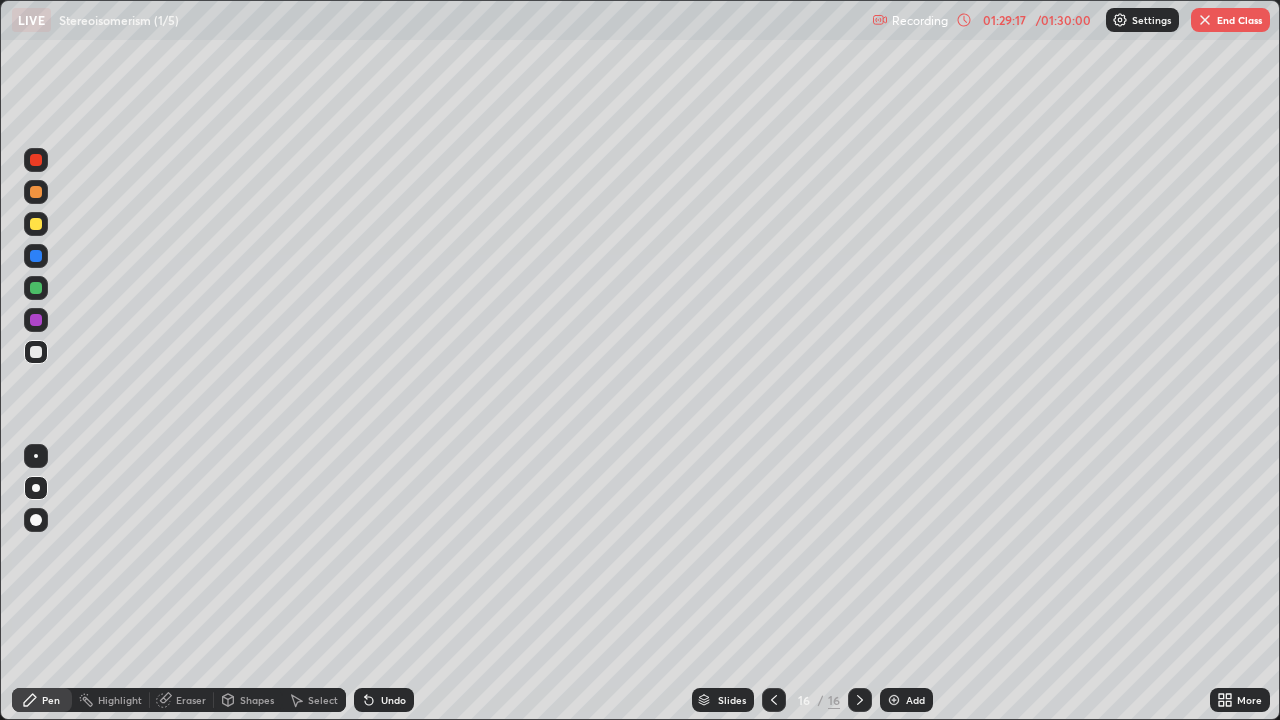 click at bounding box center (36, 224) 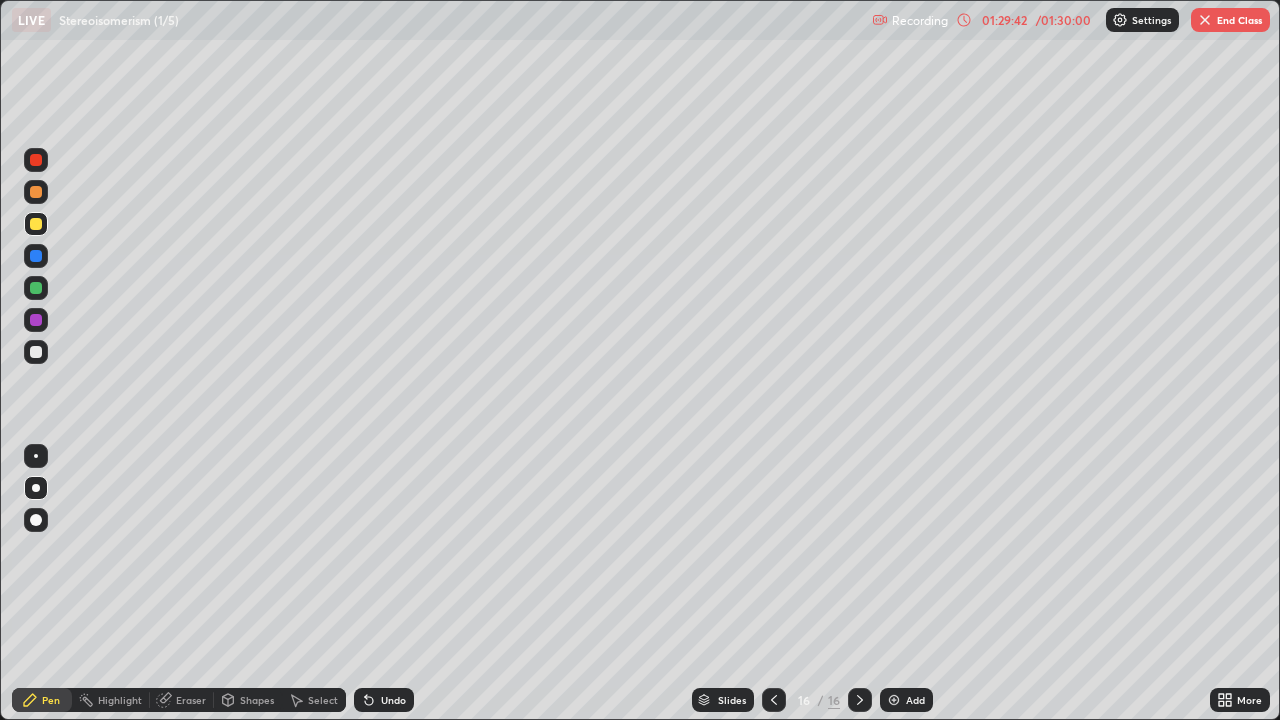 click on "End Class" at bounding box center (1230, 20) 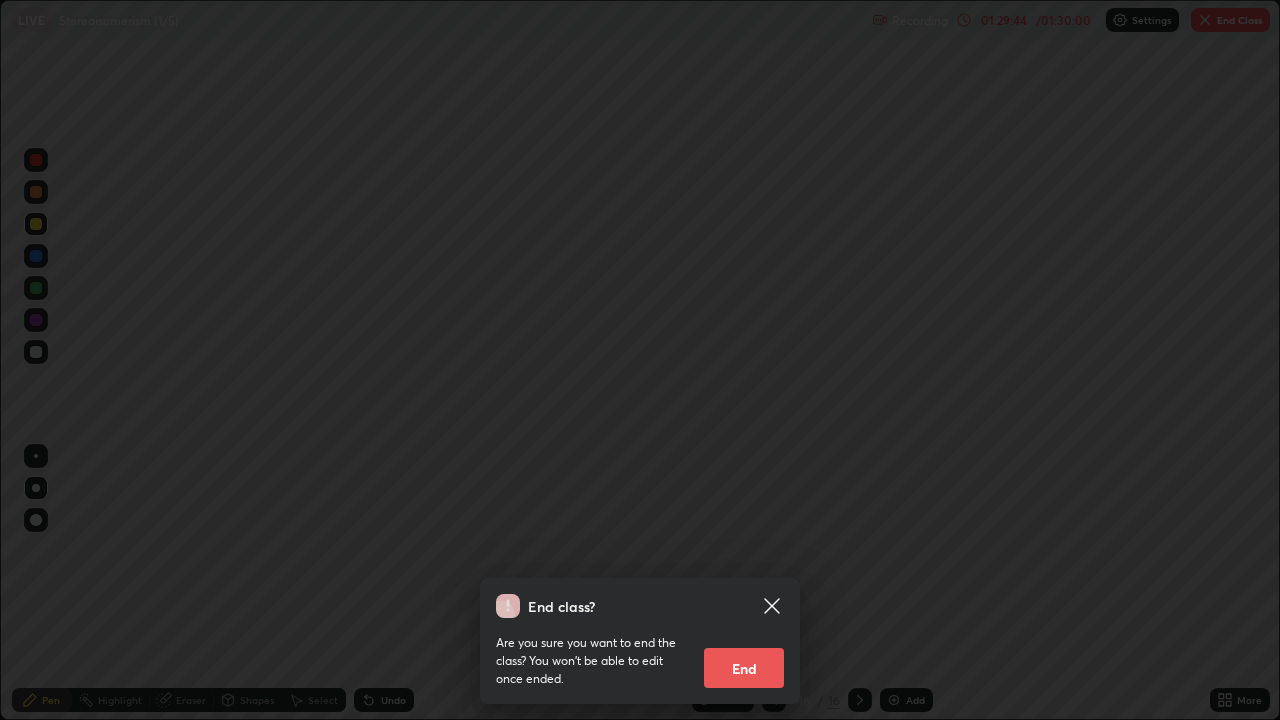 click on "End" at bounding box center [744, 668] 